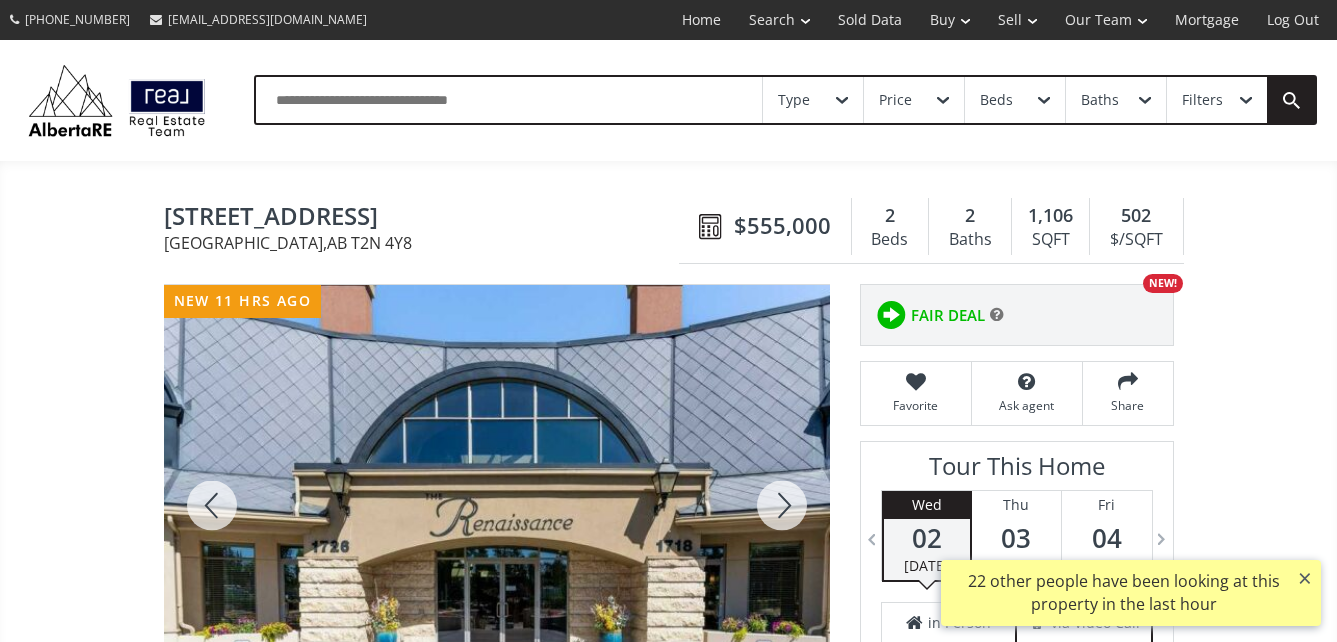 scroll, scrollTop: 0, scrollLeft: 0, axis: both 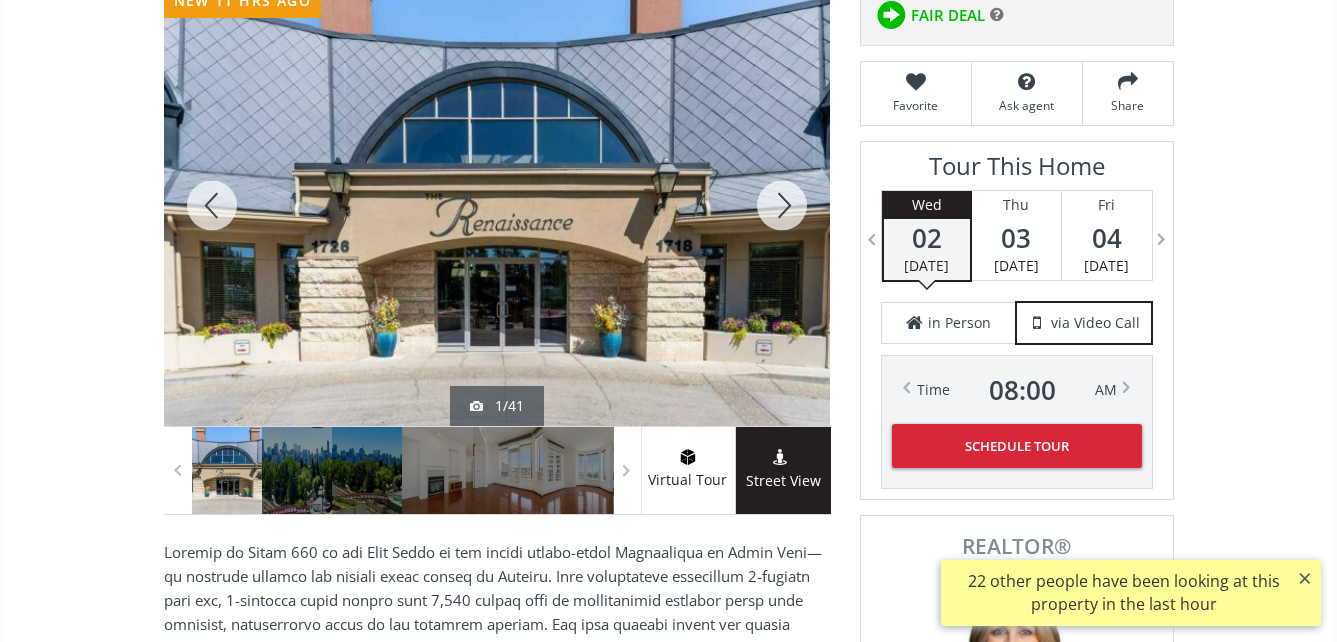 click at bounding box center (497, 205) 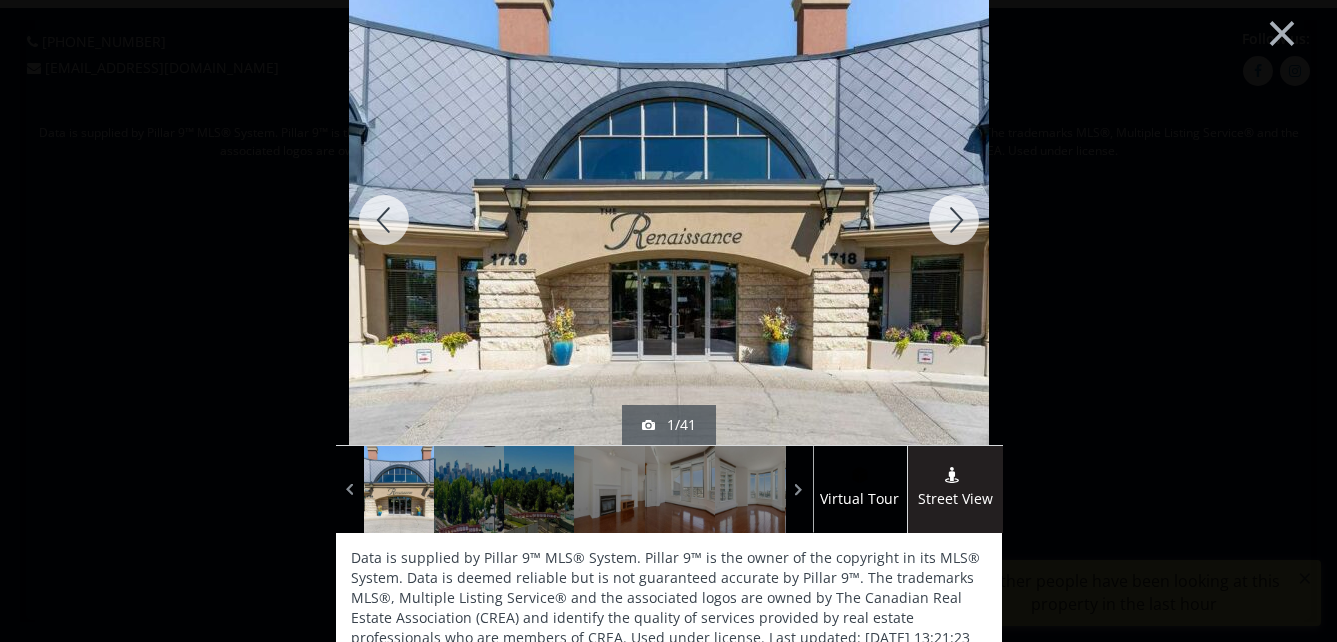 scroll, scrollTop: 0, scrollLeft: 0, axis: both 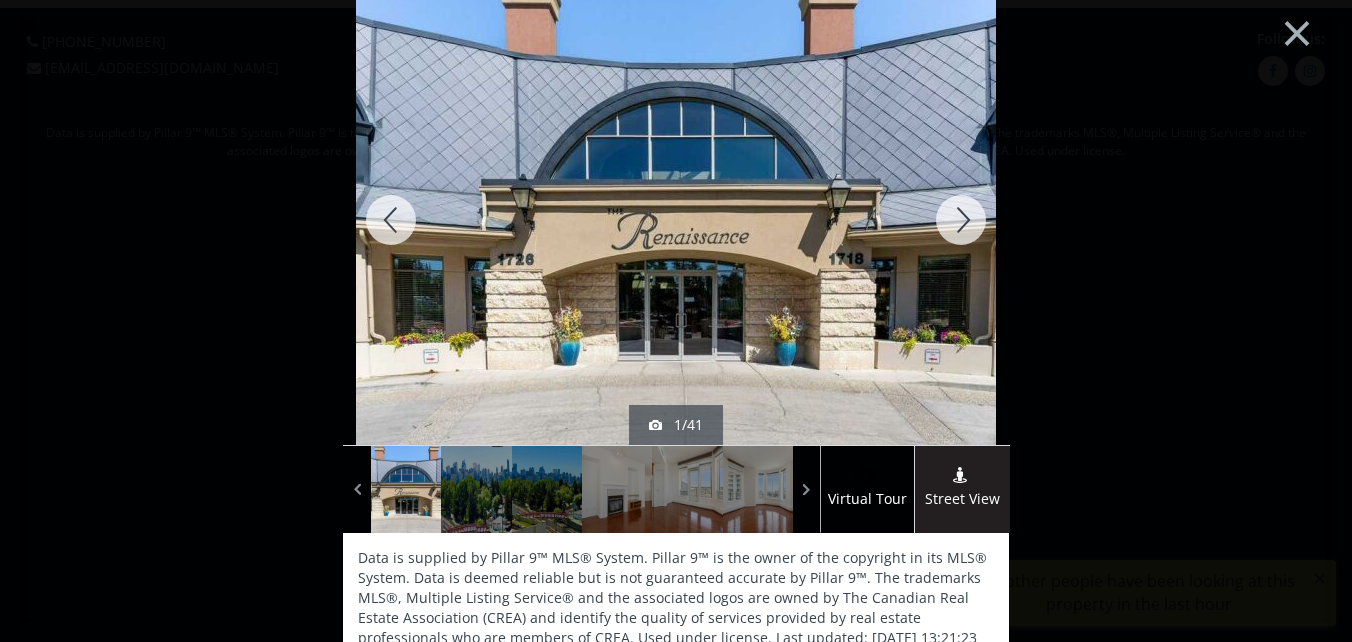 click at bounding box center (961, 220) 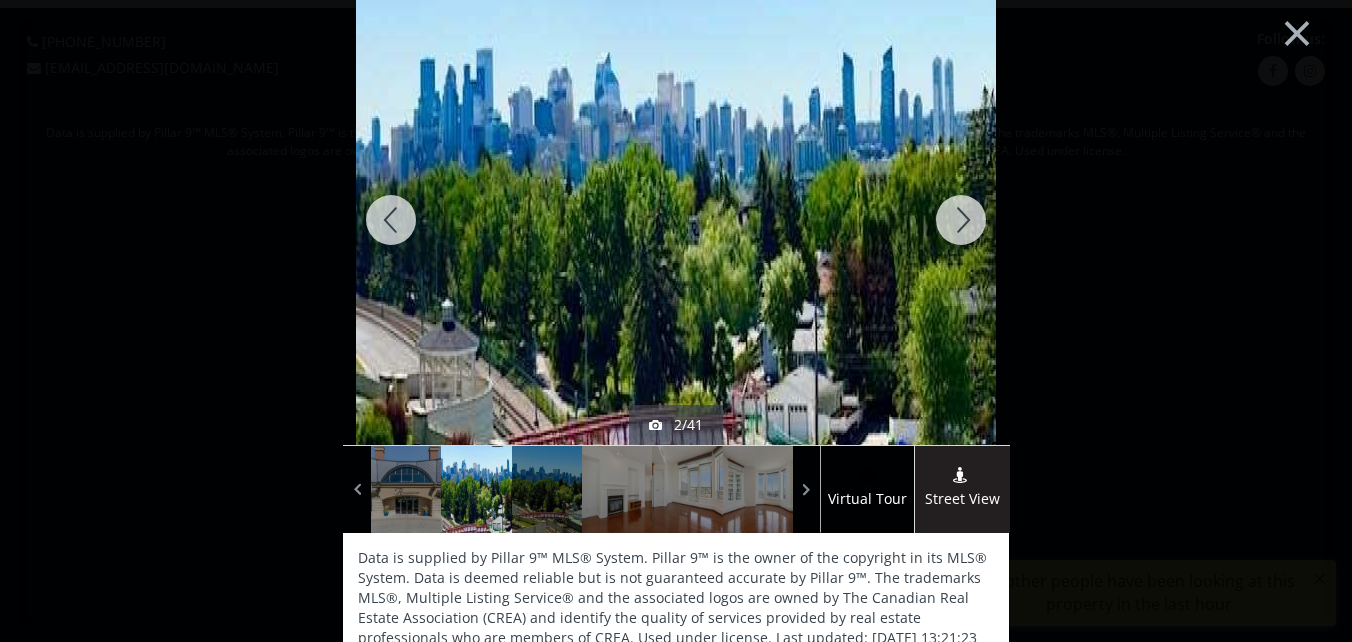 click at bounding box center [961, 220] 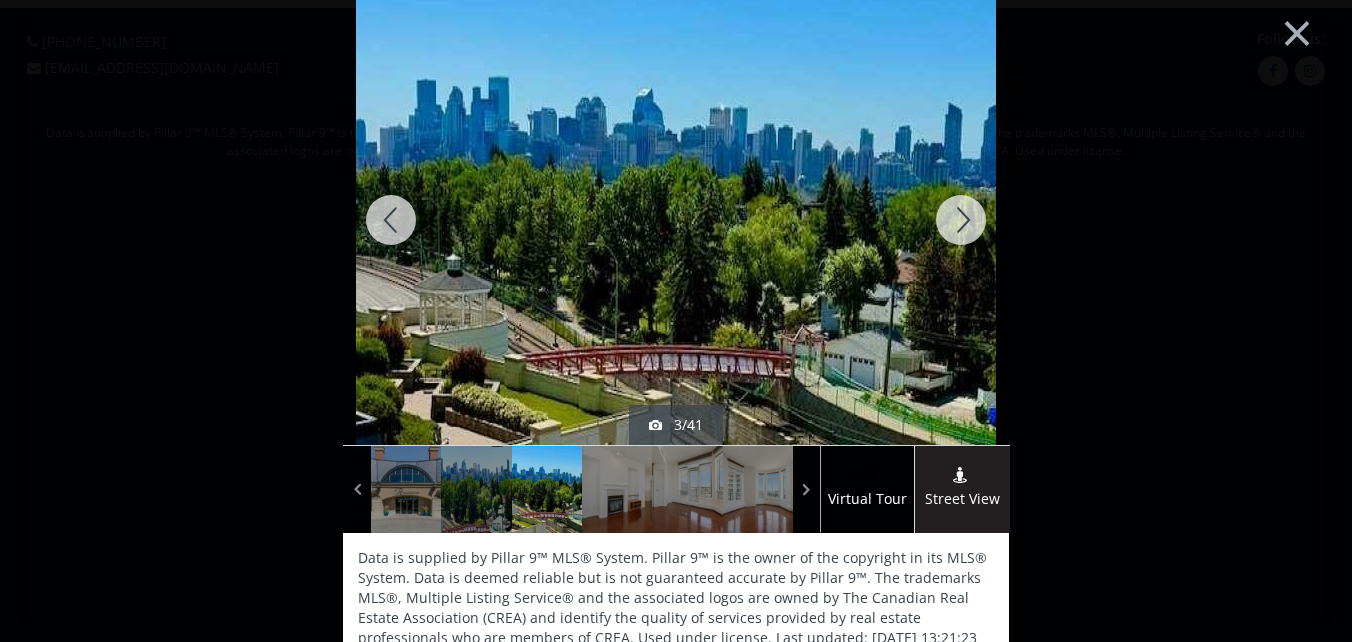 click at bounding box center [961, 220] 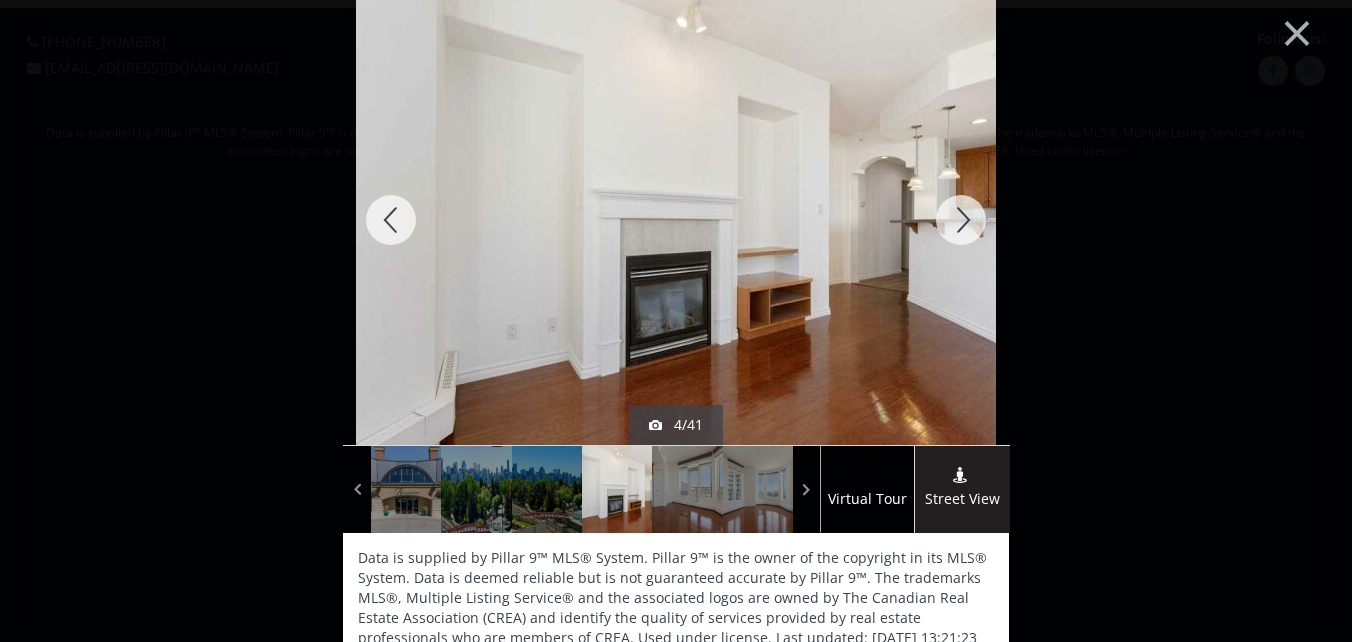 click at bounding box center [961, 220] 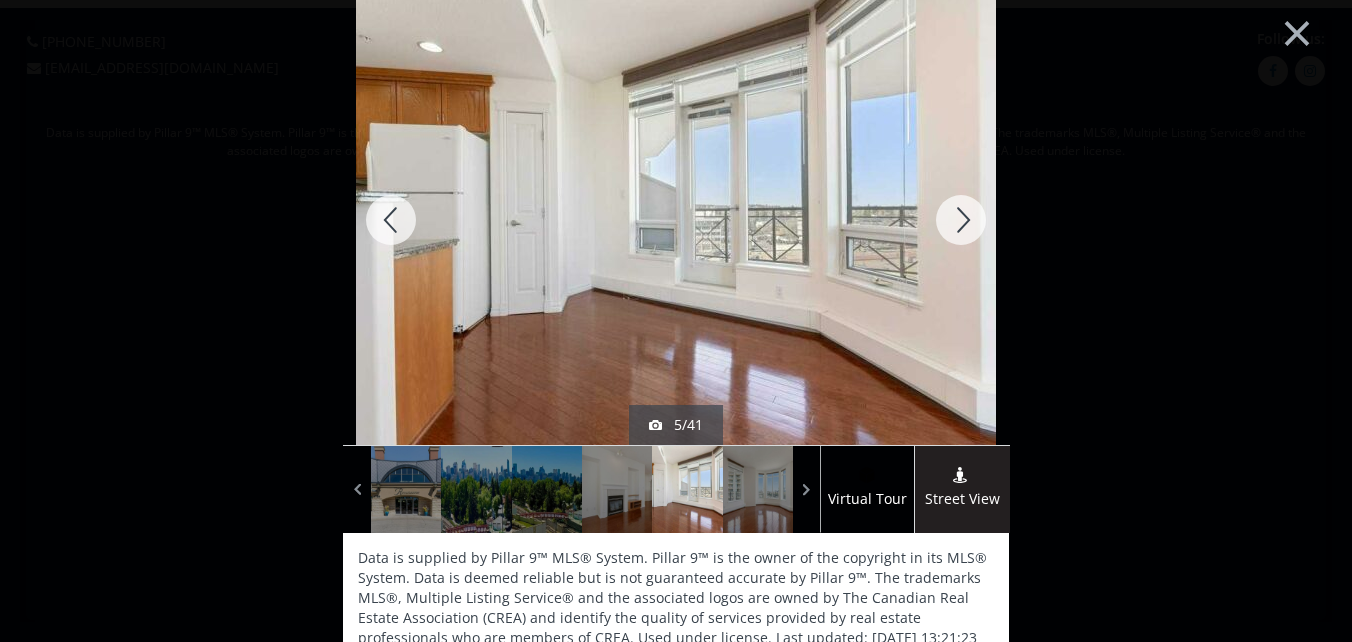click at bounding box center [961, 220] 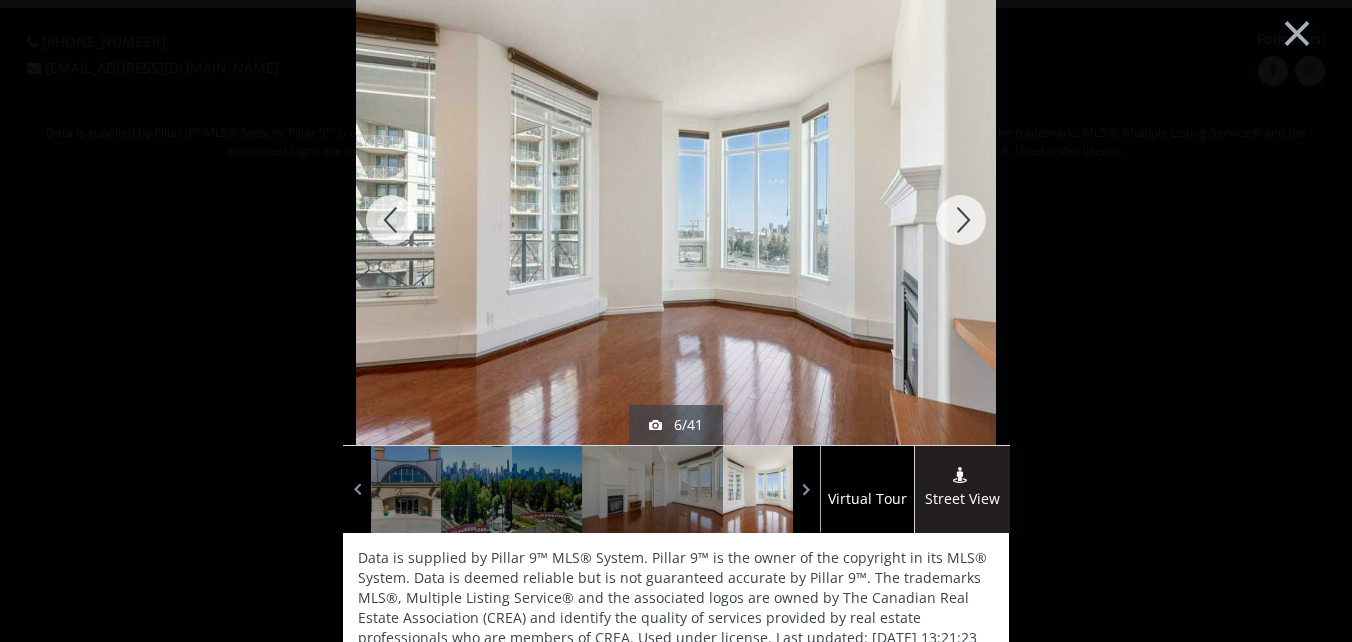 click at bounding box center (961, 220) 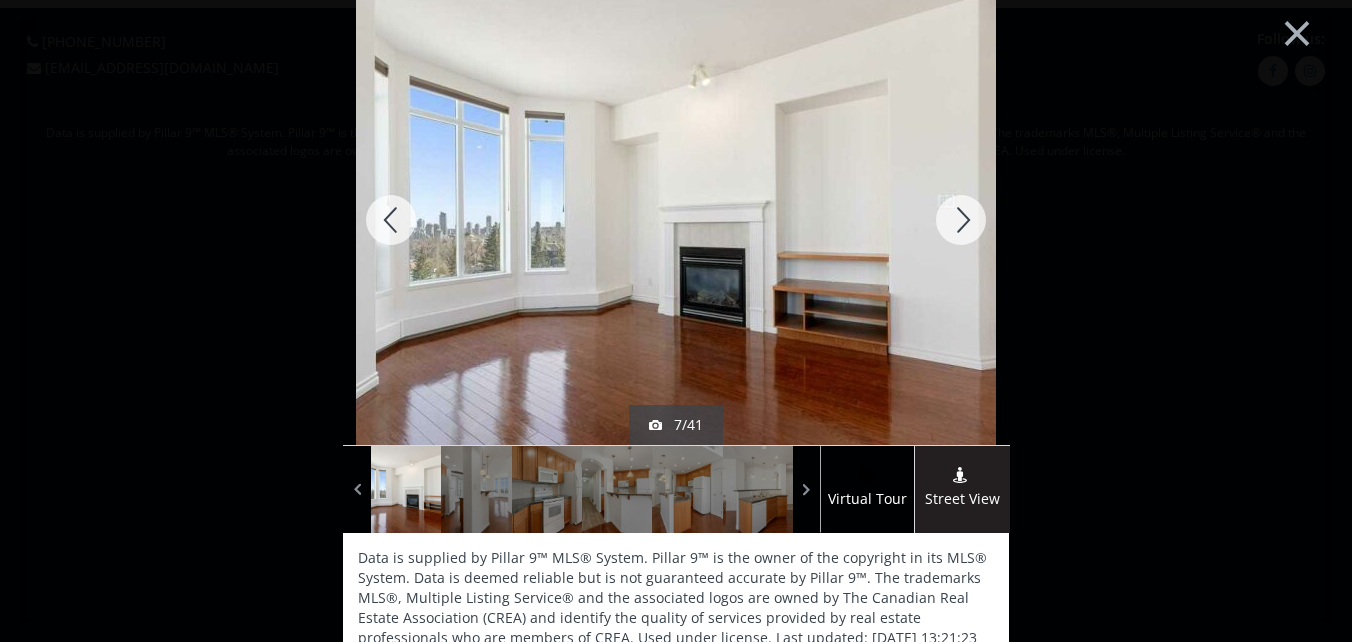 click at bounding box center [961, 220] 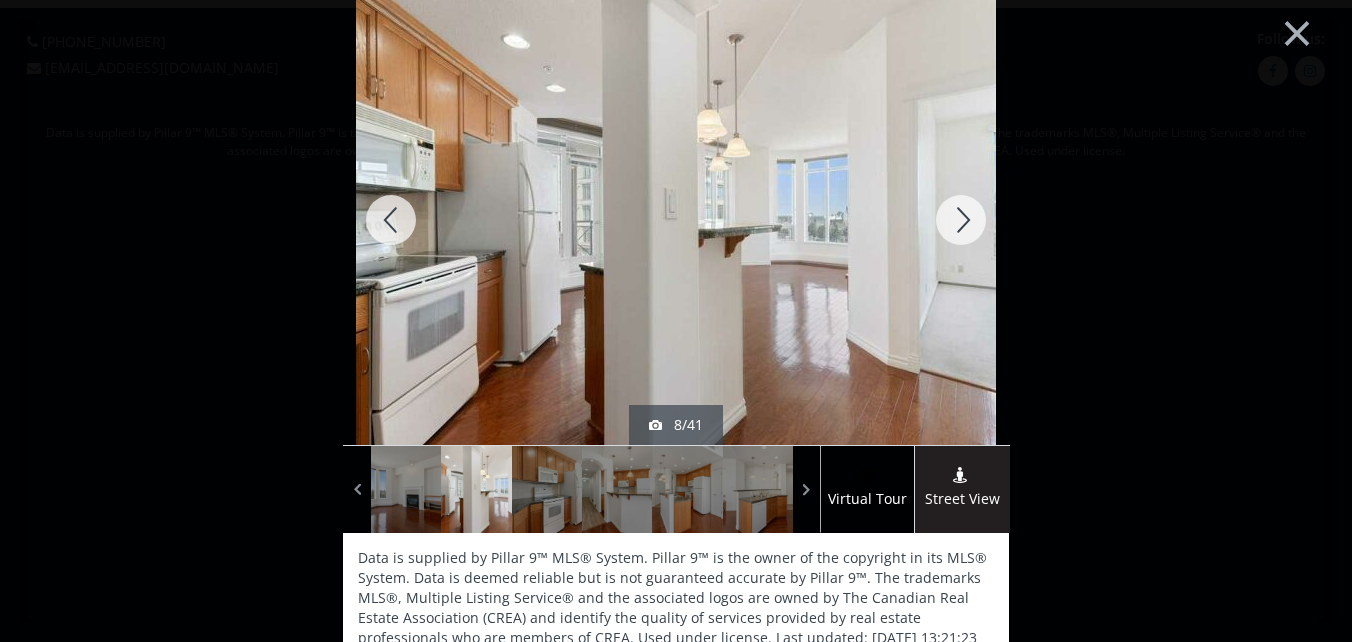 click at bounding box center (961, 220) 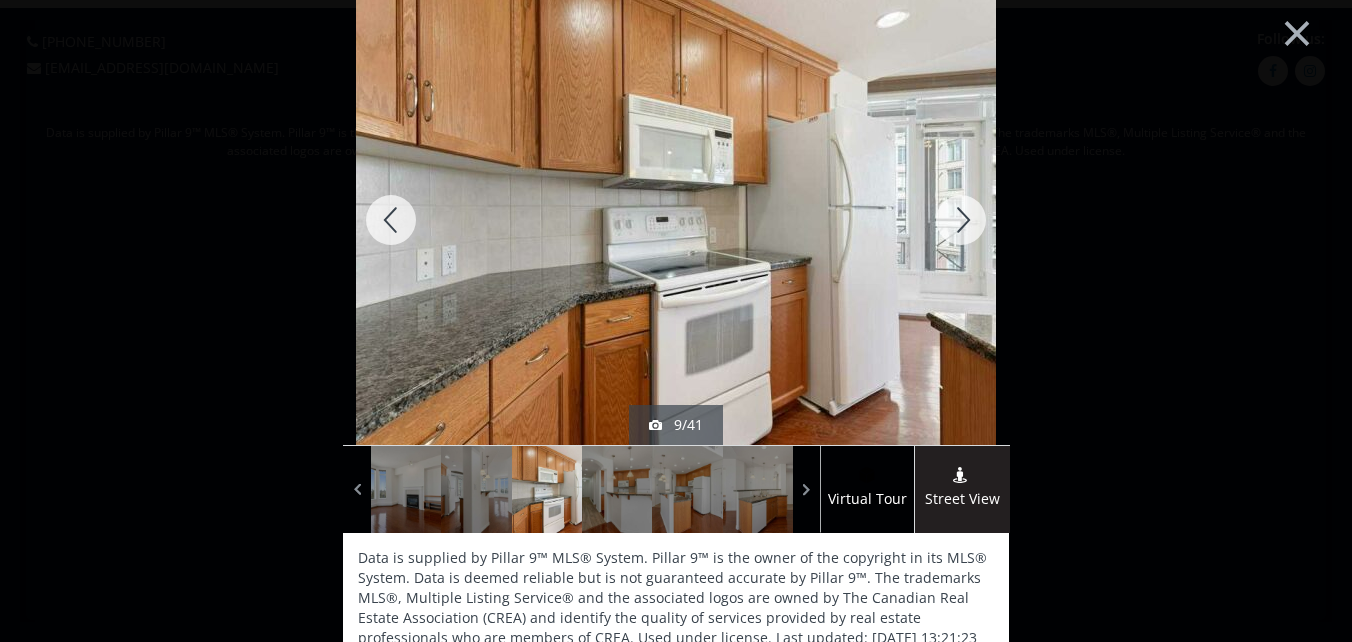 click at bounding box center [961, 220] 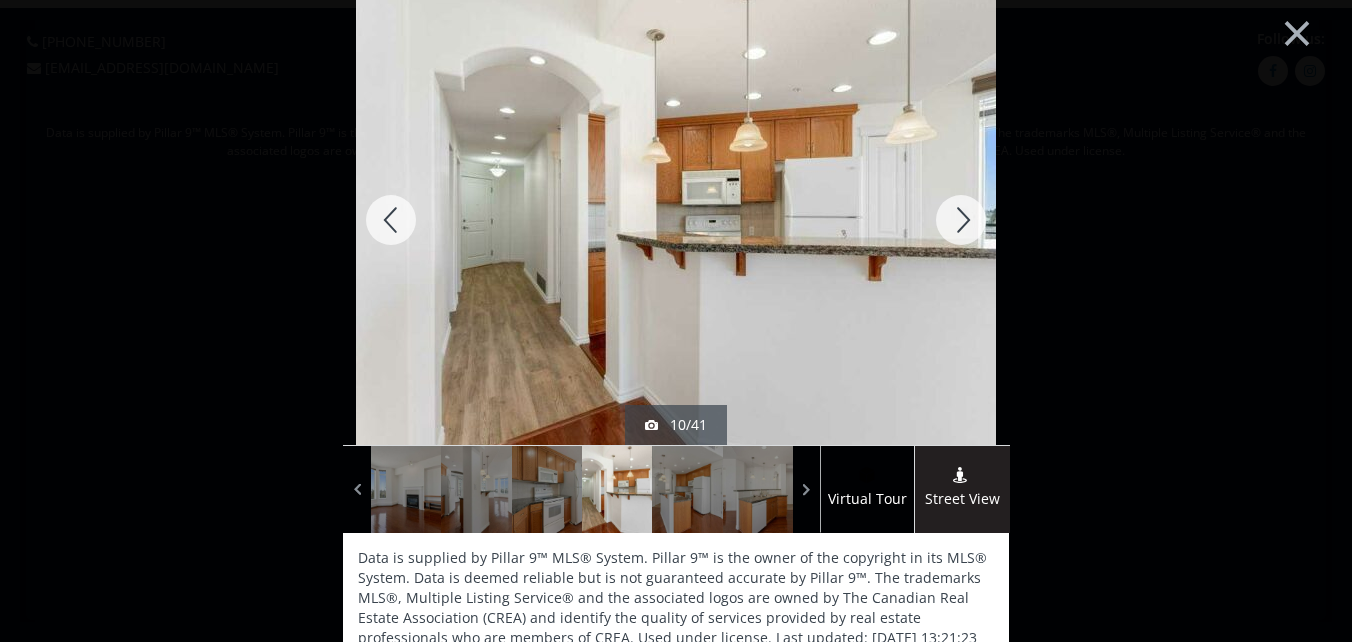 click at bounding box center [961, 220] 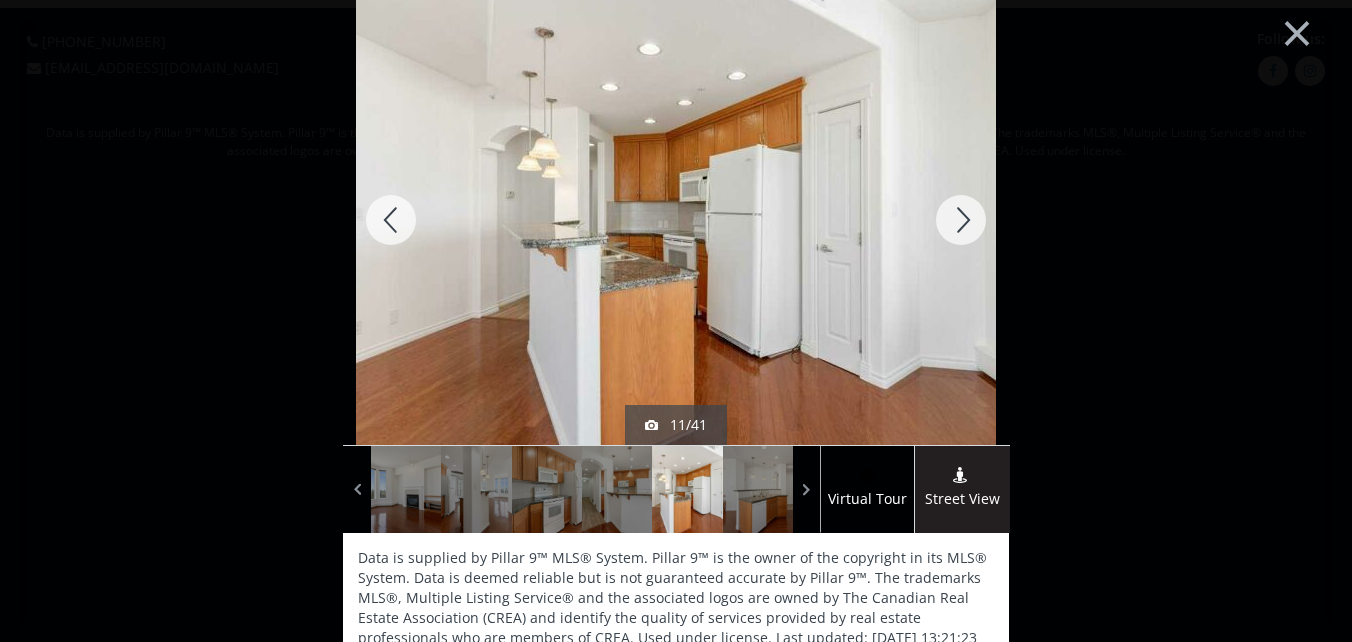 click at bounding box center [961, 220] 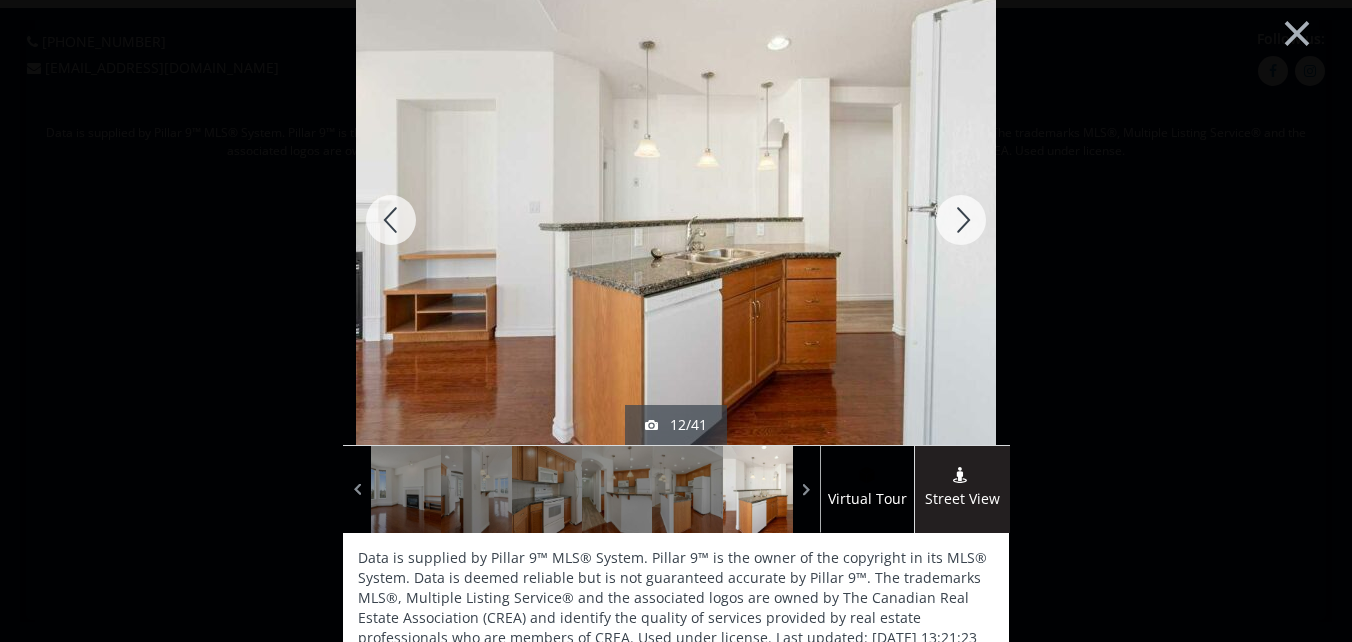 click at bounding box center (961, 220) 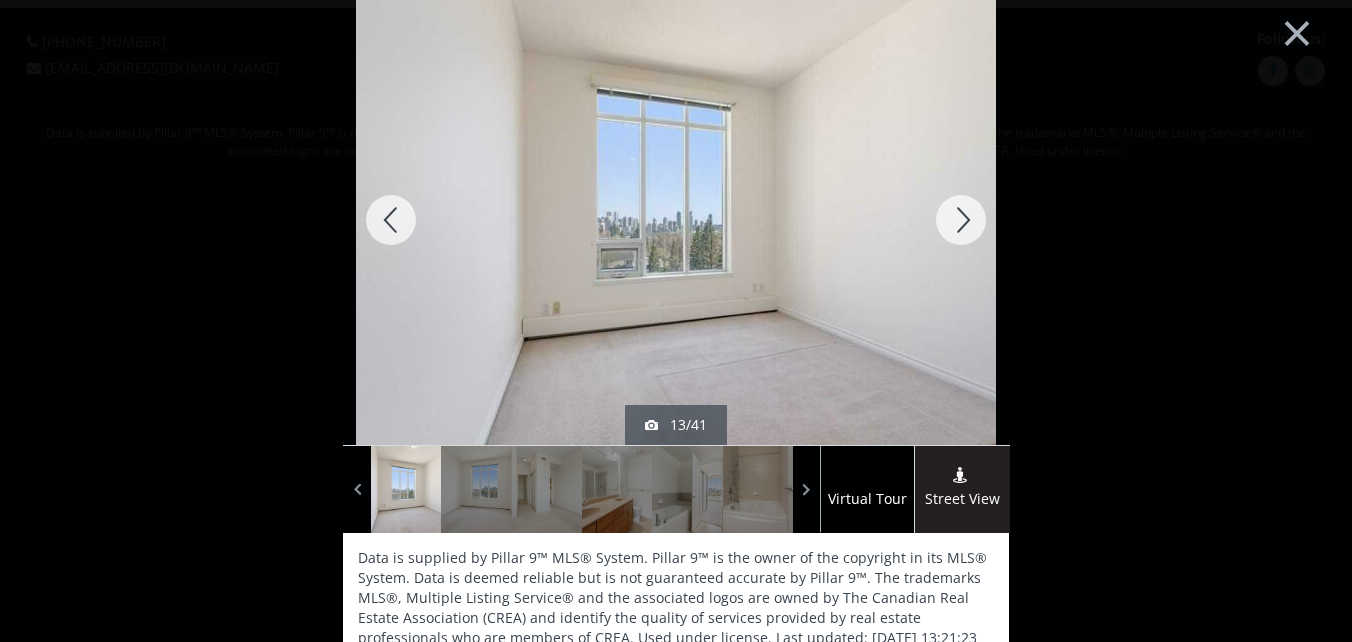 click at bounding box center (961, 220) 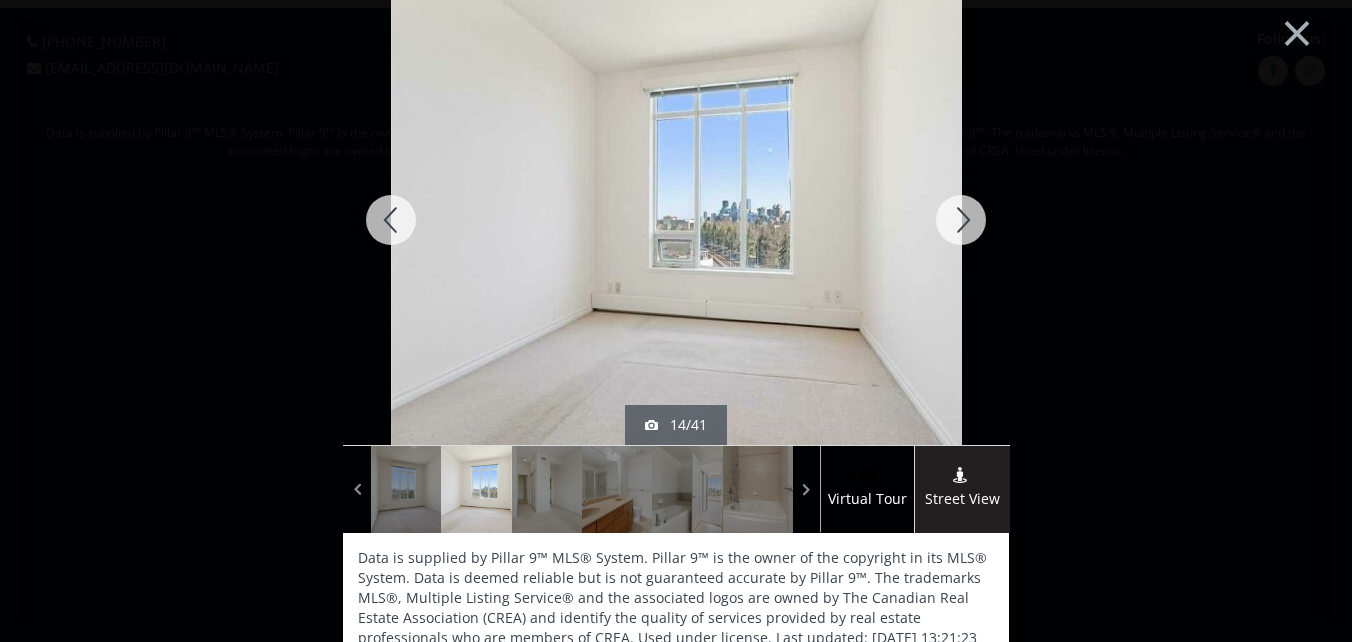 click at bounding box center (961, 220) 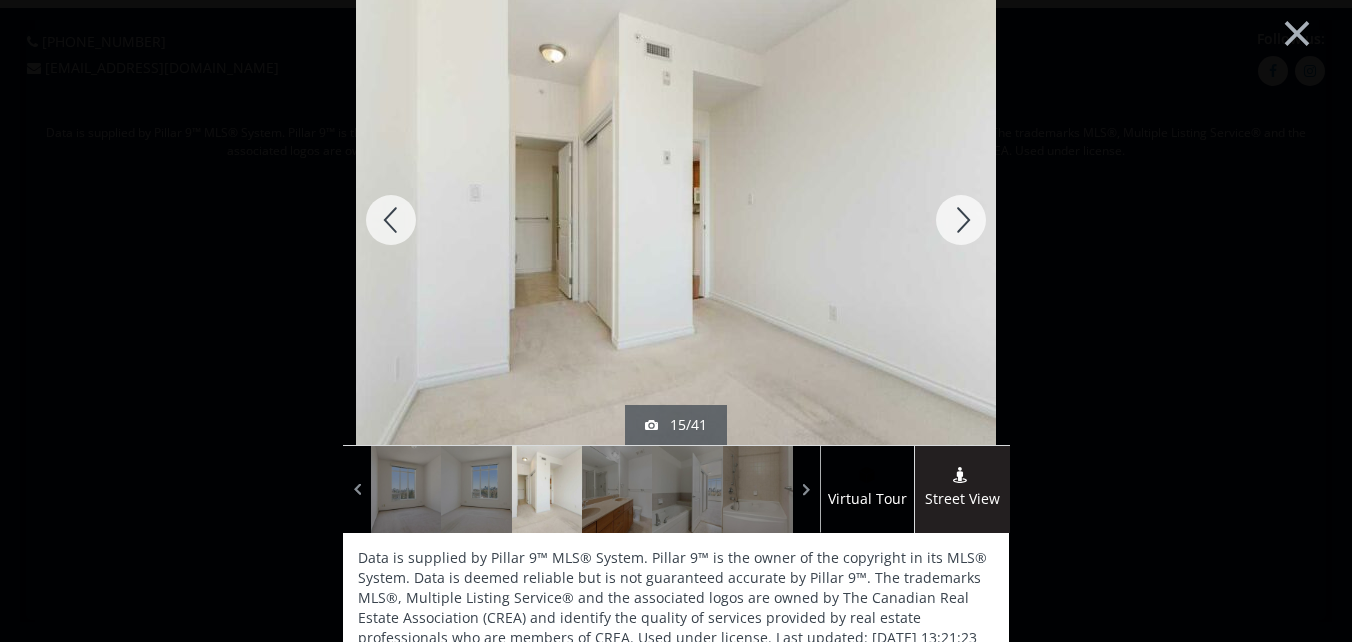 click at bounding box center (961, 220) 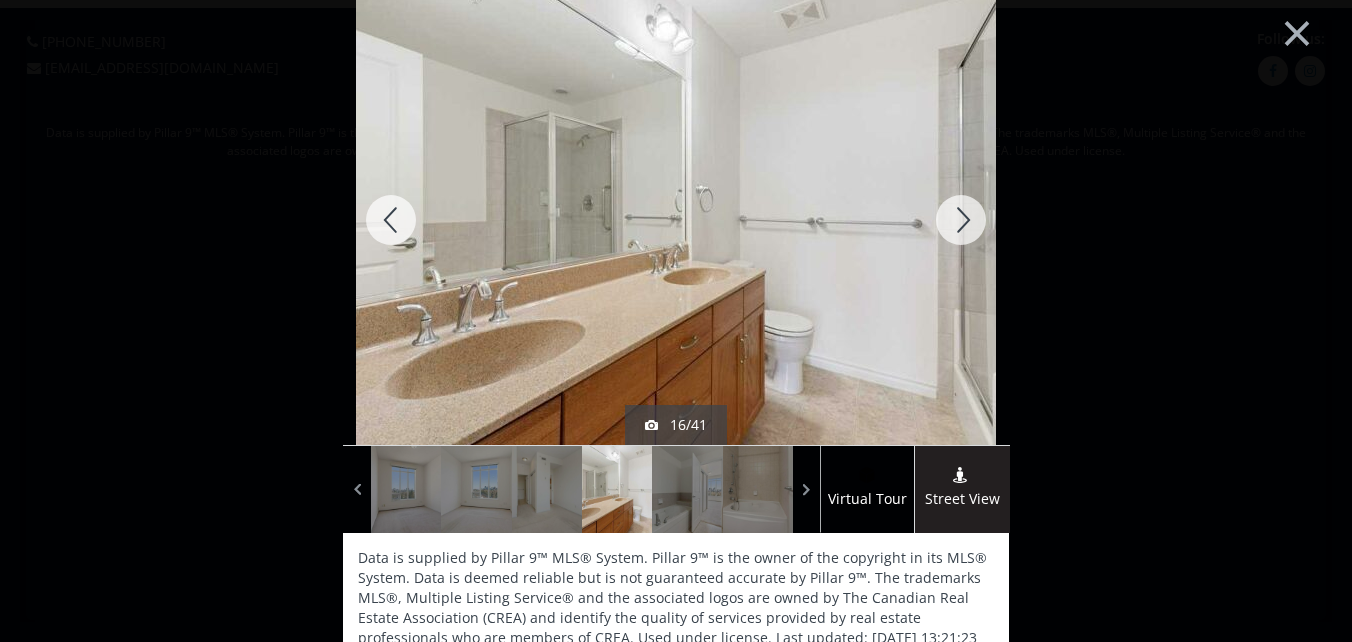 click at bounding box center (961, 220) 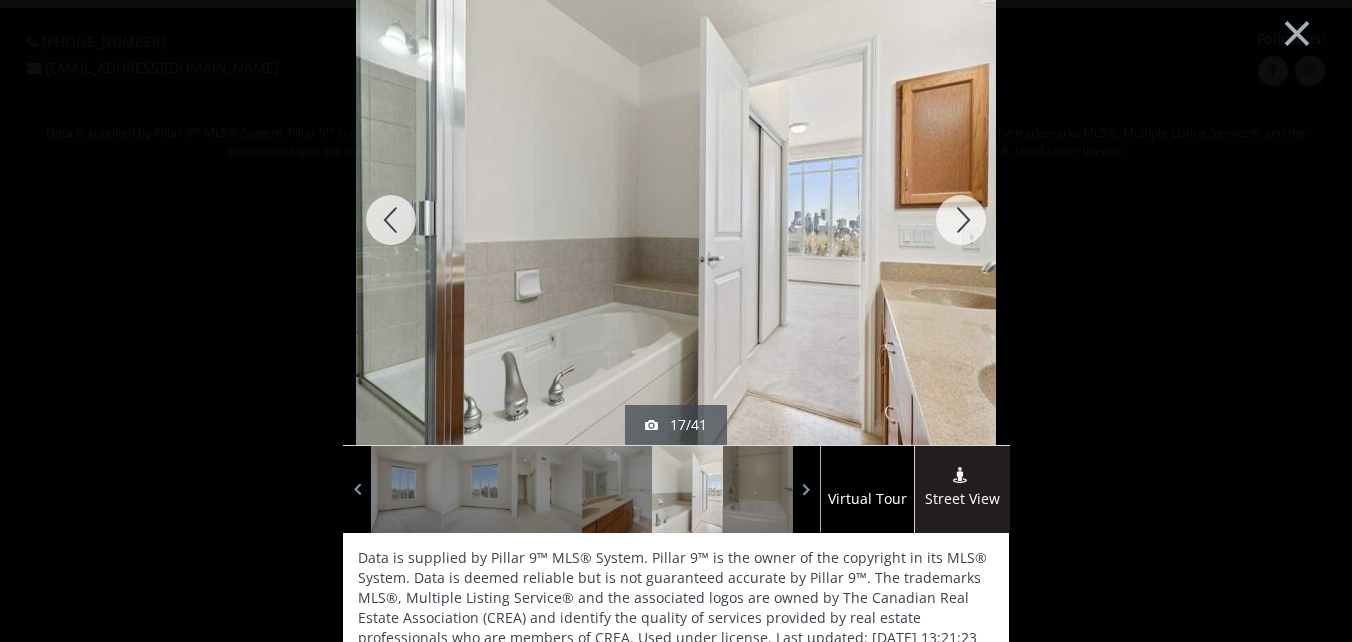 click at bounding box center (961, 220) 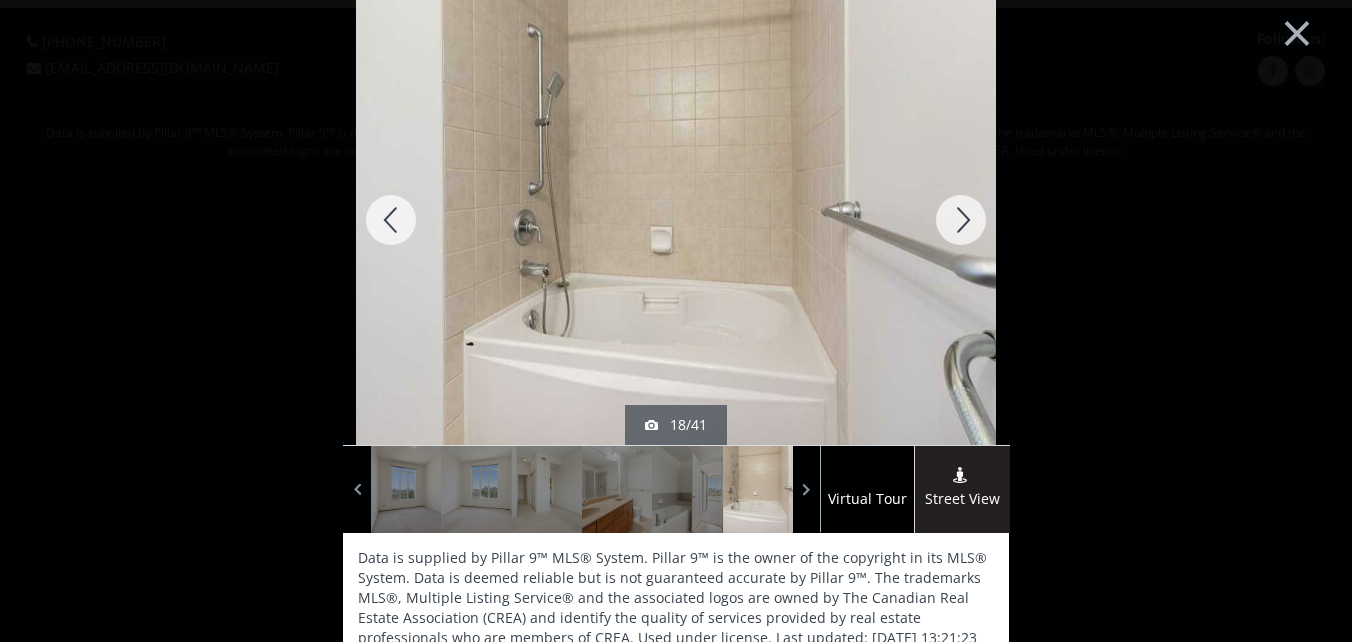click at bounding box center [961, 220] 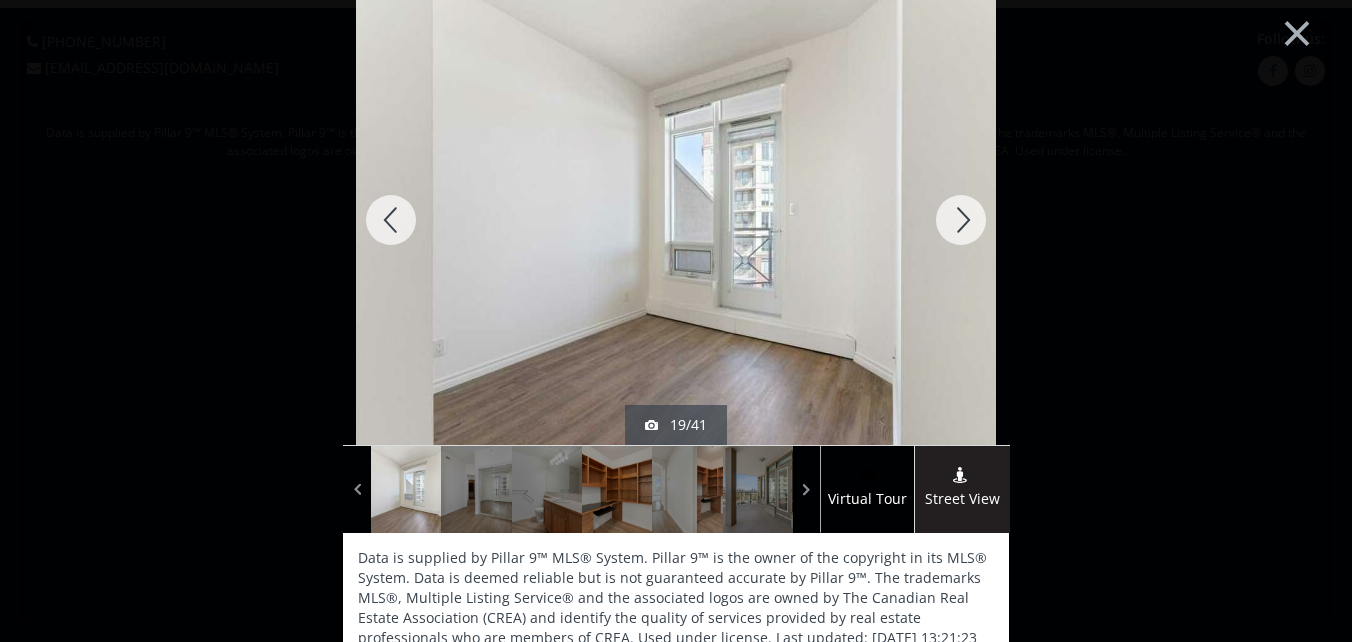 click at bounding box center (961, 220) 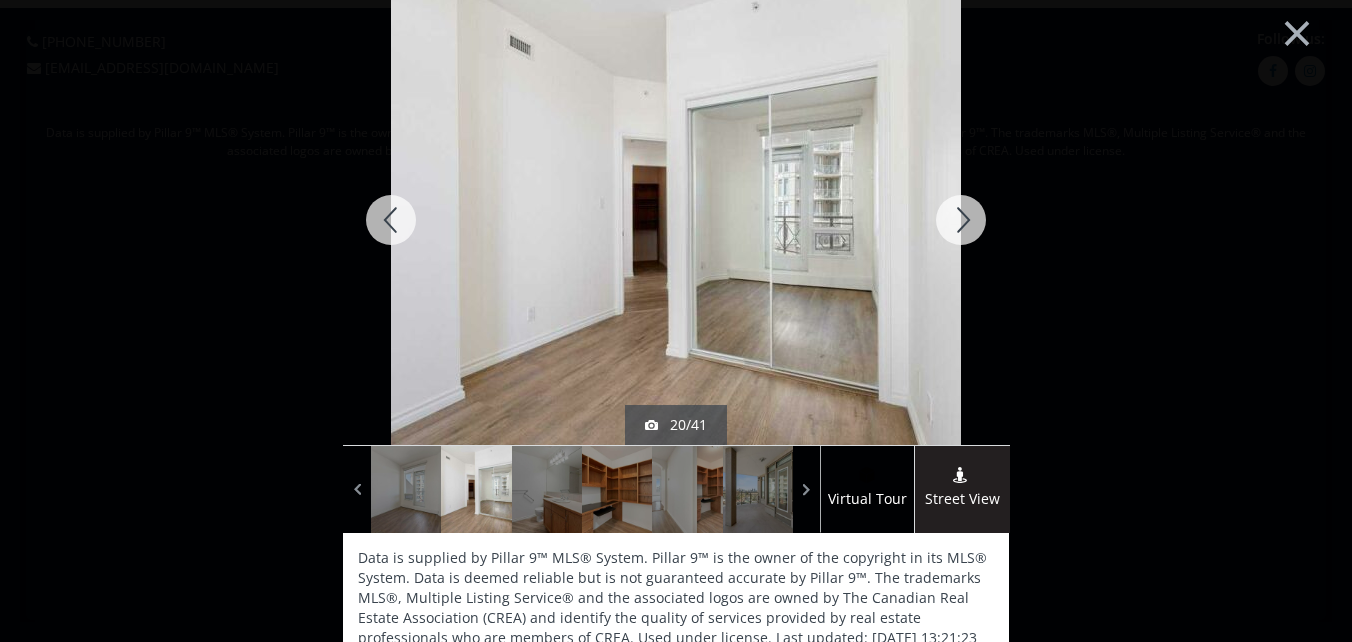 click at bounding box center [961, 220] 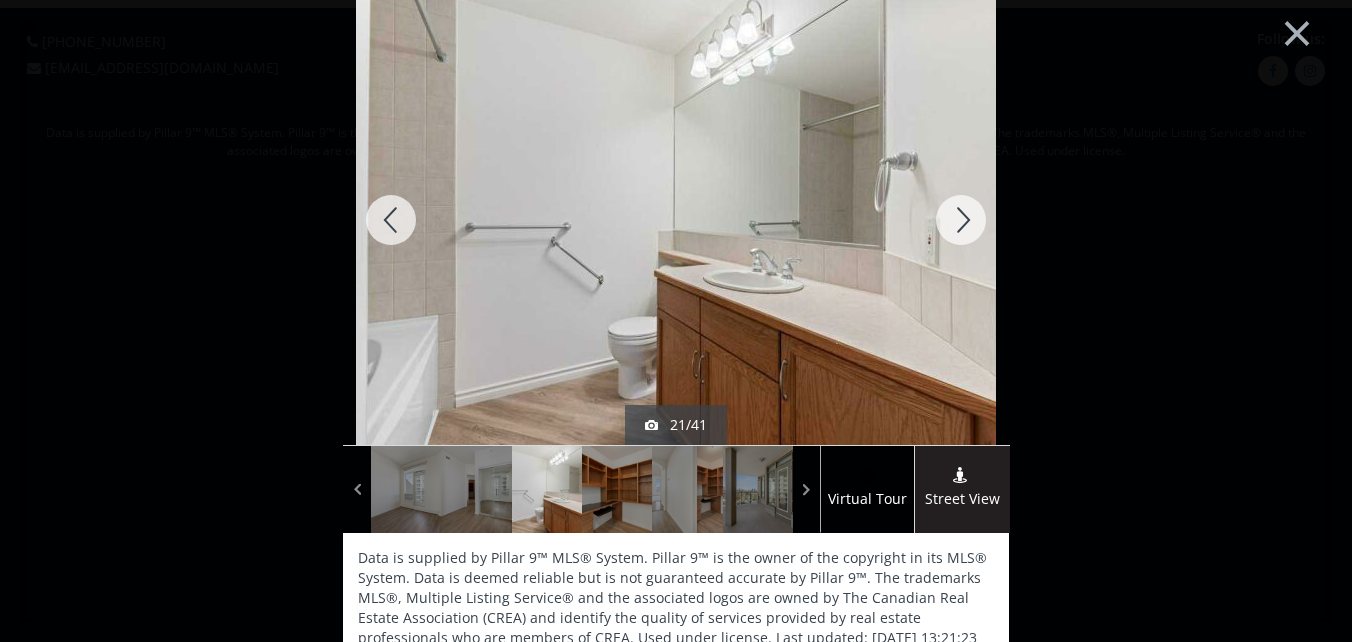 click at bounding box center (961, 220) 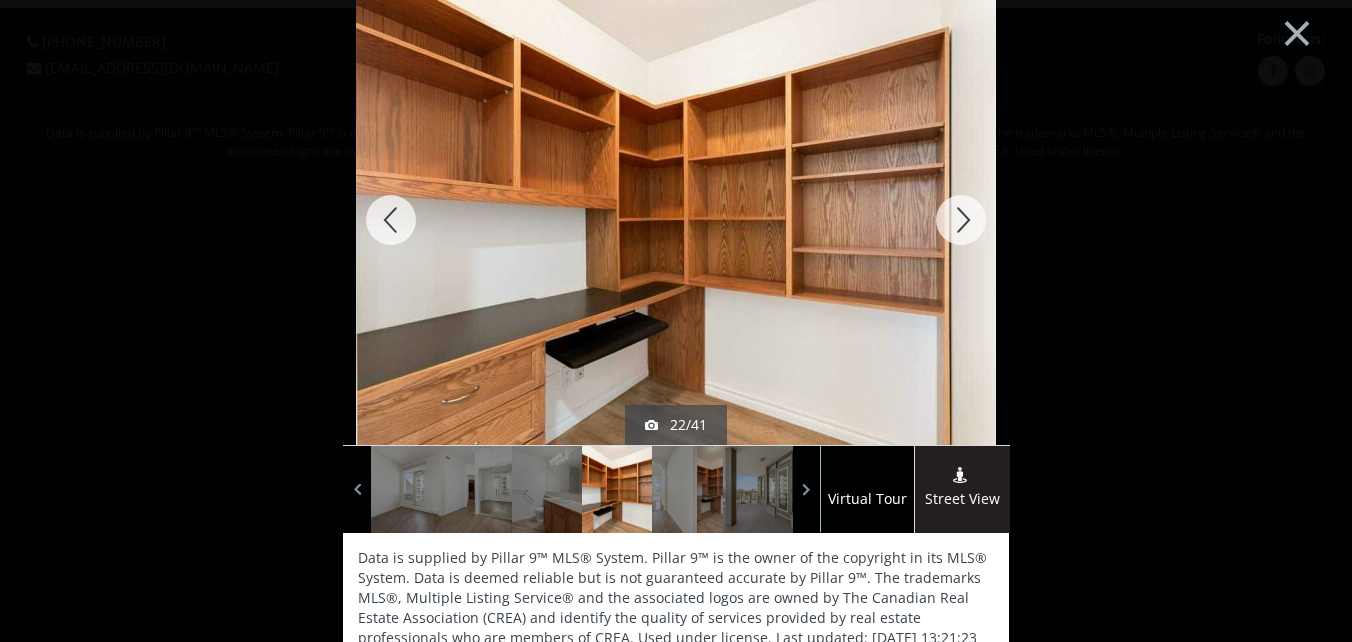 click at bounding box center (961, 220) 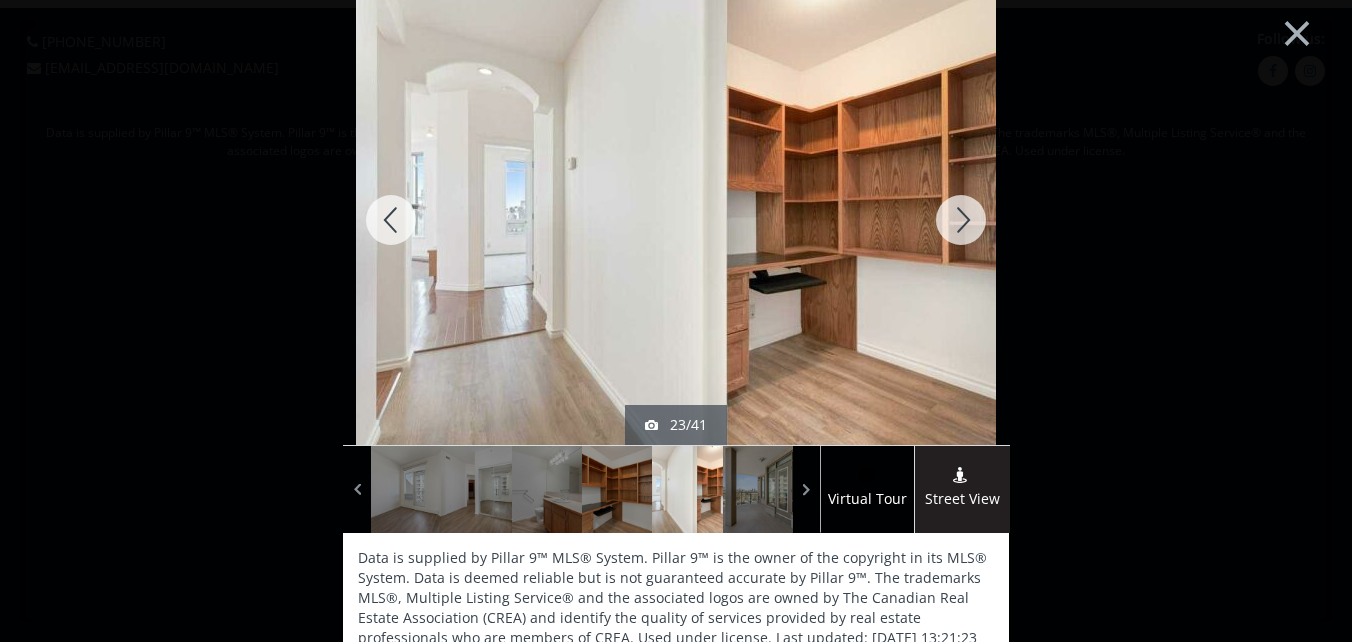 click at bounding box center (961, 220) 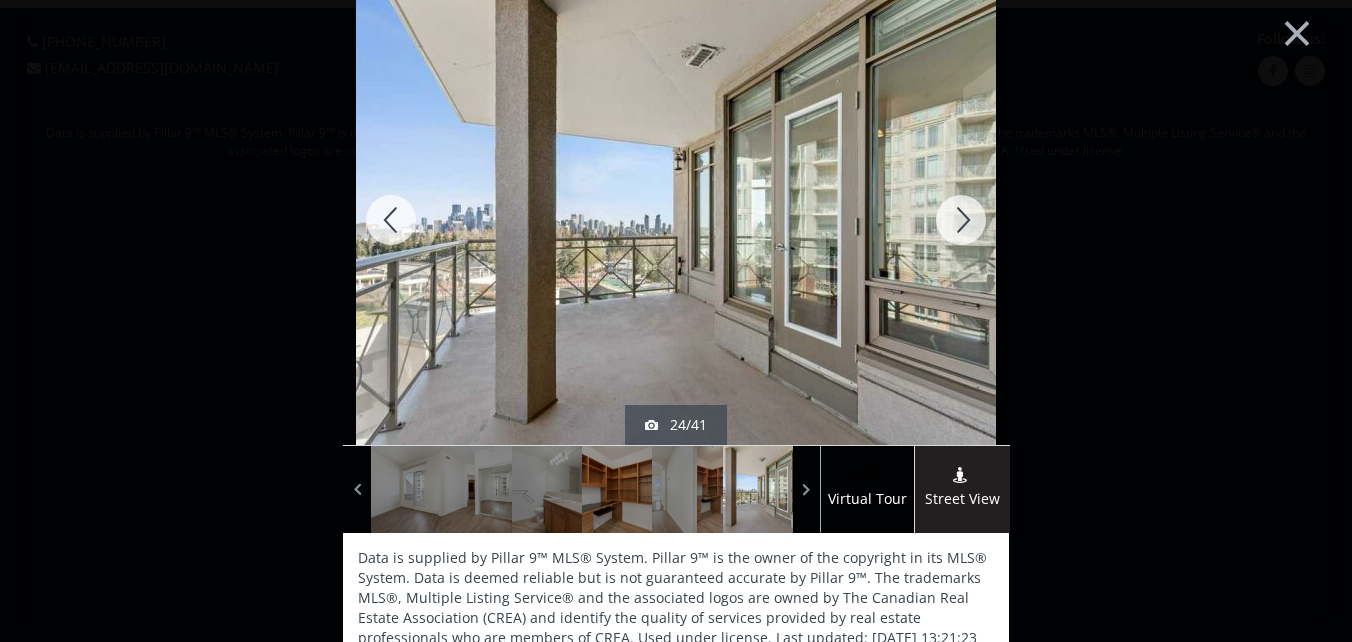 click at bounding box center [961, 220] 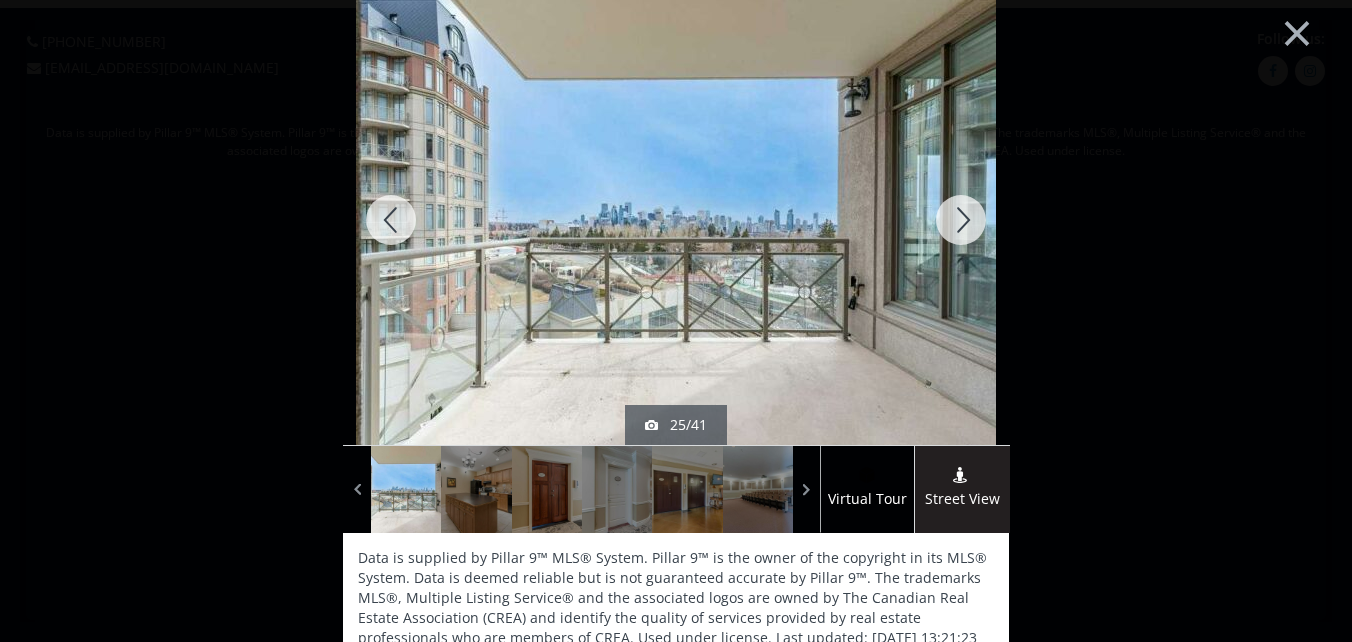 click at bounding box center (961, 220) 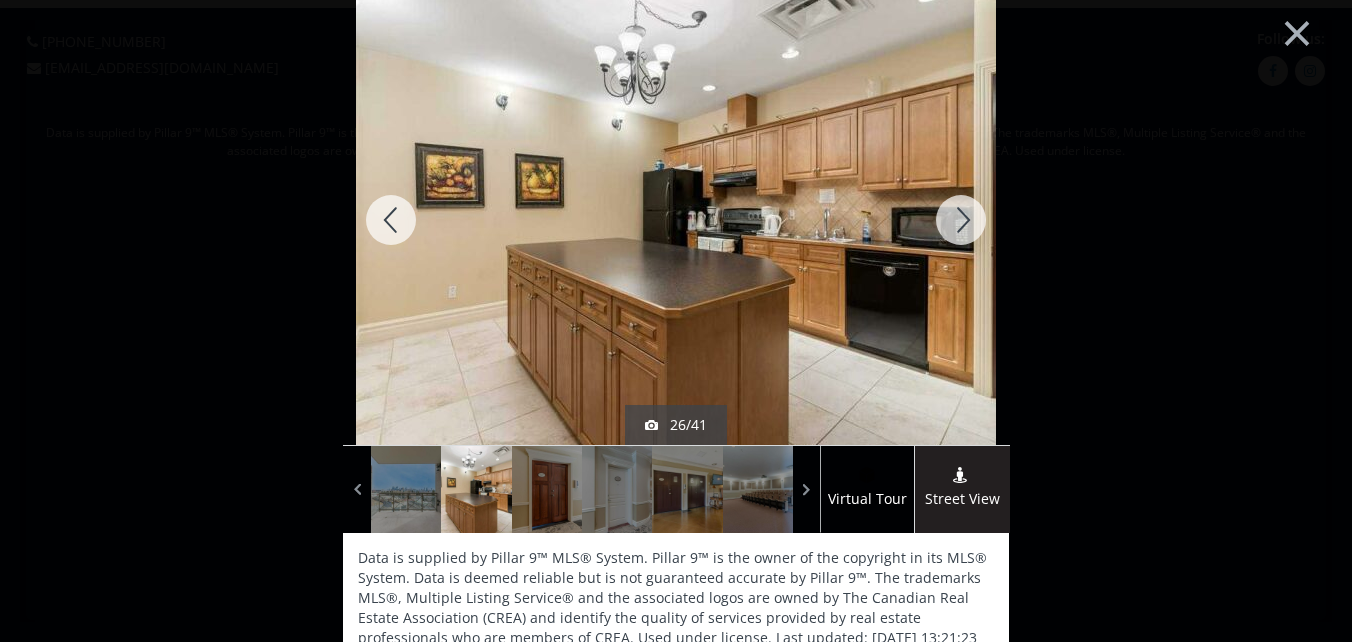 click at bounding box center (961, 220) 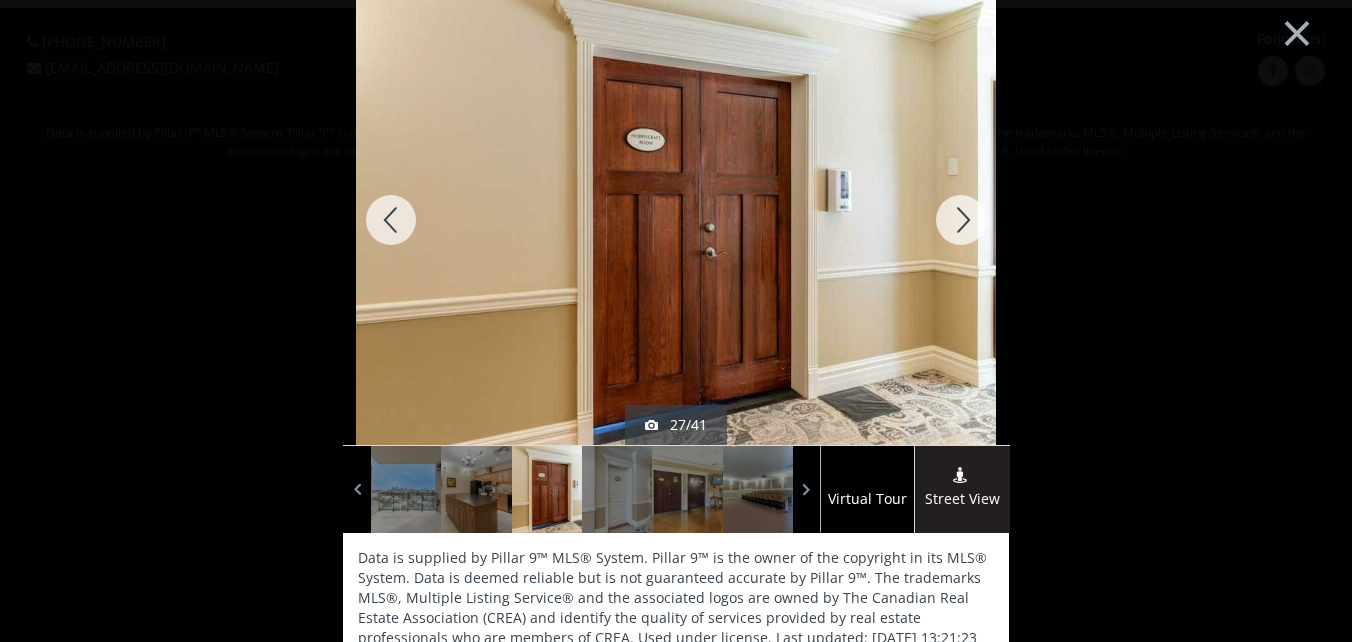 click at bounding box center (961, 220) 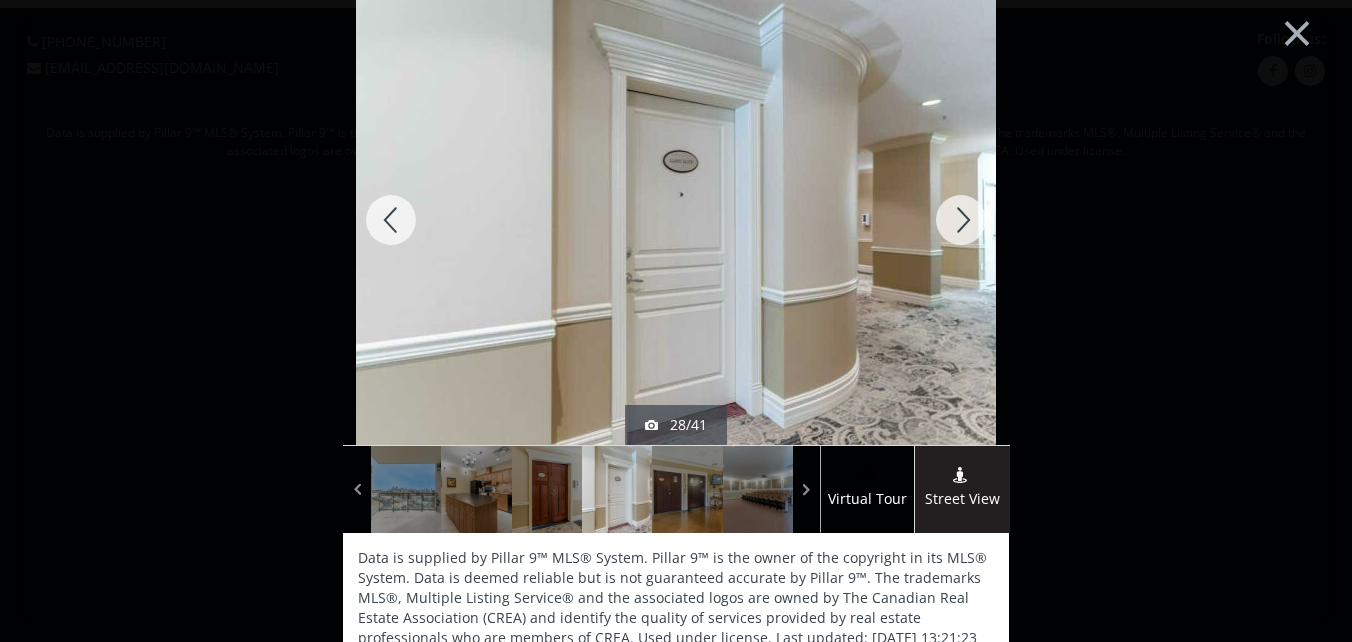 click at bounding box center (961, 220) 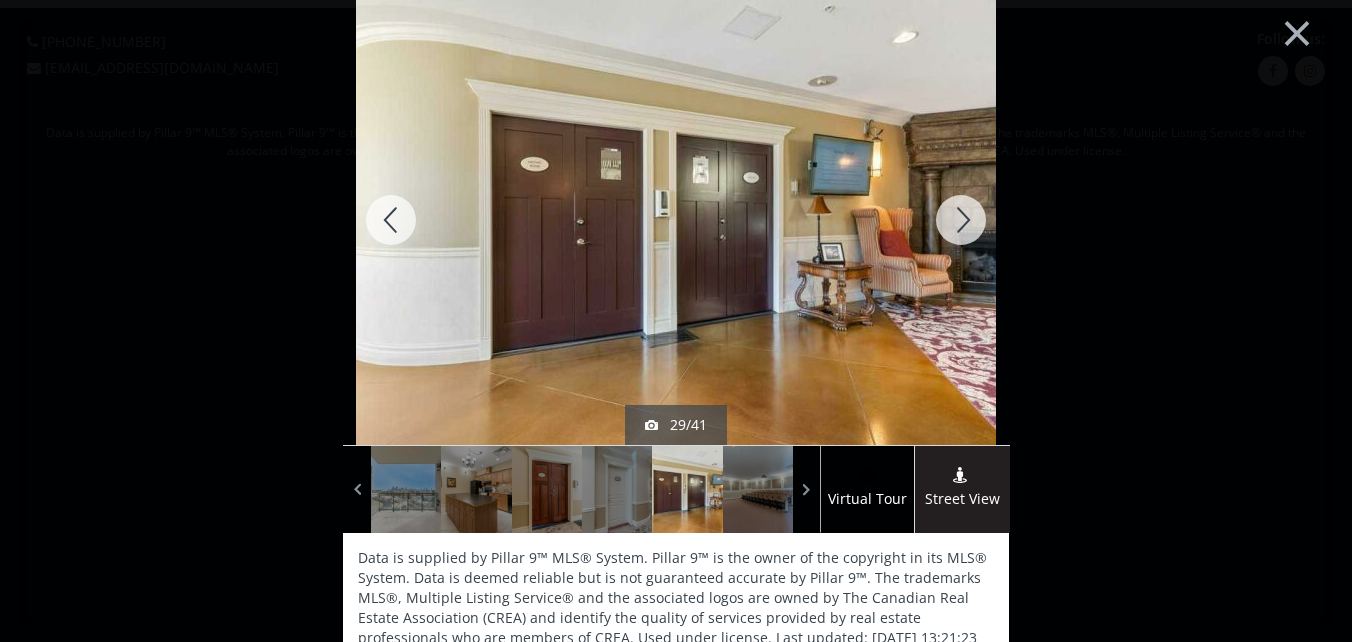 click at bounding box center (961, 220) 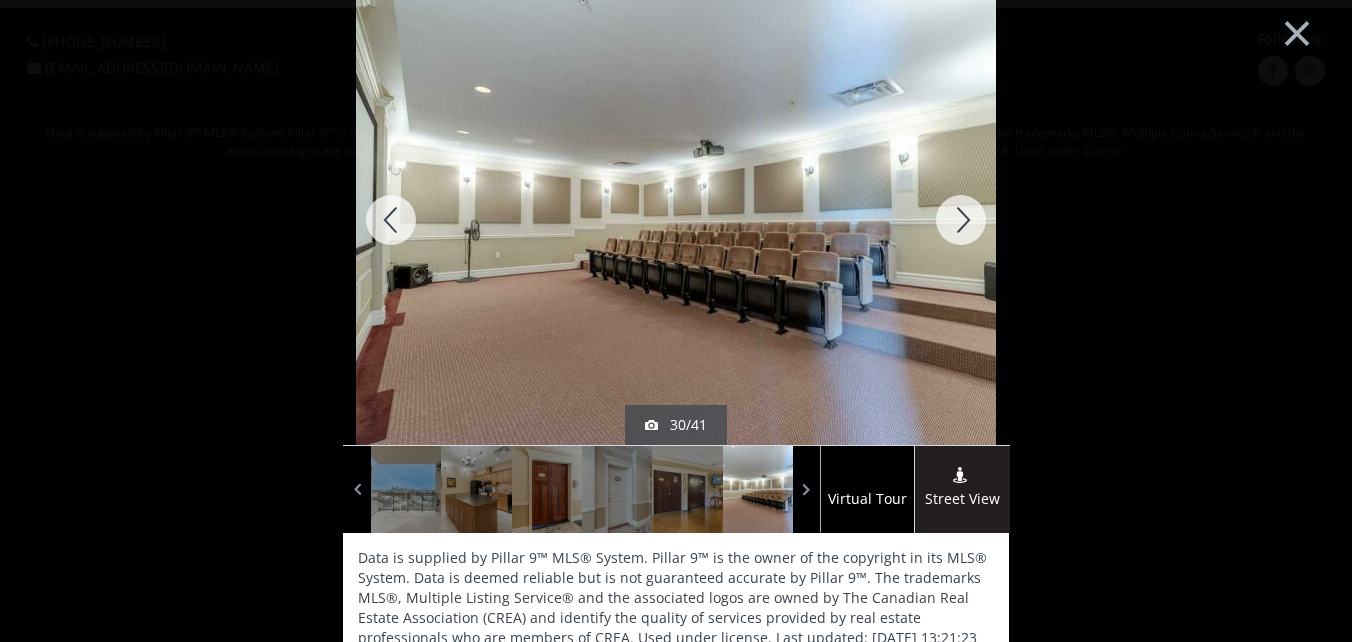 click at bounding box center [961, 220] 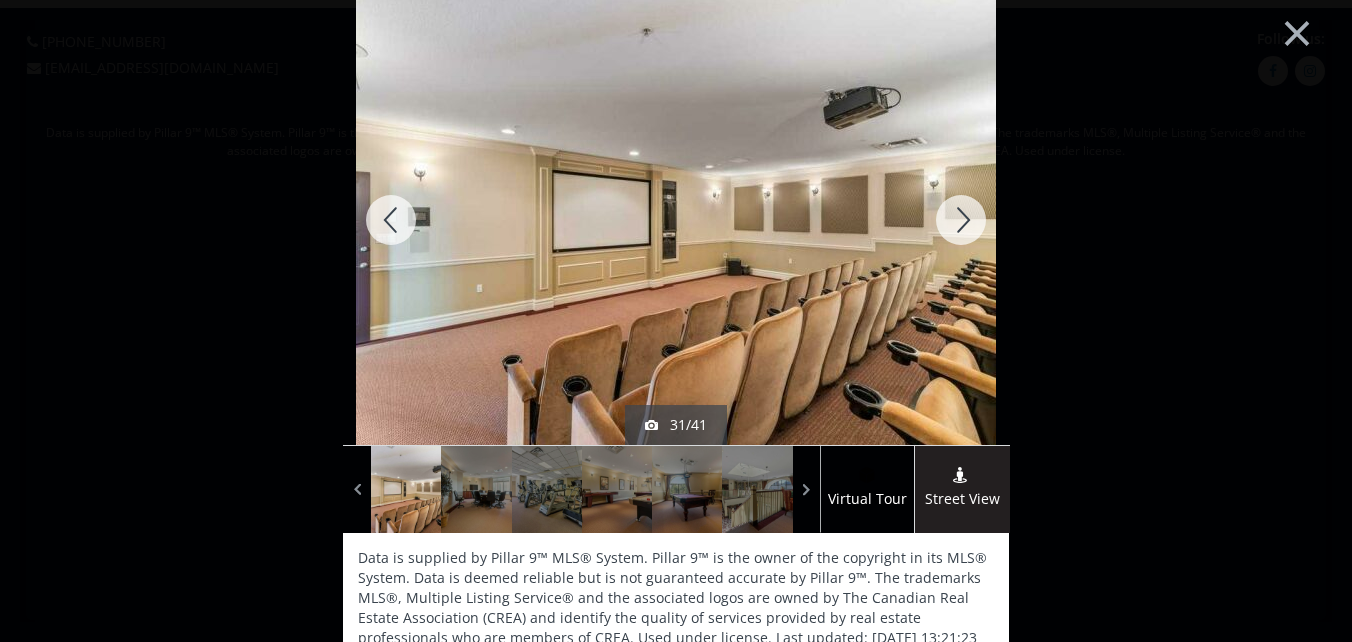 click at bounding box center [961, 220] 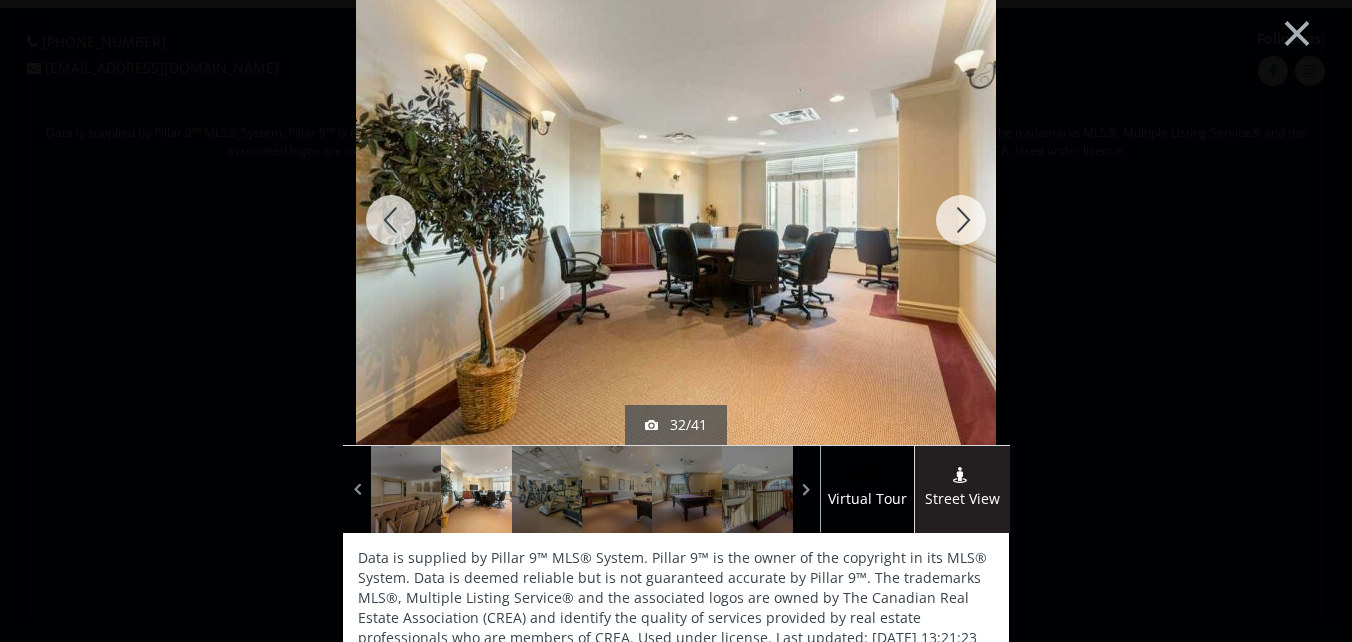 click at bounding box center (961, 220) 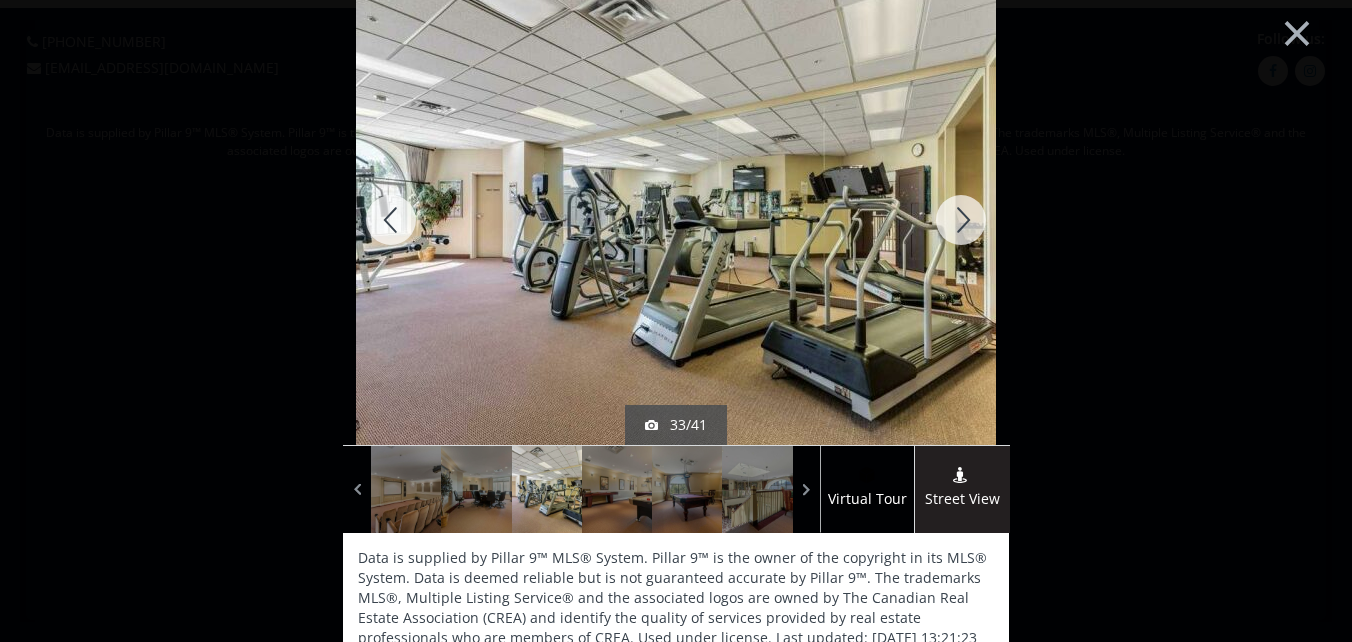 click at bounding box center (961, 220) 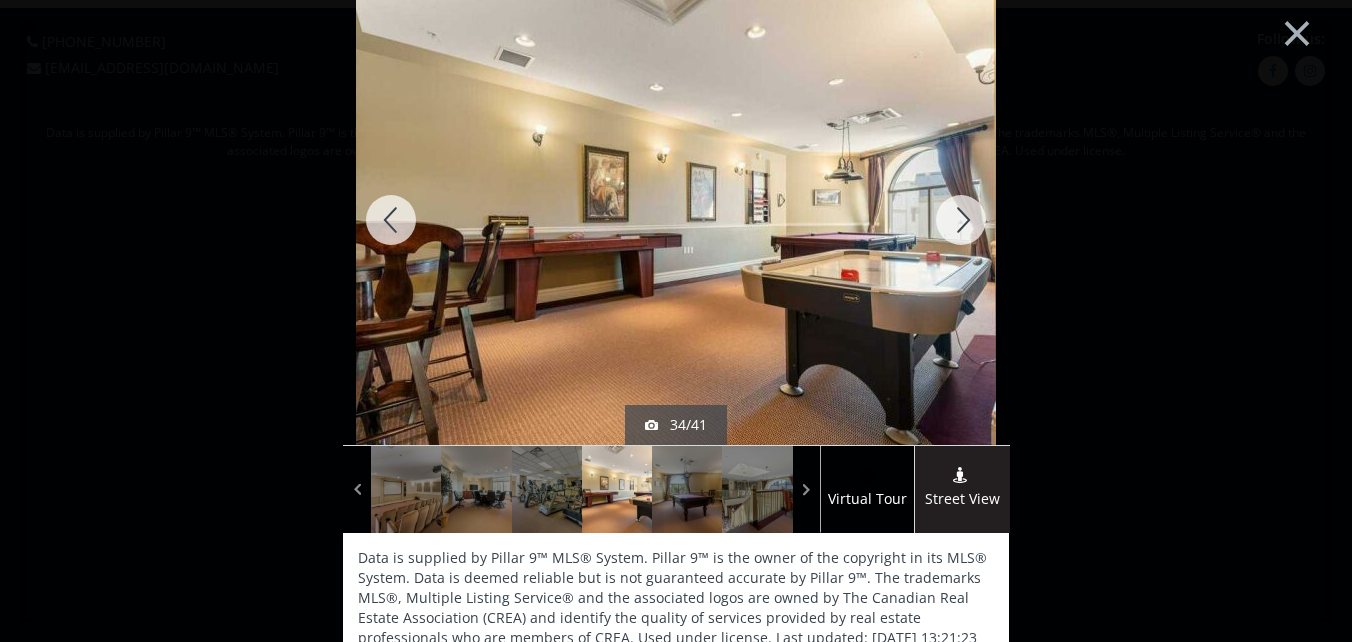 click at bounding box center (961, 220) 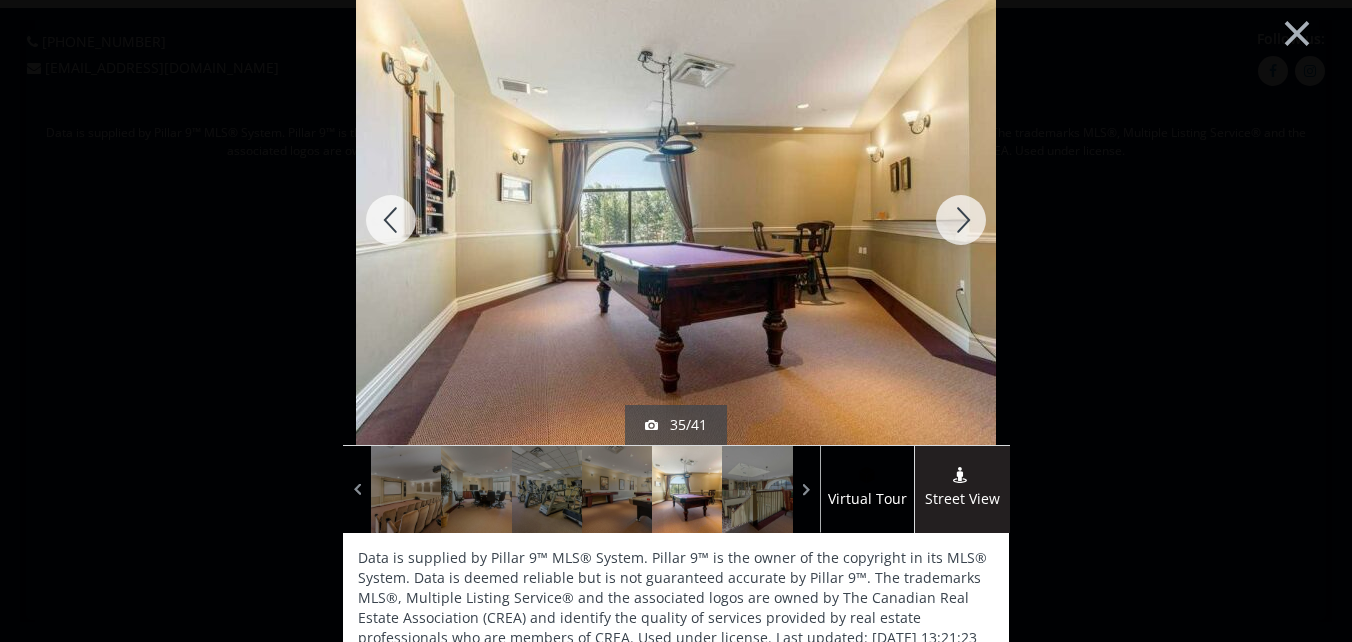 click at bounding box center [961, 220] 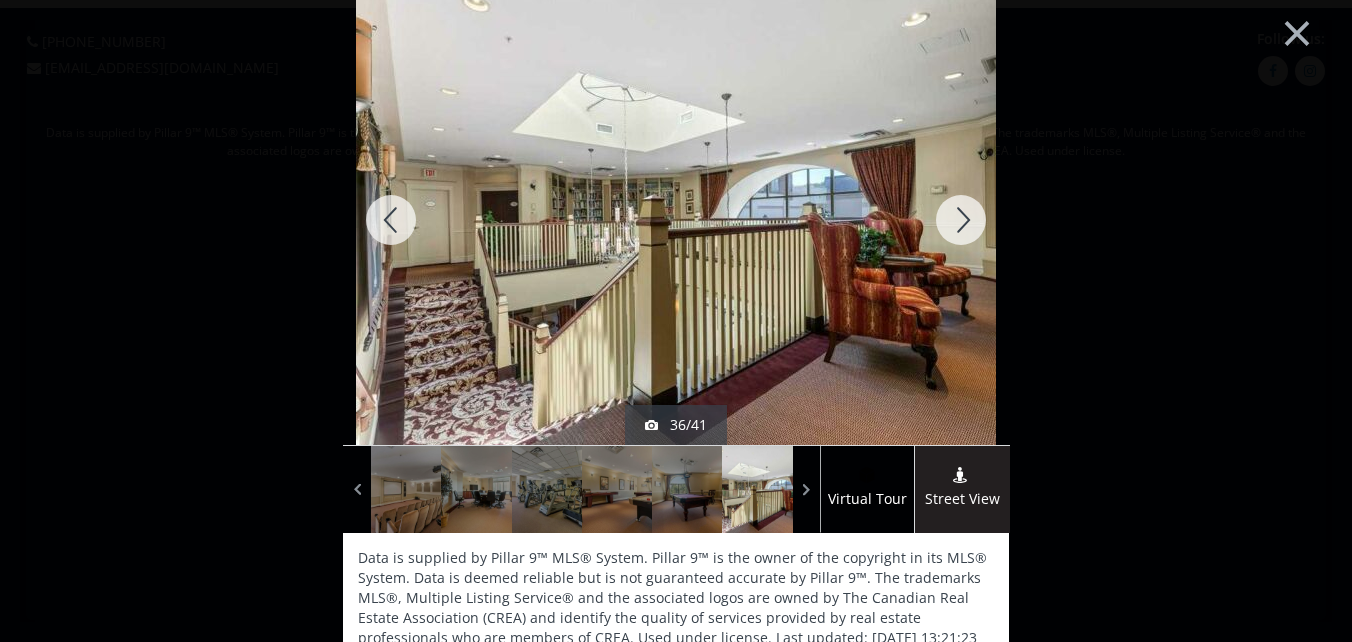 click at bounding box center (961, 220) 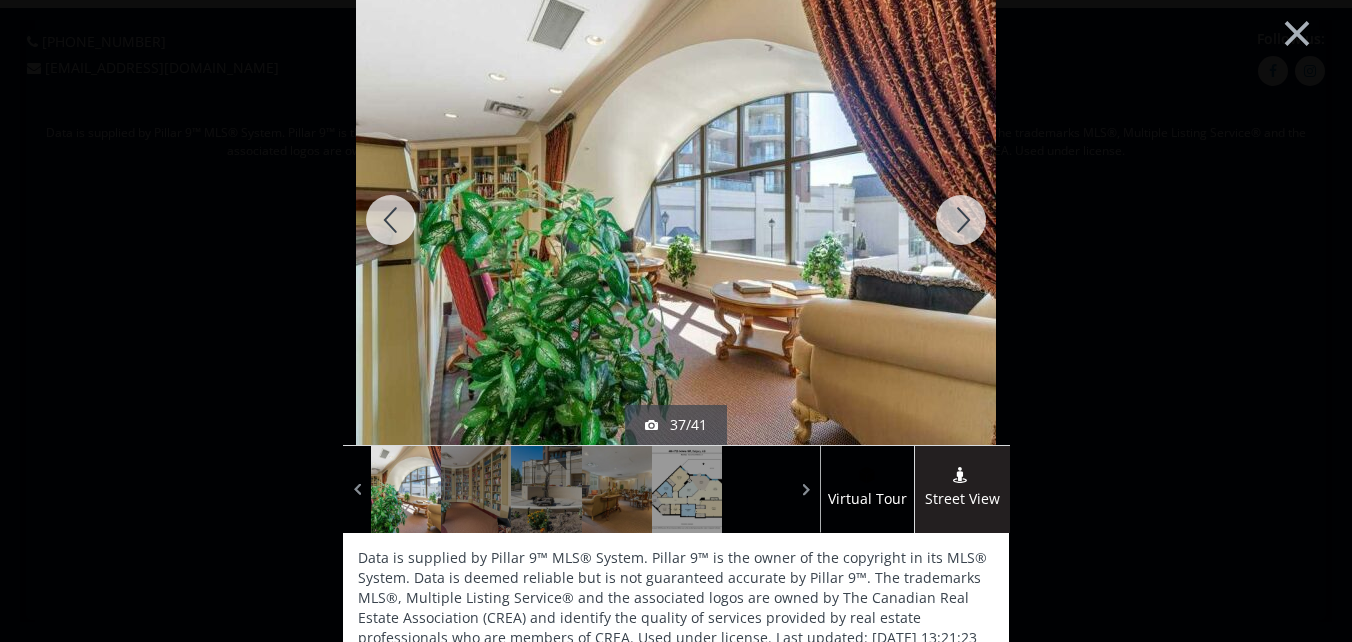click at bounding box center [961, 220] 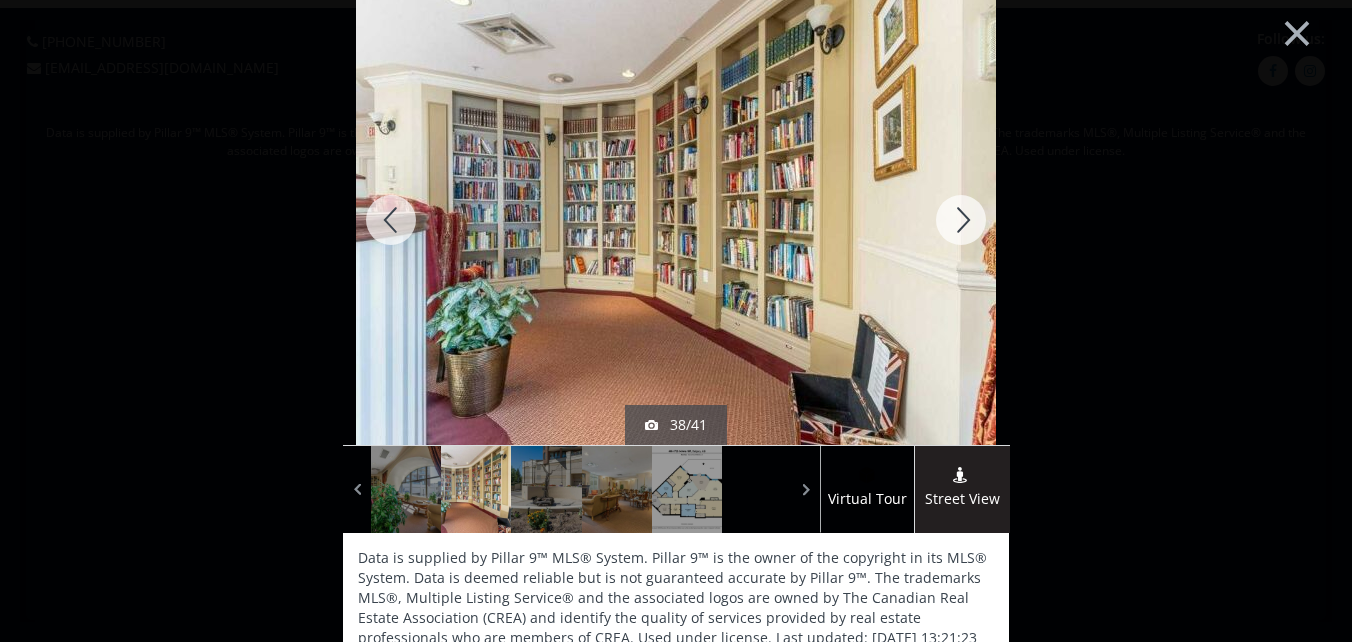 click at bounding box center (961, 220) 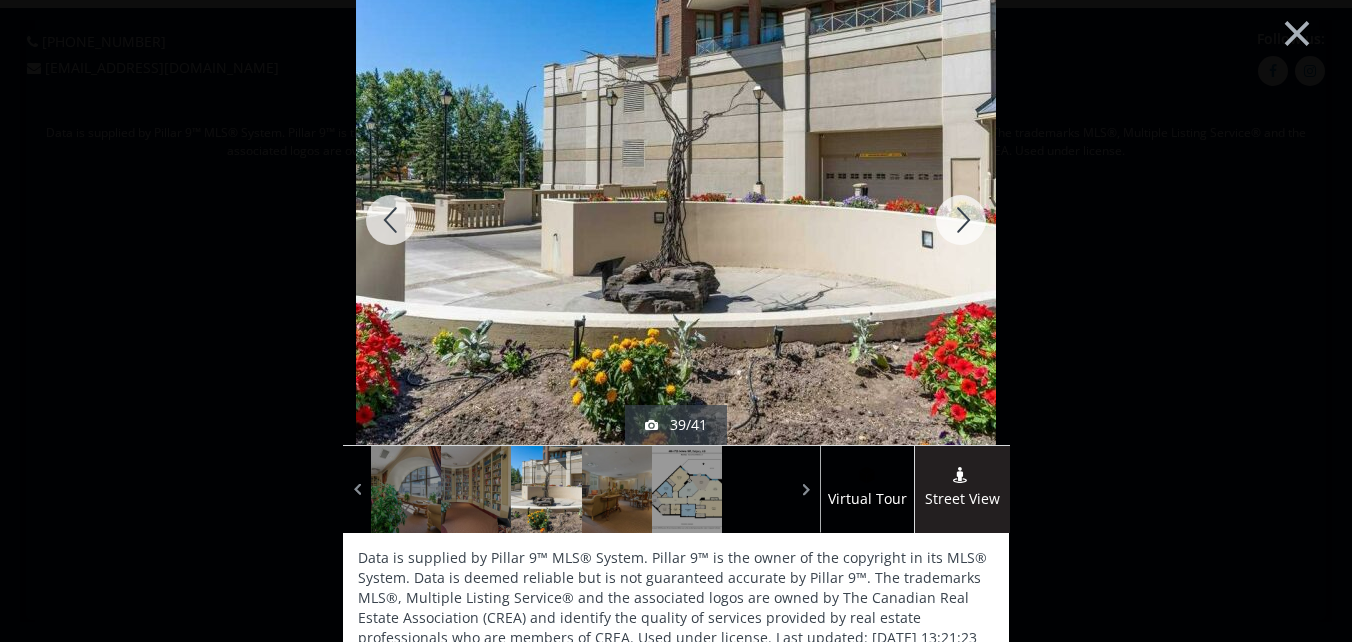 click at bounding box center [961, 220] 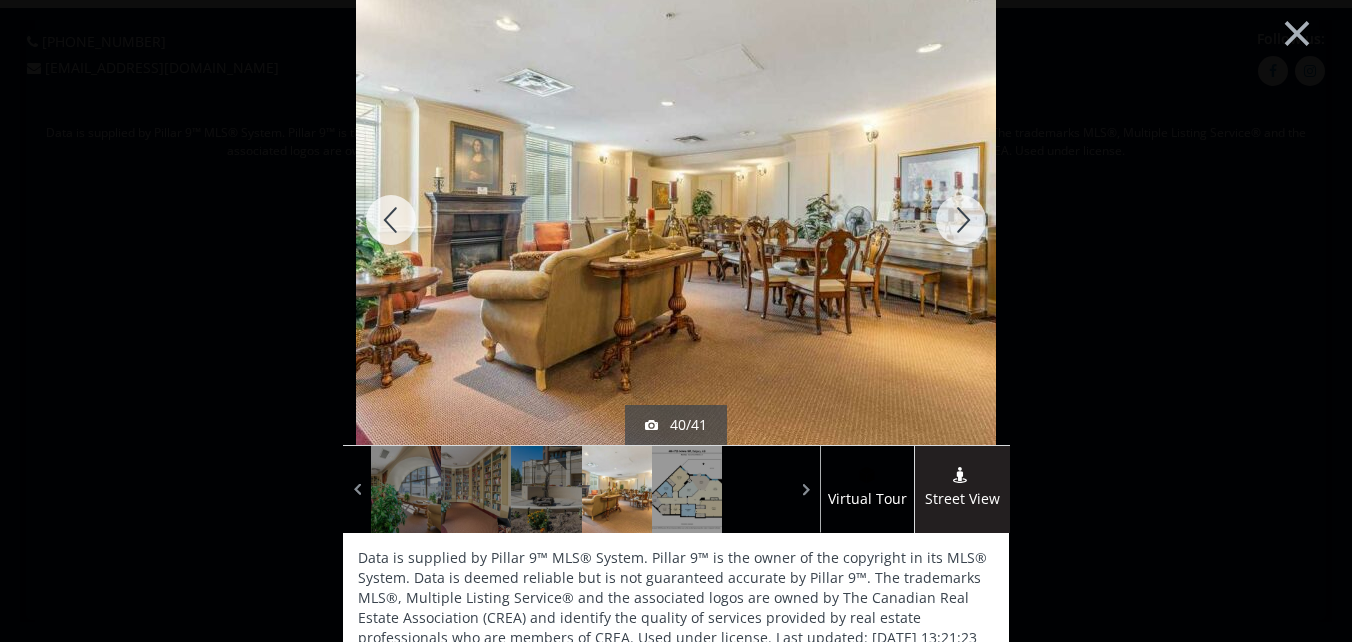 click at bounding box center [961, 220] 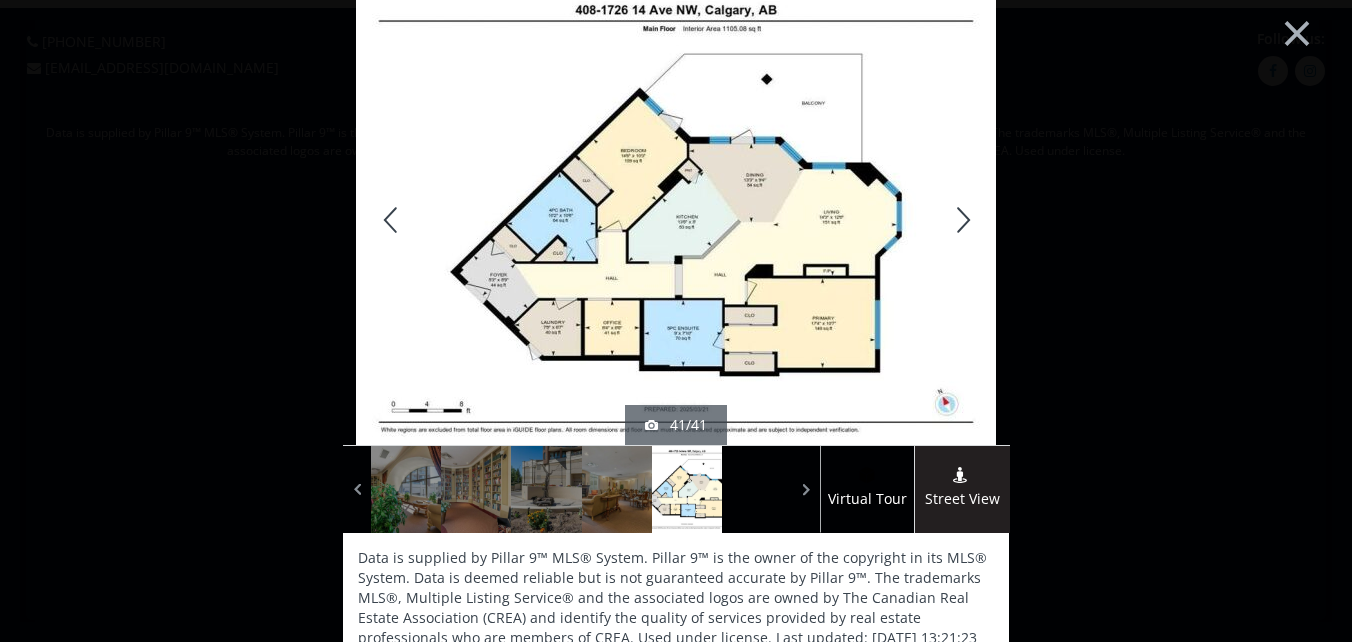 click at bounding box center [961, 220] 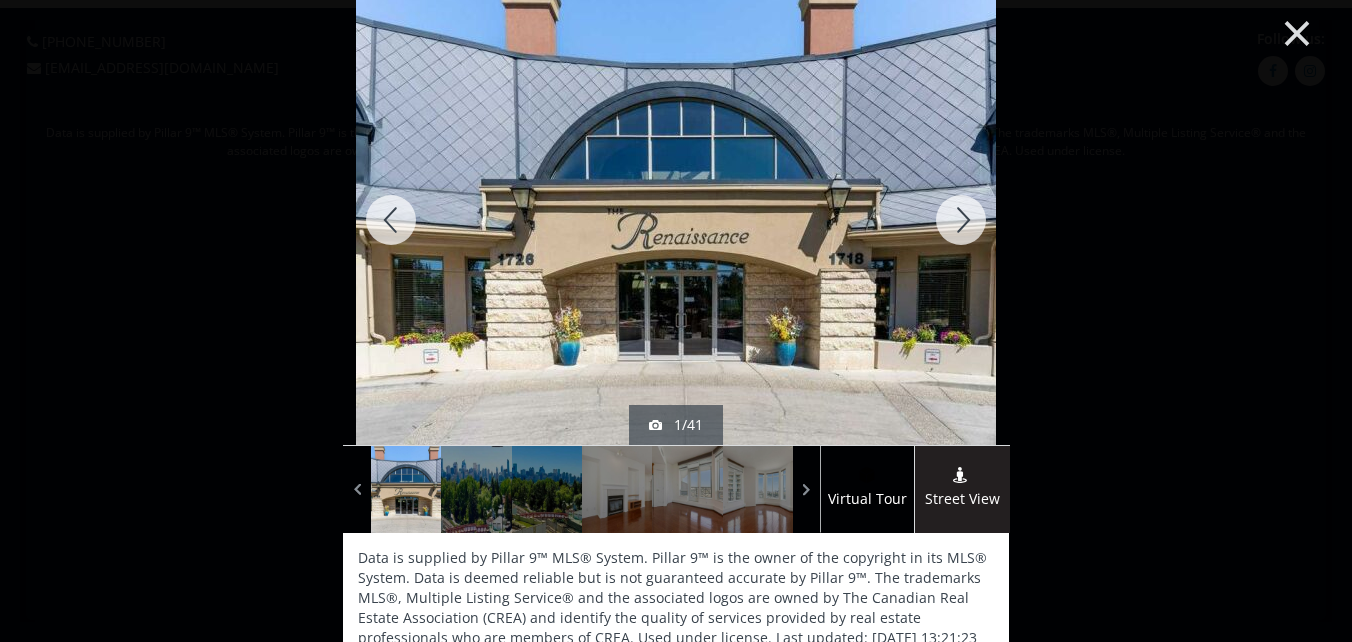 click on "×" at bounding box center [1297, 31] 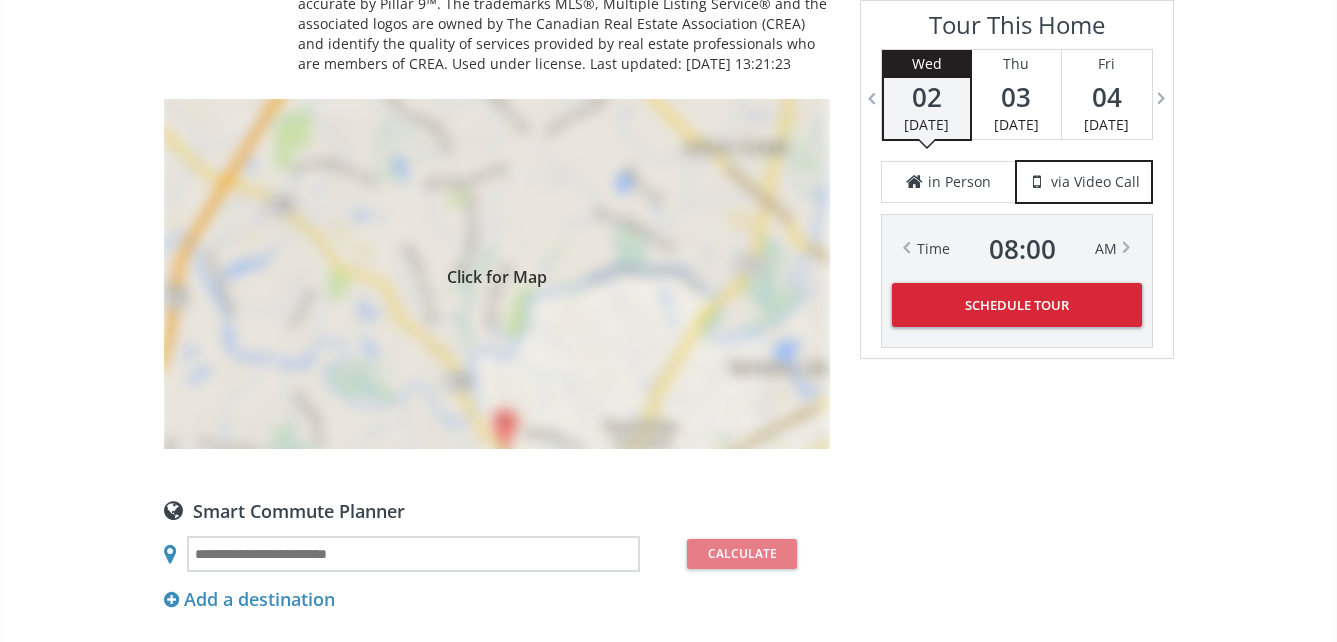 scroll, scrollTop: 1800, scrollLeft: 0, axis: vertical 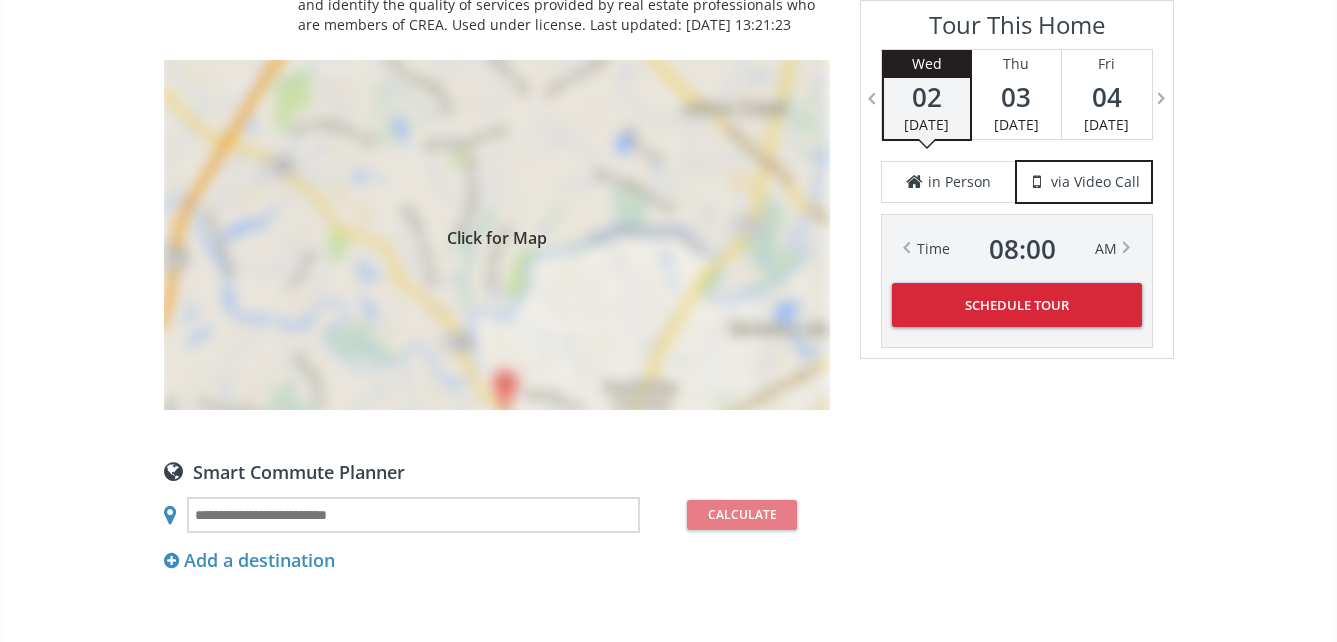 click on "Click for Map" at bounding box center (497, 235) 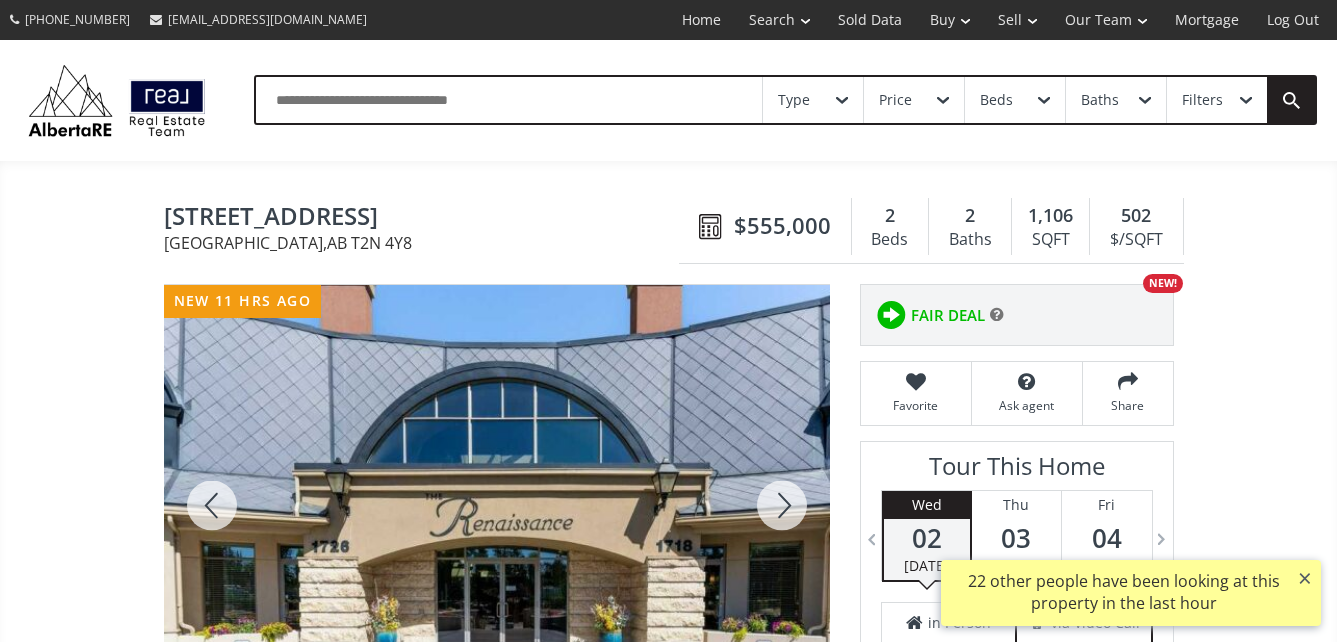 scroll, scrollTop: 0, scrollLeft: 0, axis: both 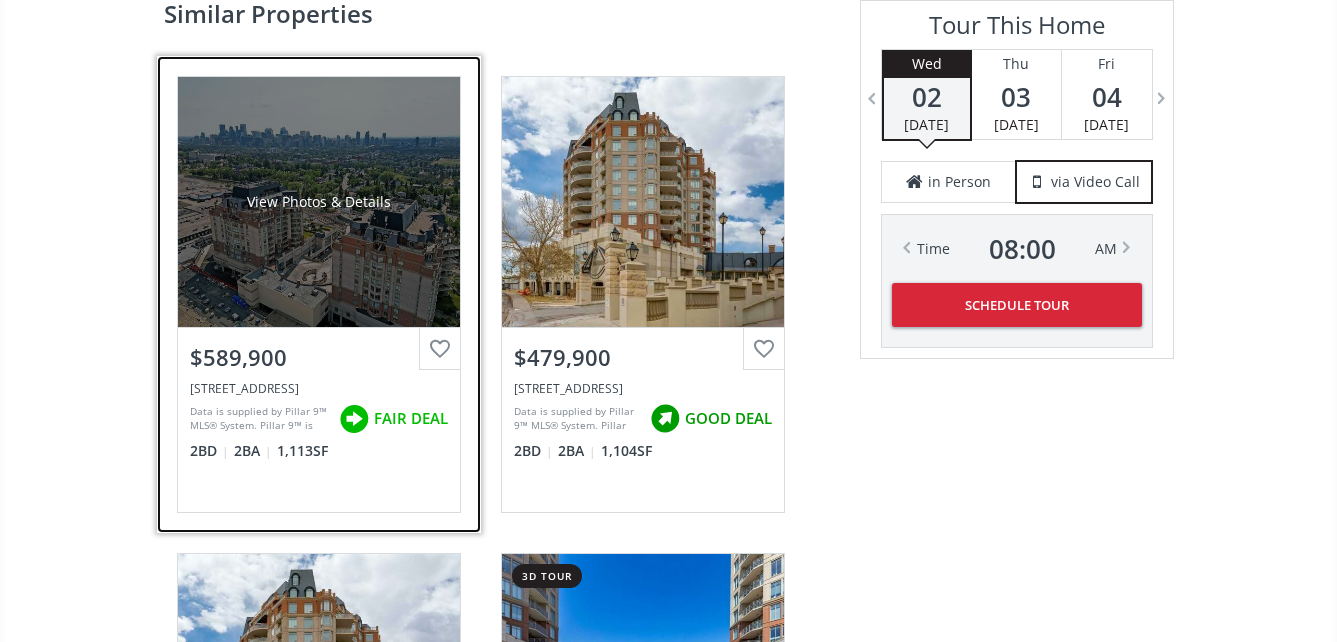 click on "View Photos & Details" at bounding box center (319, 202) 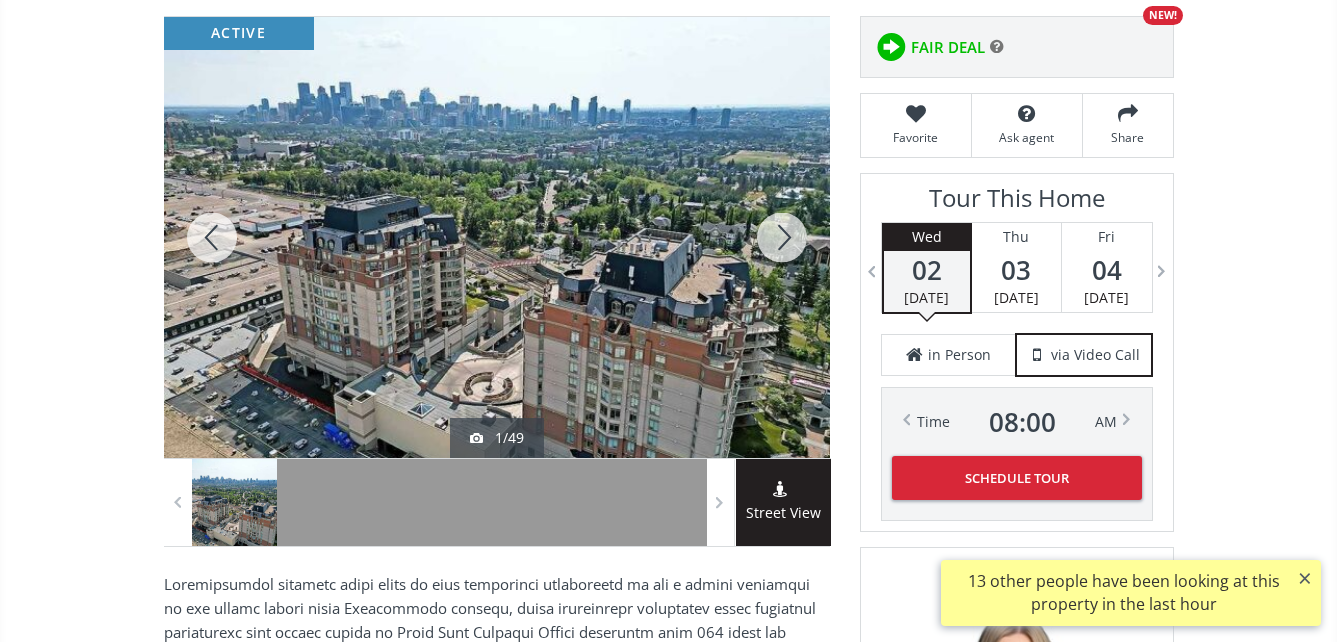 scroll, scrollTop: 300, scrollLeft: 0, axis: vertical 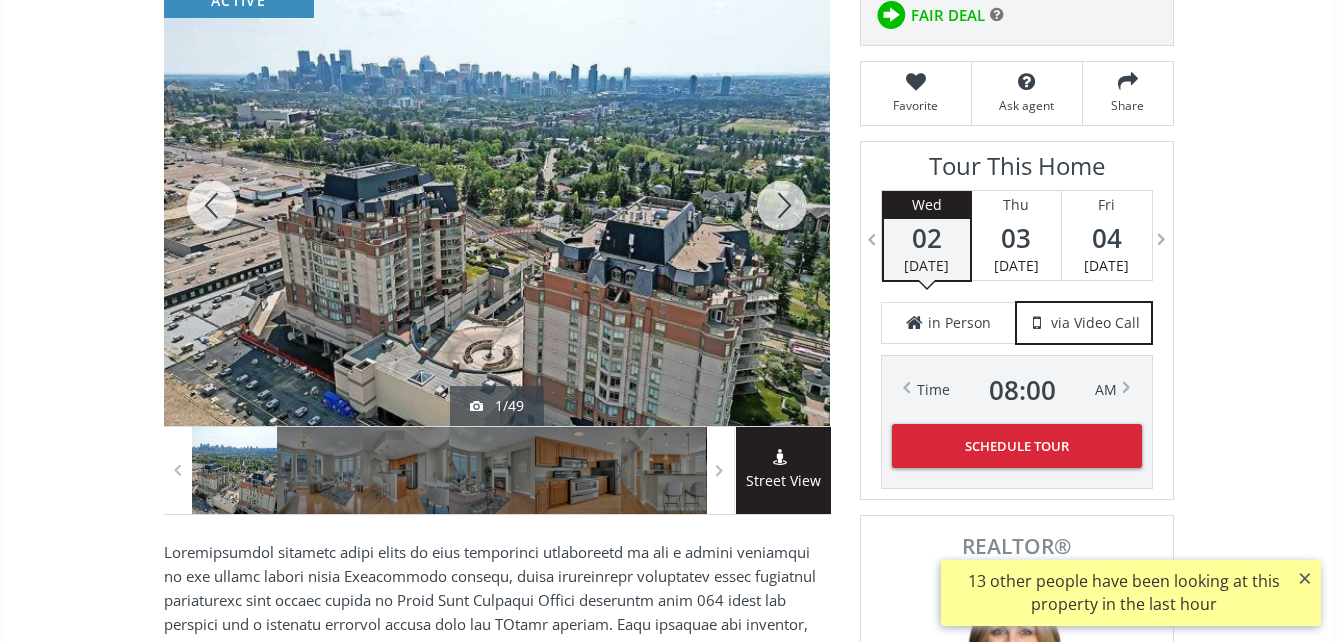 click at bounding box center [497, 205] 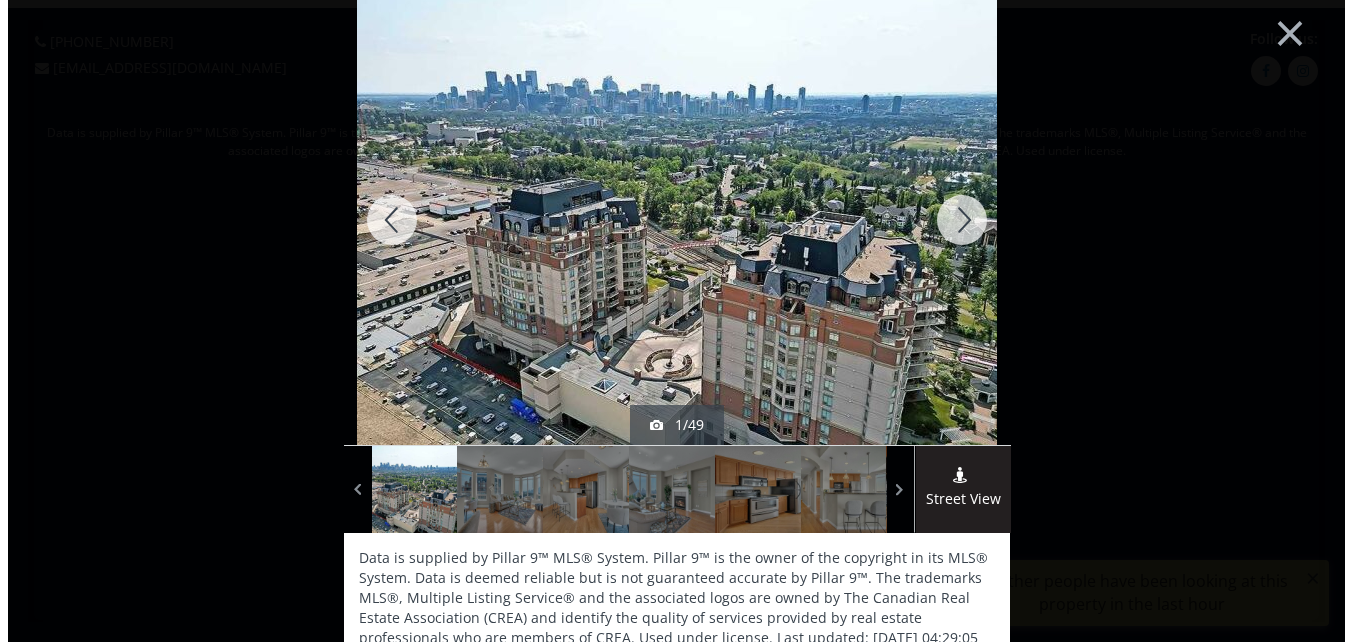 scroll, scrollTop: 0, scrollLeft: 0, axis: both 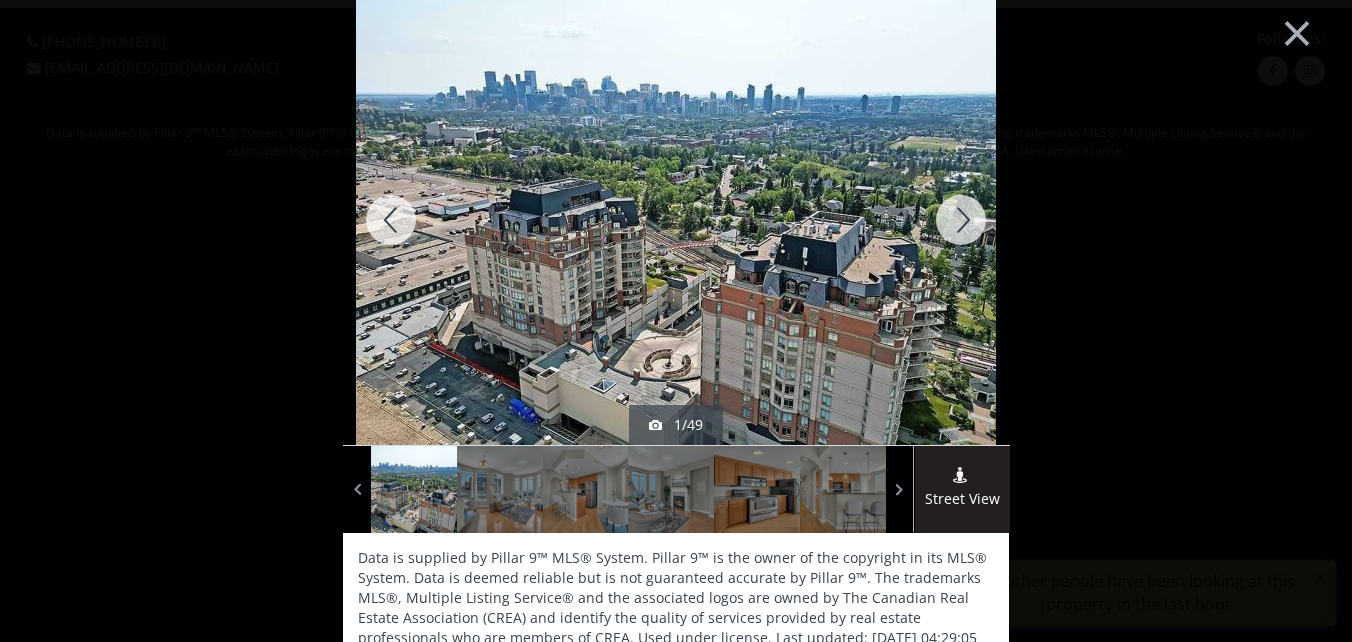click at bounding box center (961, 220) 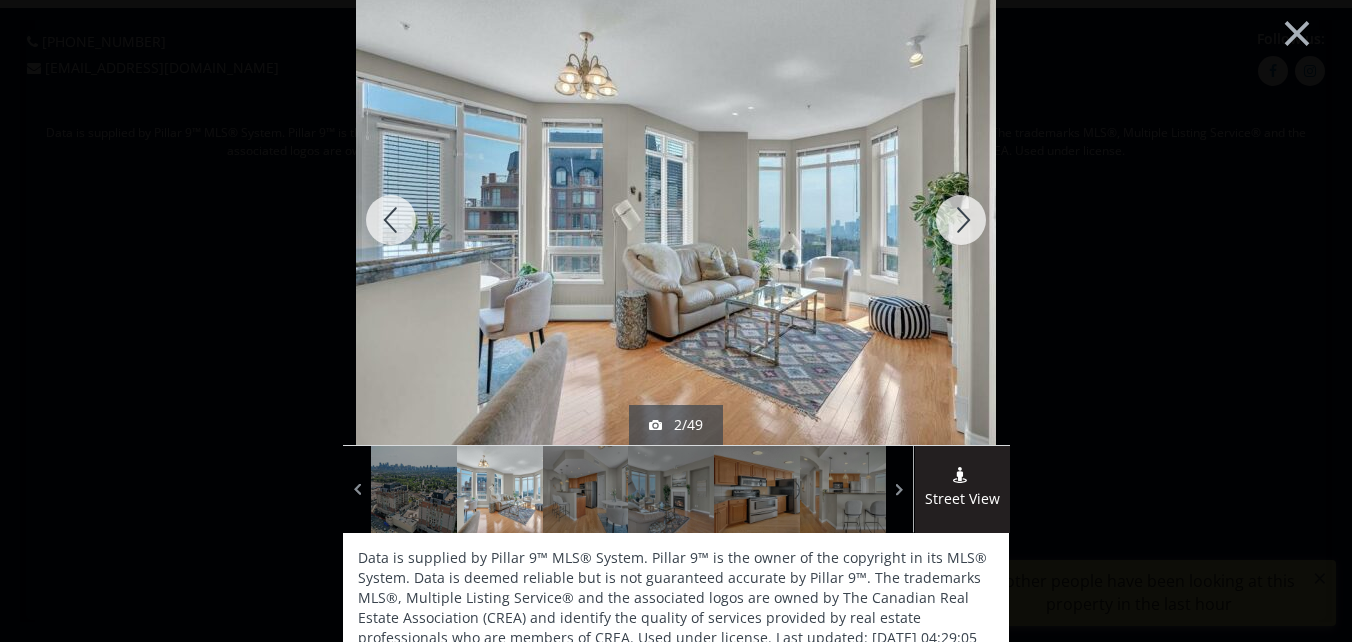click at bounding box center (961, 220) 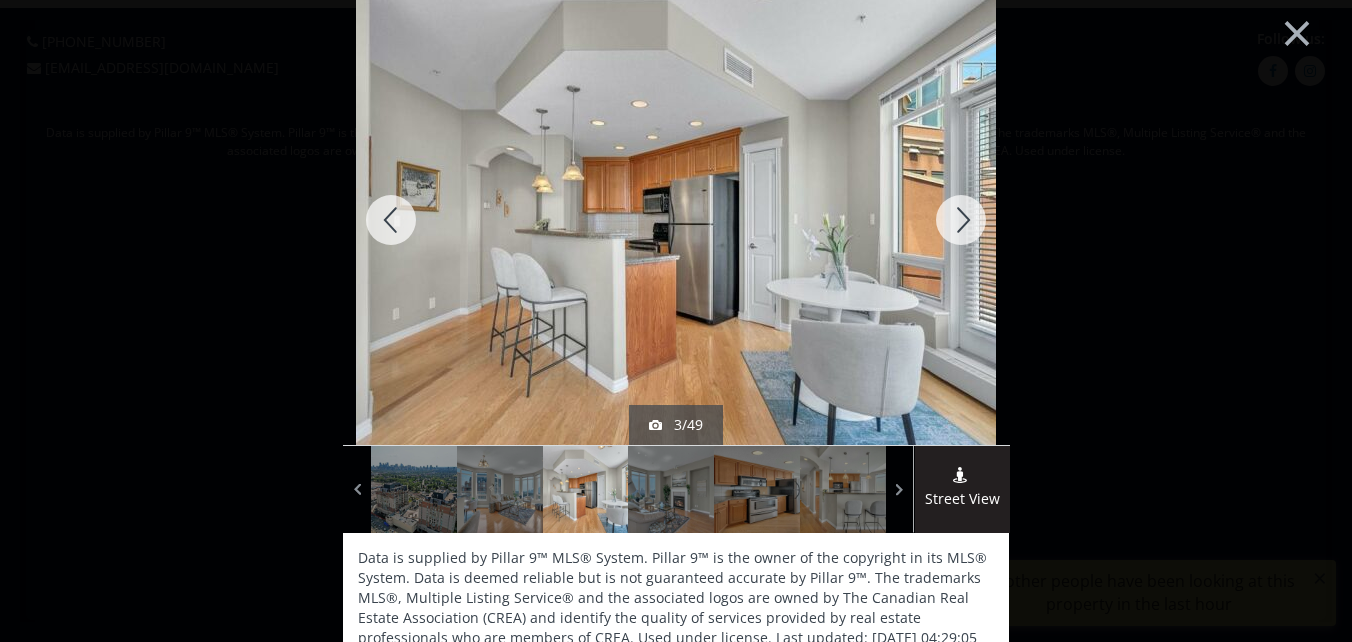 click at bounding box center (961, 220) 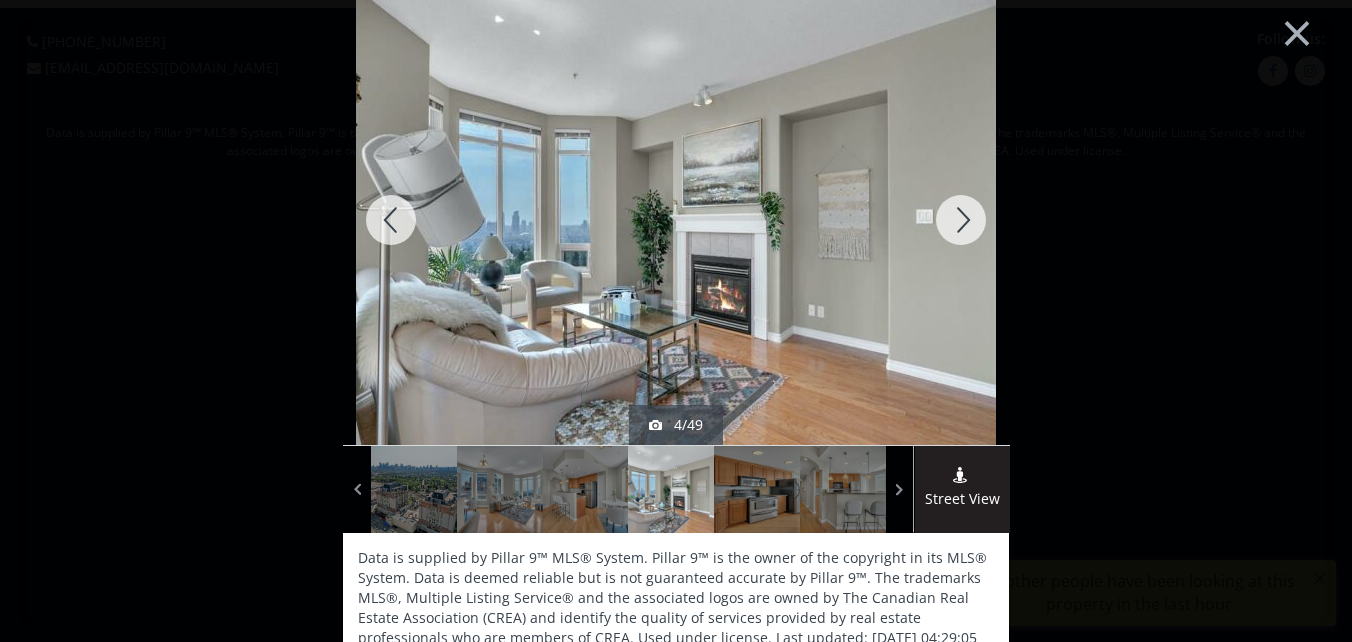 click at bounding box center (961, 220) 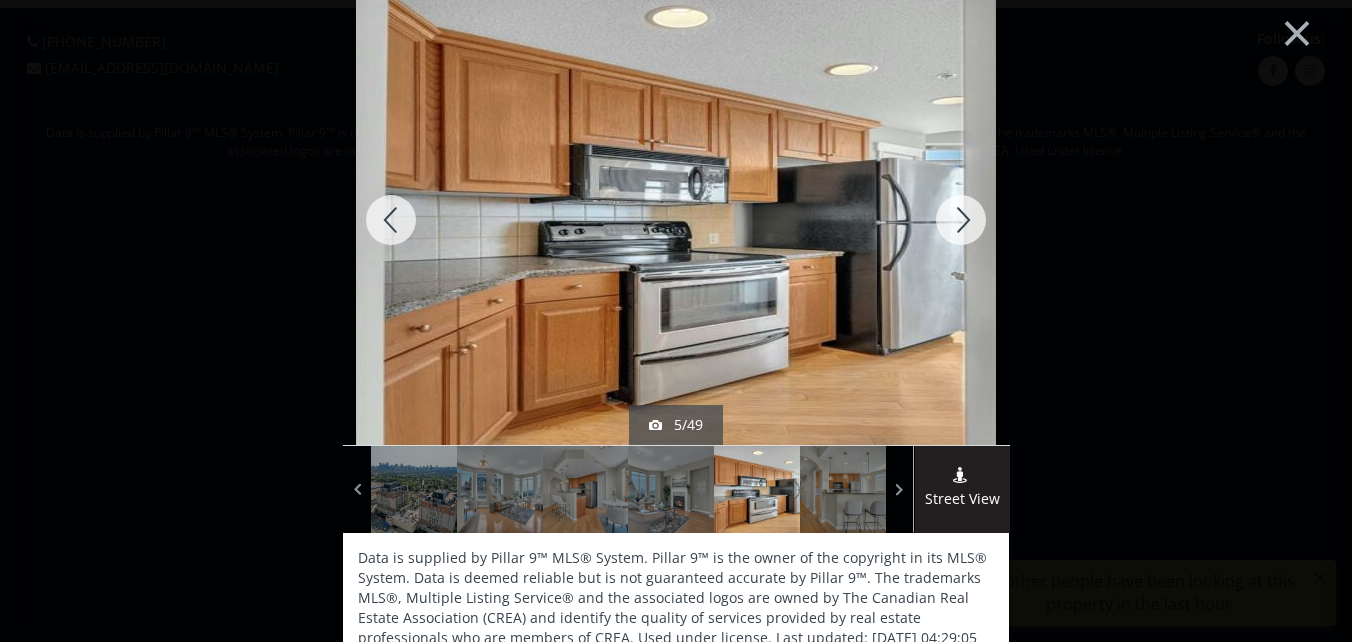 click at bounding box center [961, 220] 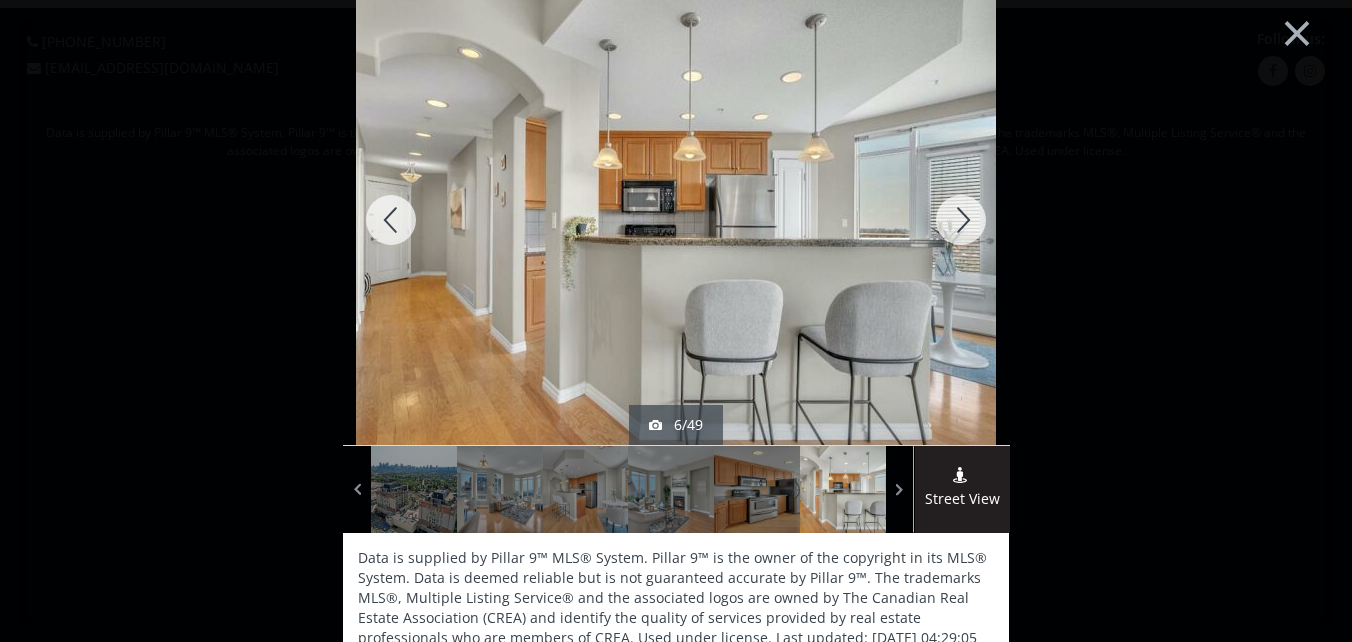 click at bounding box center [961, 220] 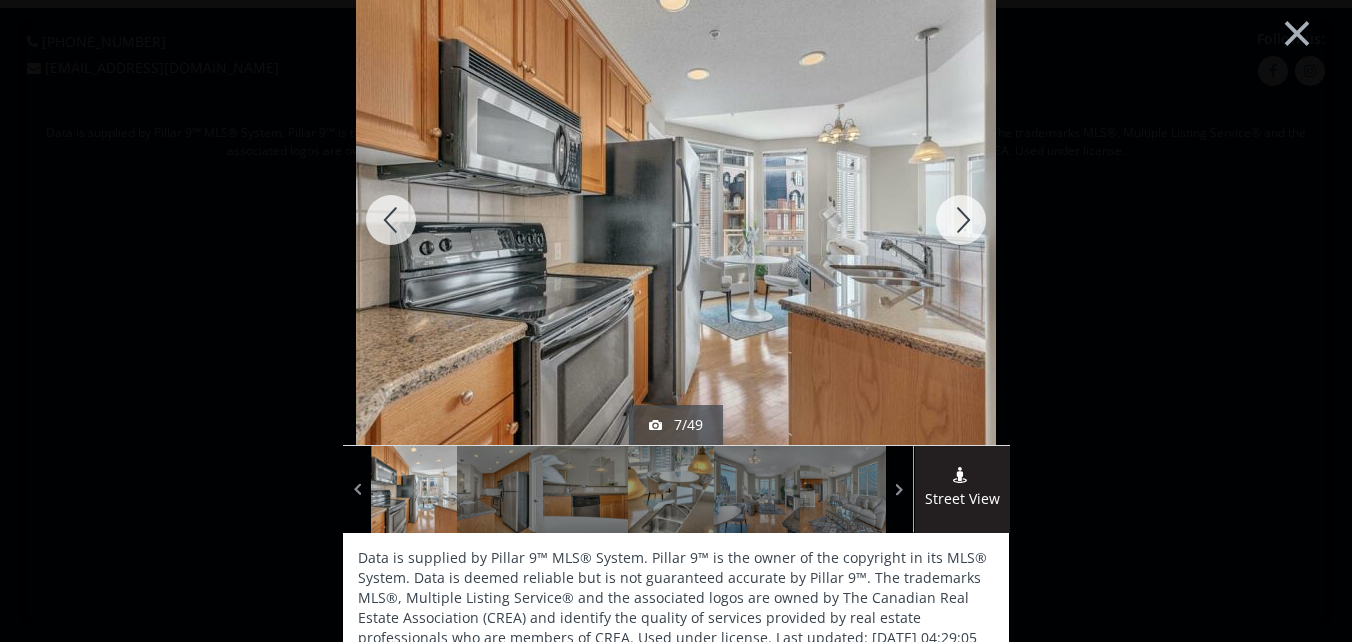 click at bounding box center [961, 220] 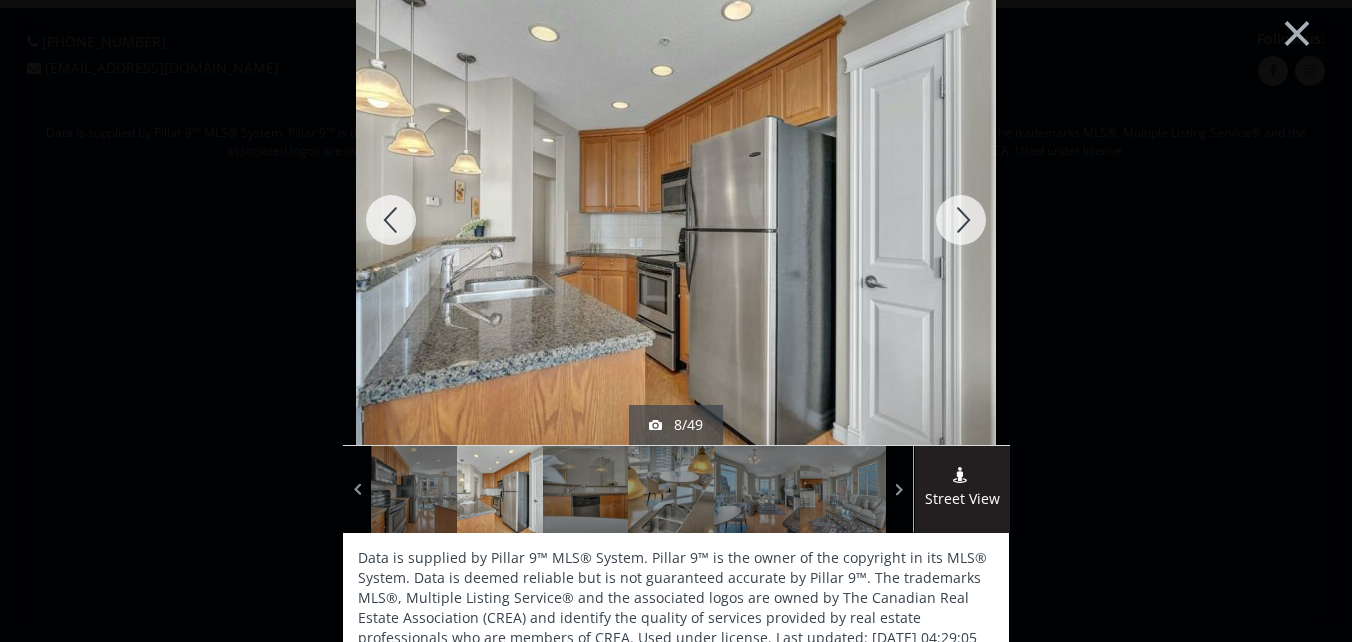 click at bounding box center (961, 220) 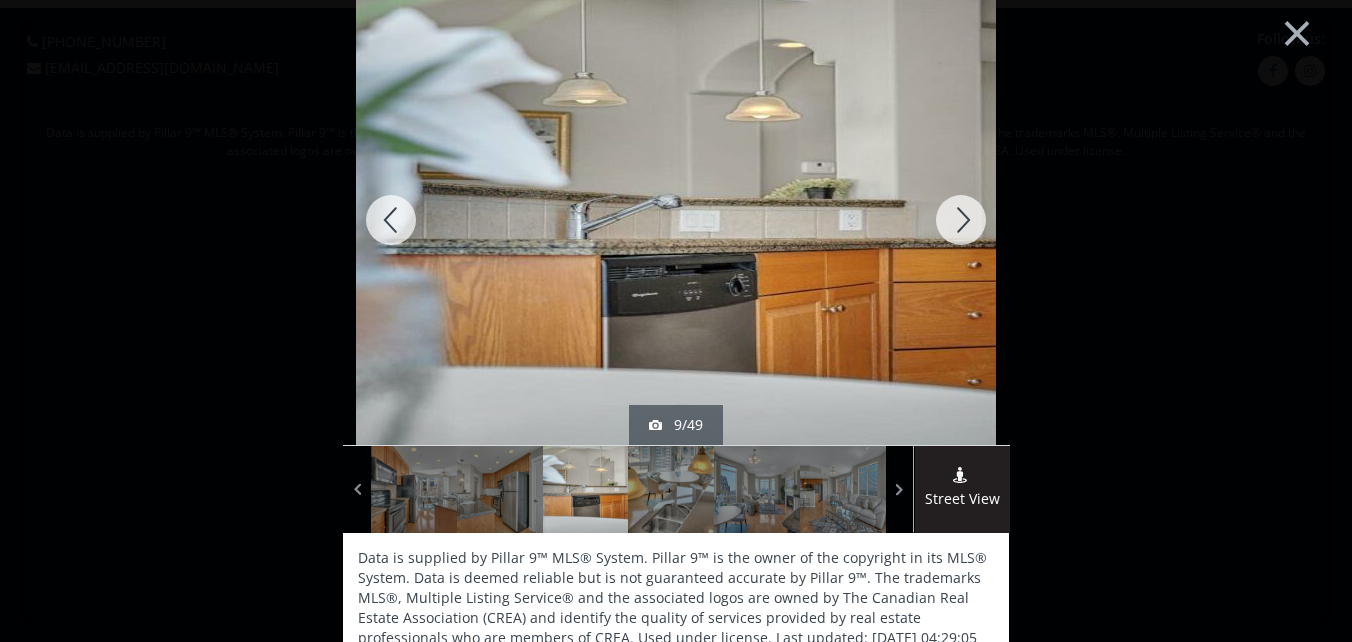 click at bounding box center [961, 220] 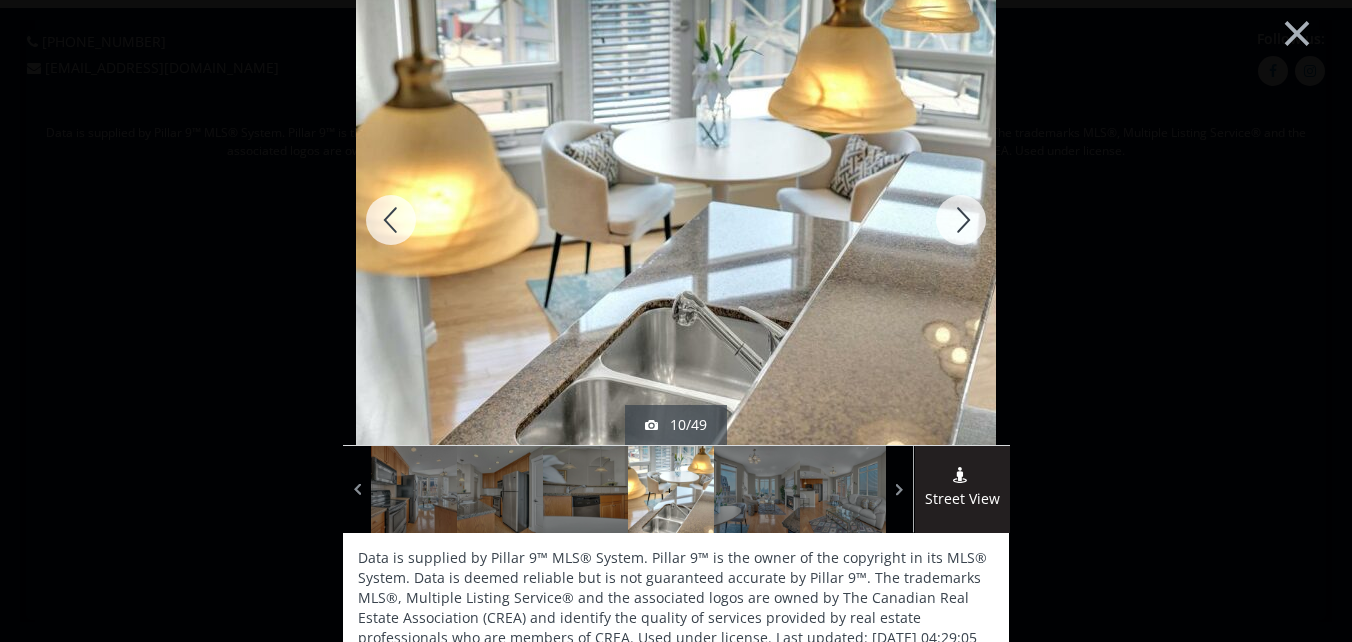 click at bounding box center (961, 220) 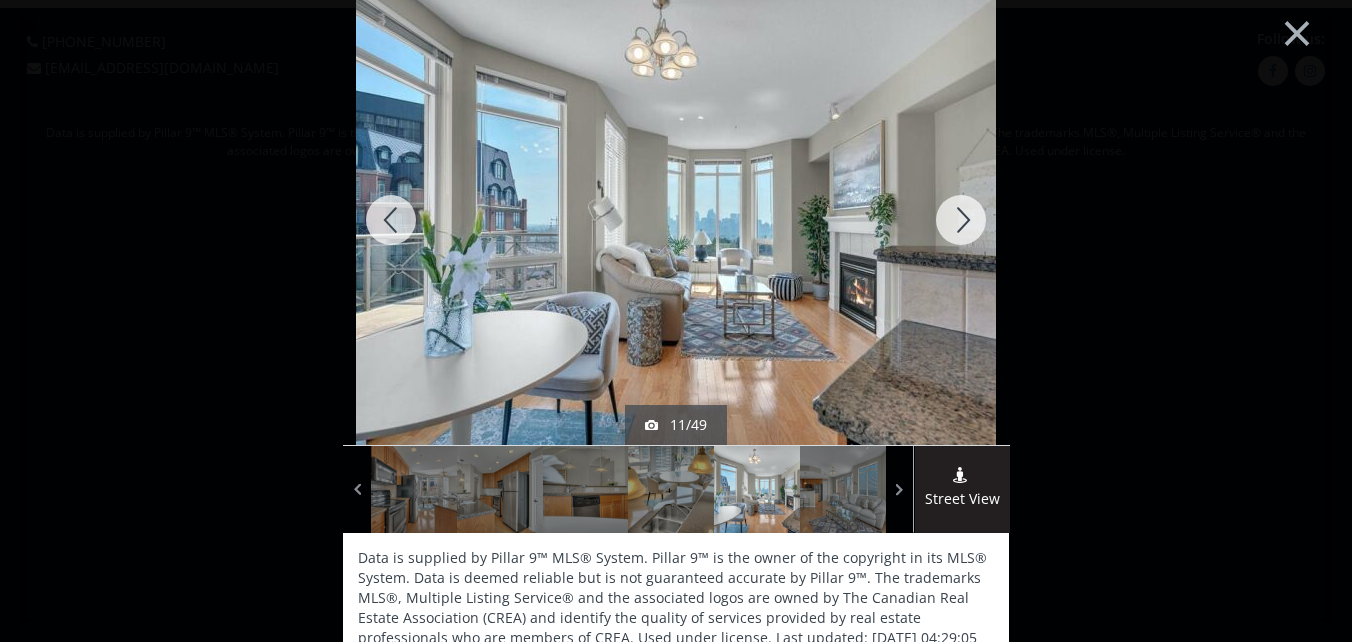 click at bounding box center [961, 220] 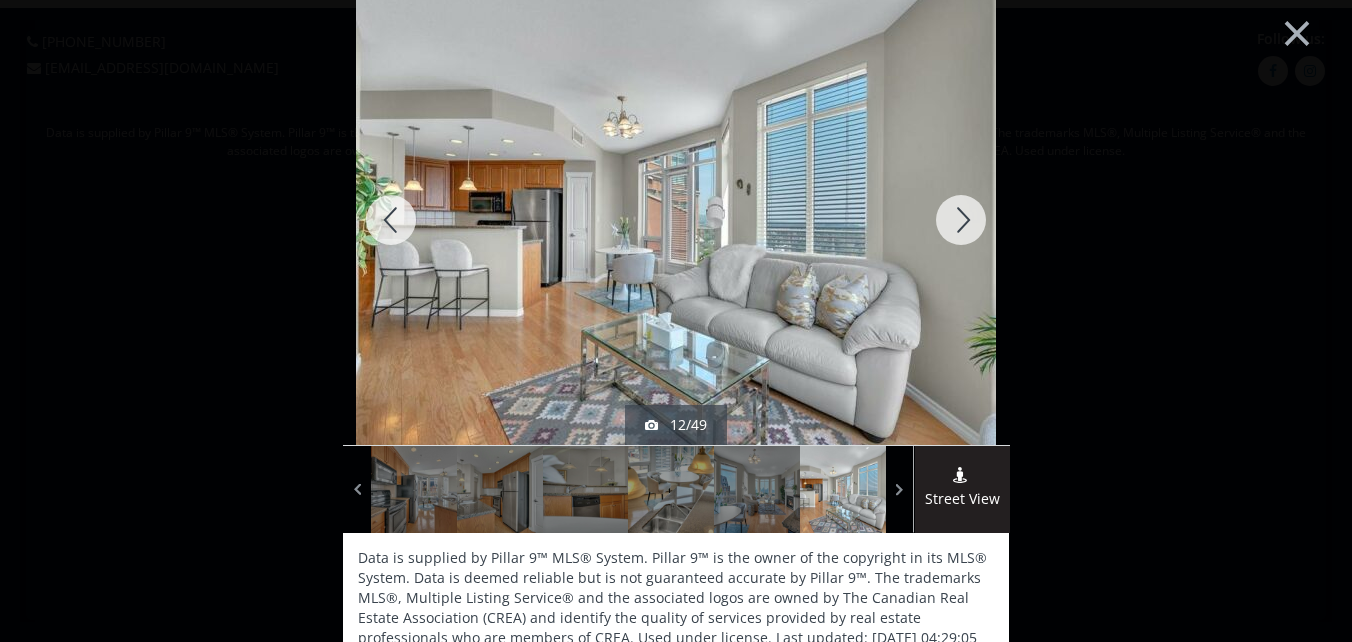 click at bounding box center [961, 220] 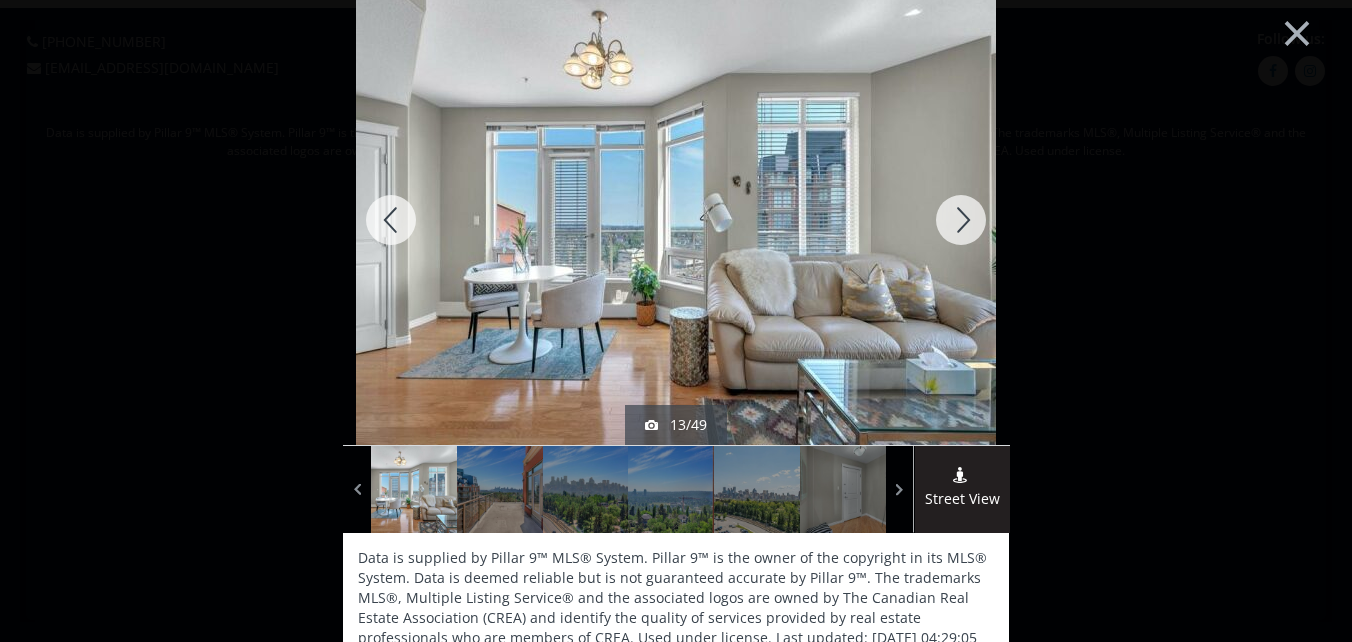 click at bounding box center [961, 220] 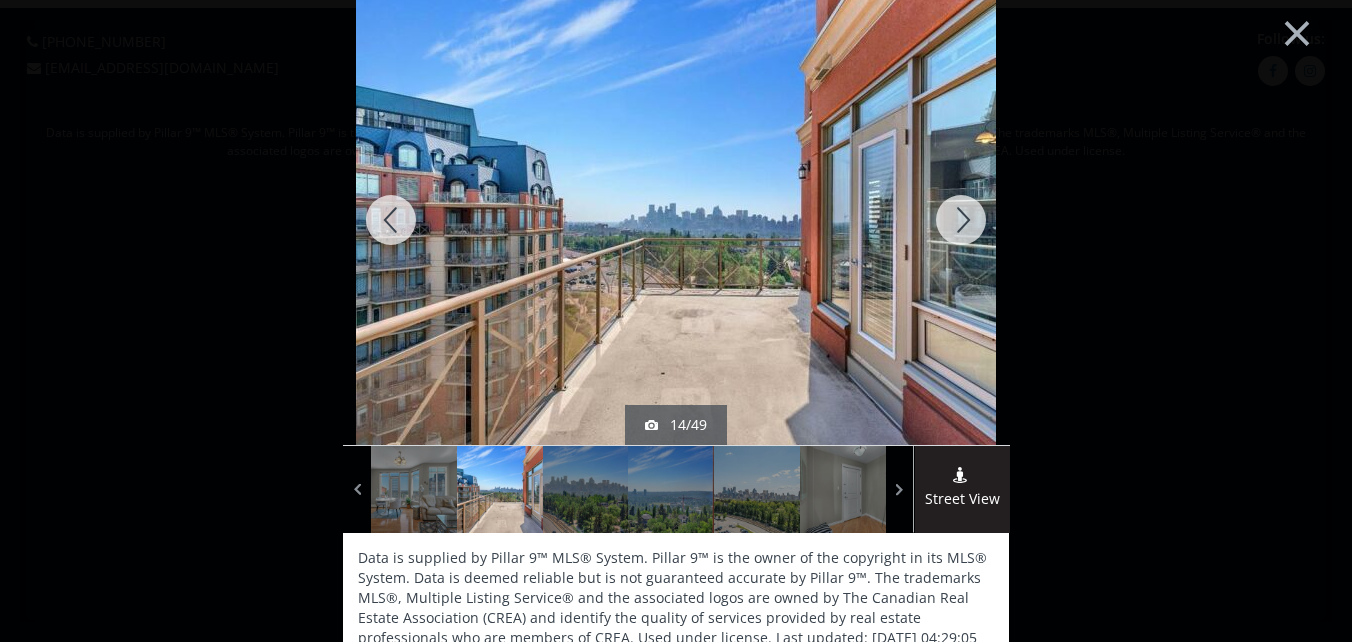 click at bounding box center (961, 220) 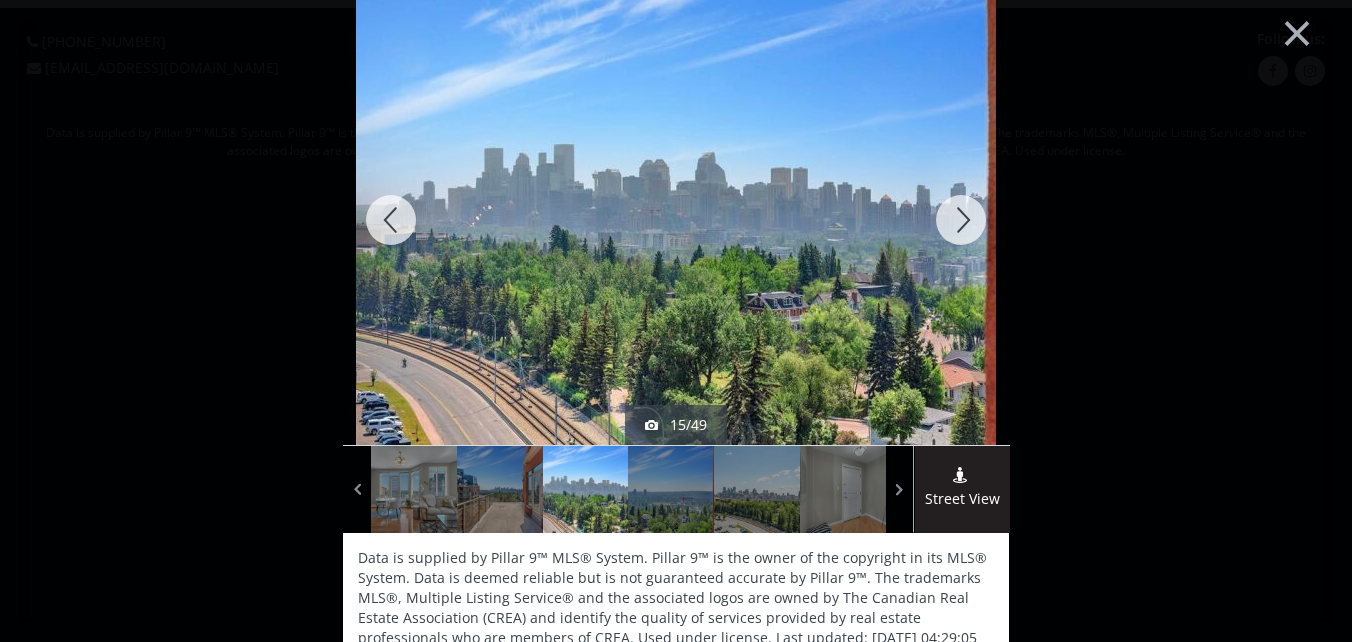 click at bounding box center [961, 220] 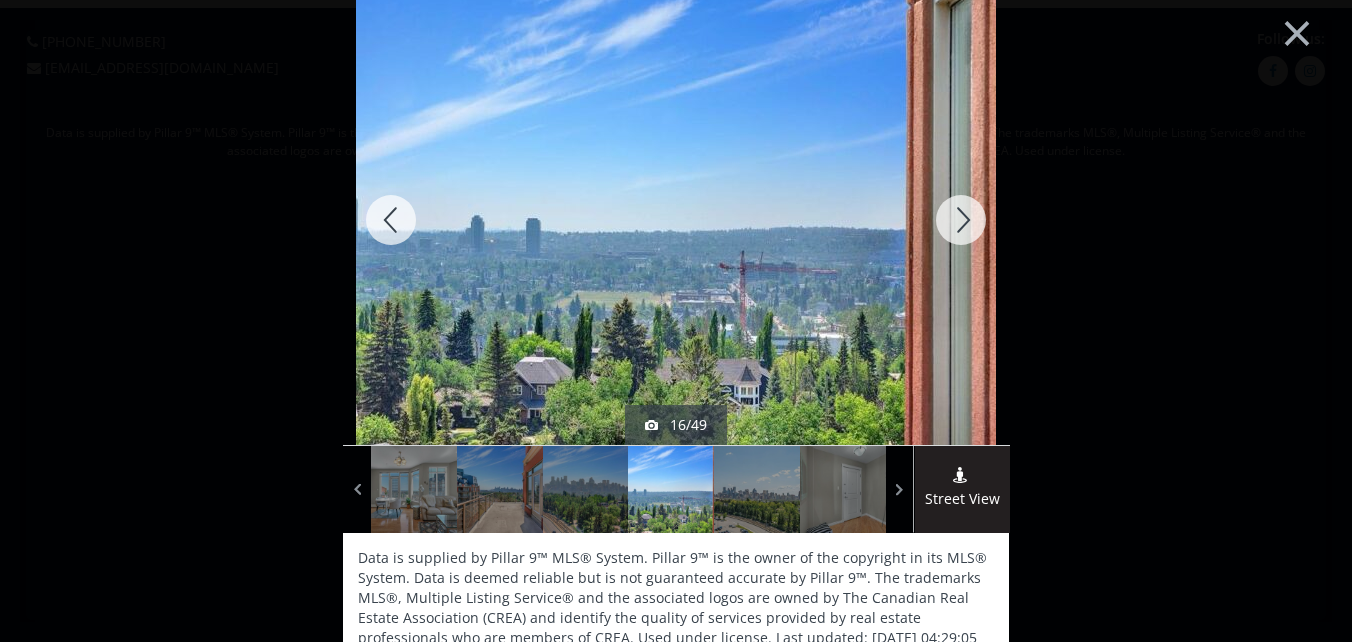 click at bounding box center (961, 220) 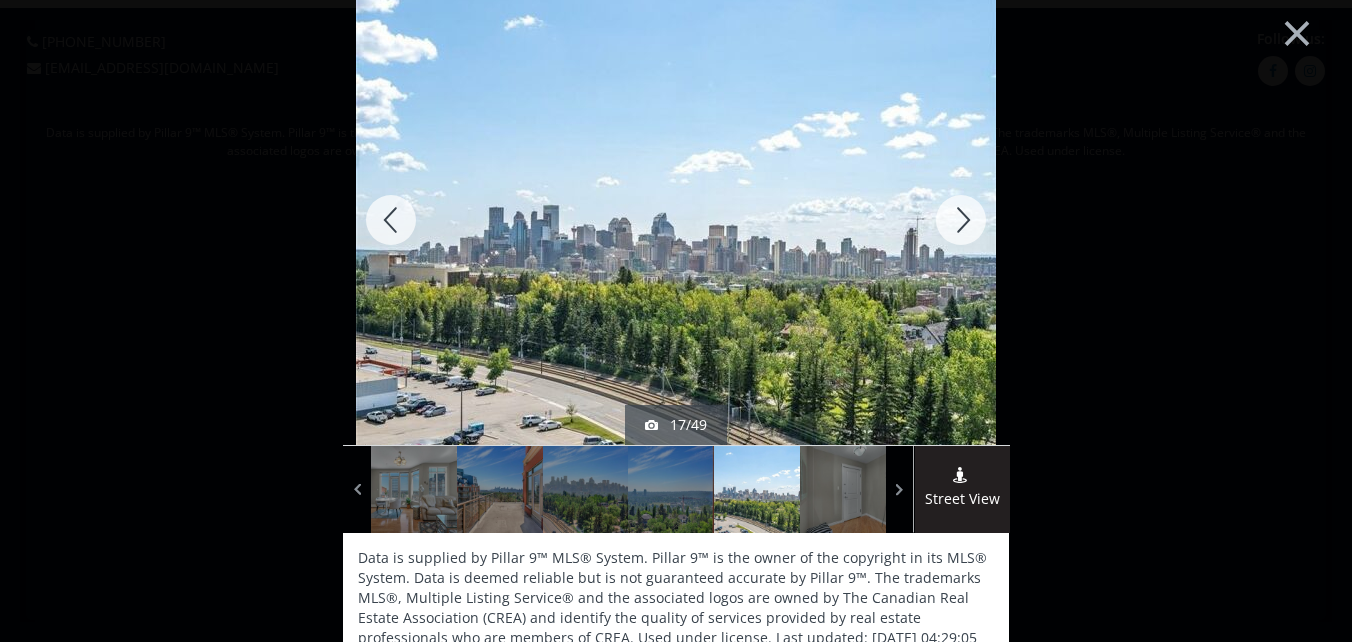 click at bounding box center [961, 220] 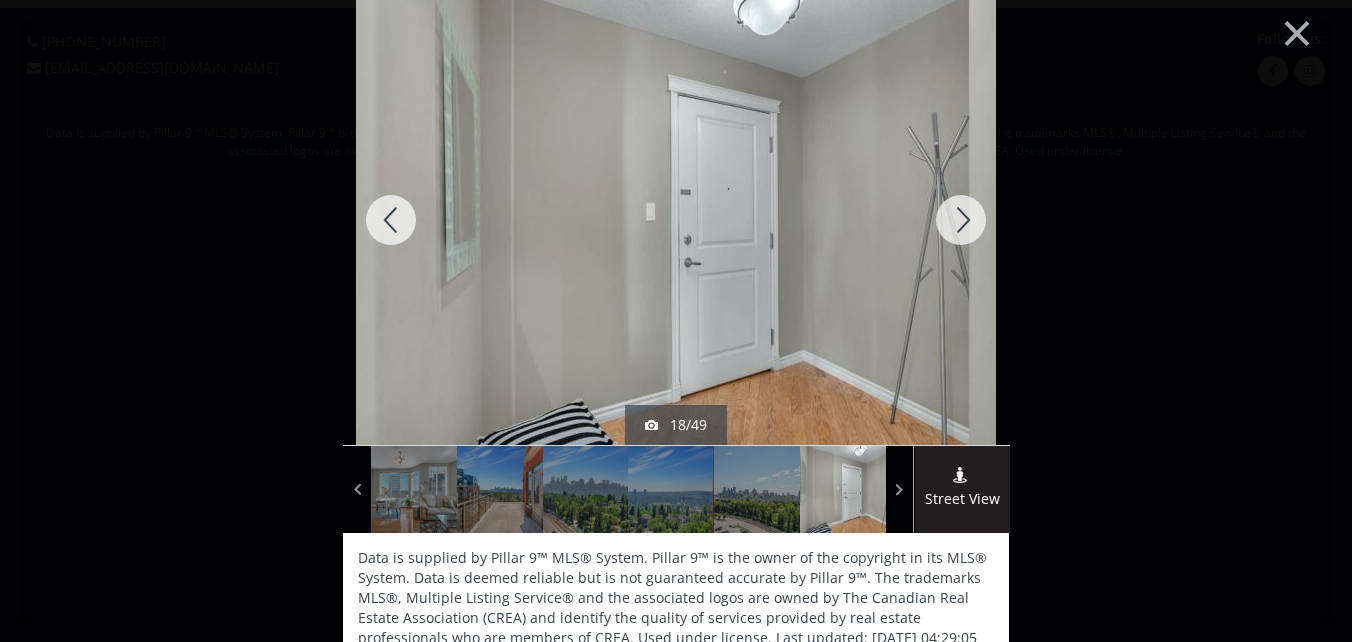 click at bounding box center (961, 220) 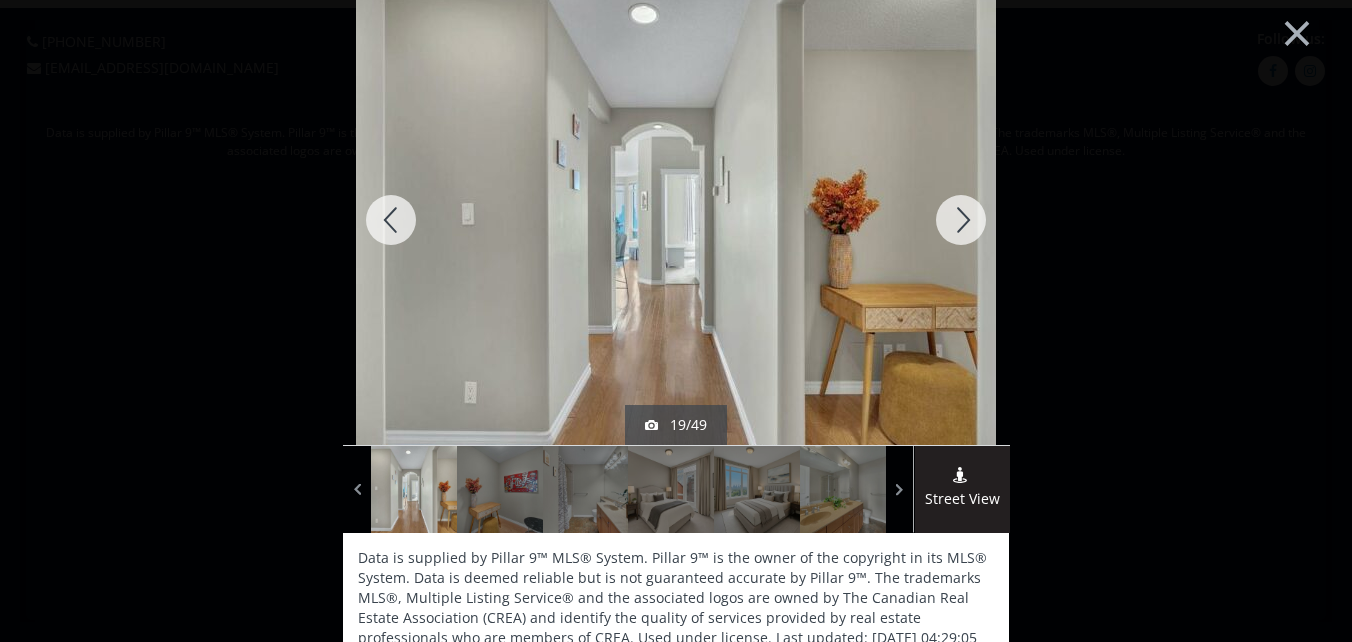 click at bounding box center (961, 220) 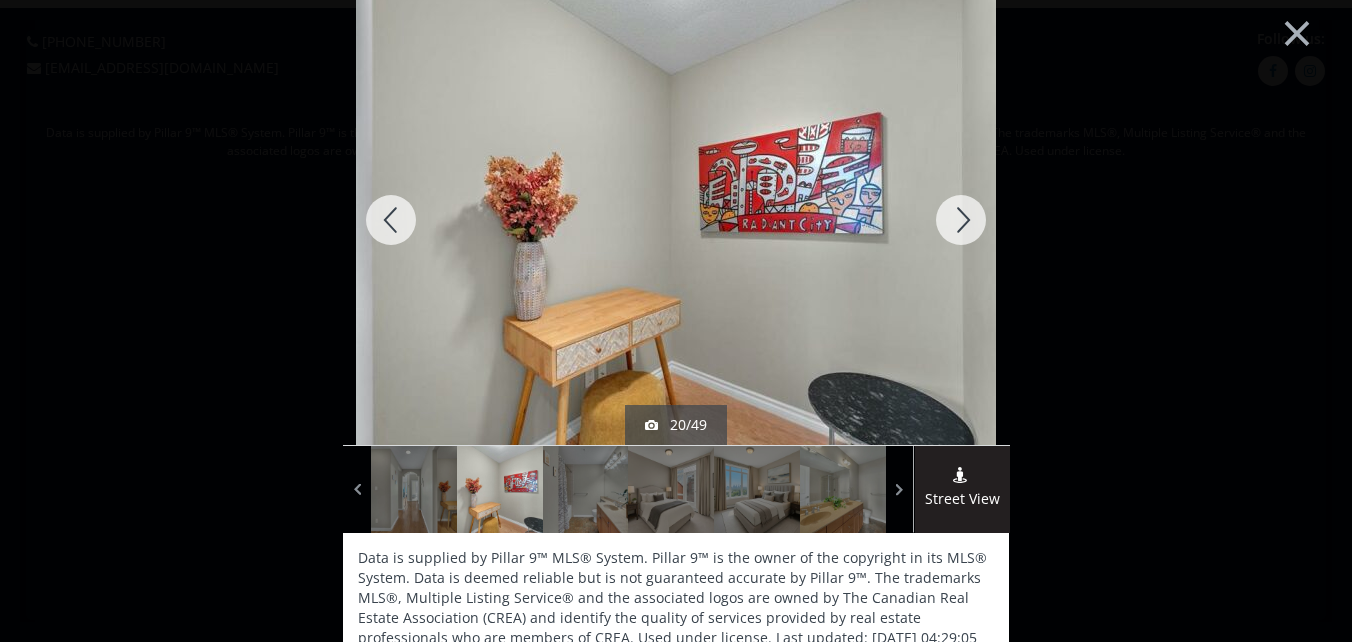 click at bounding box center [961, 220] 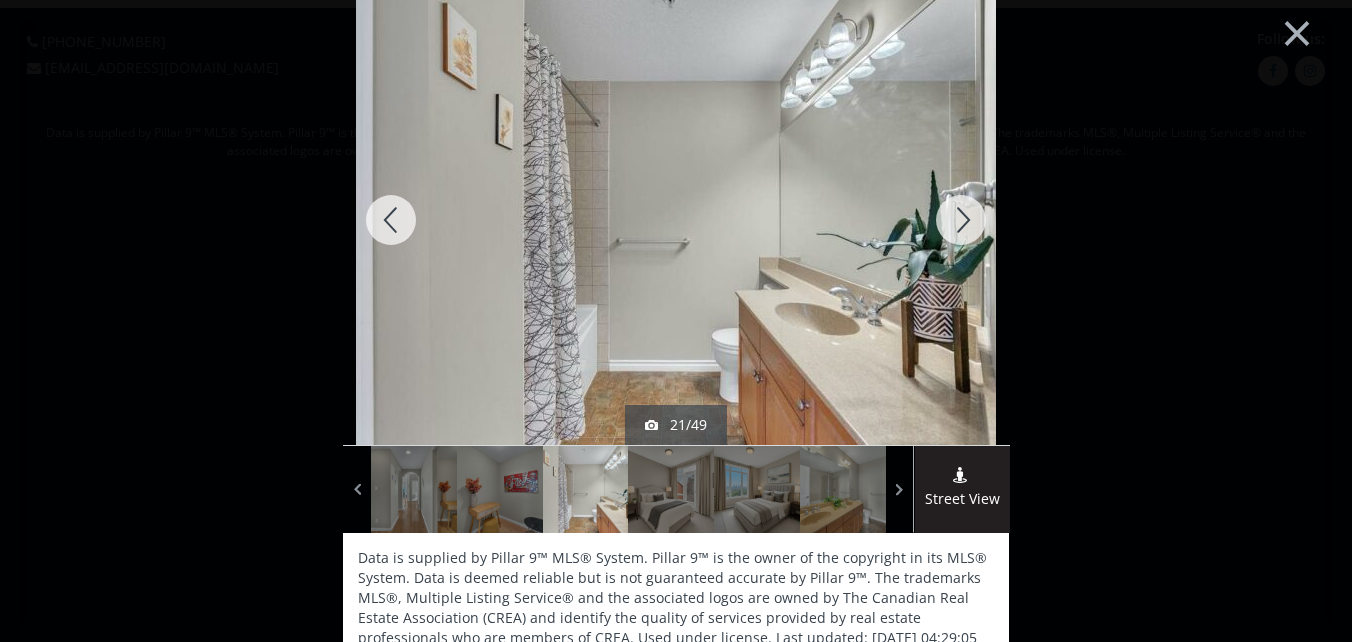 click at bounding box center [961, 220] 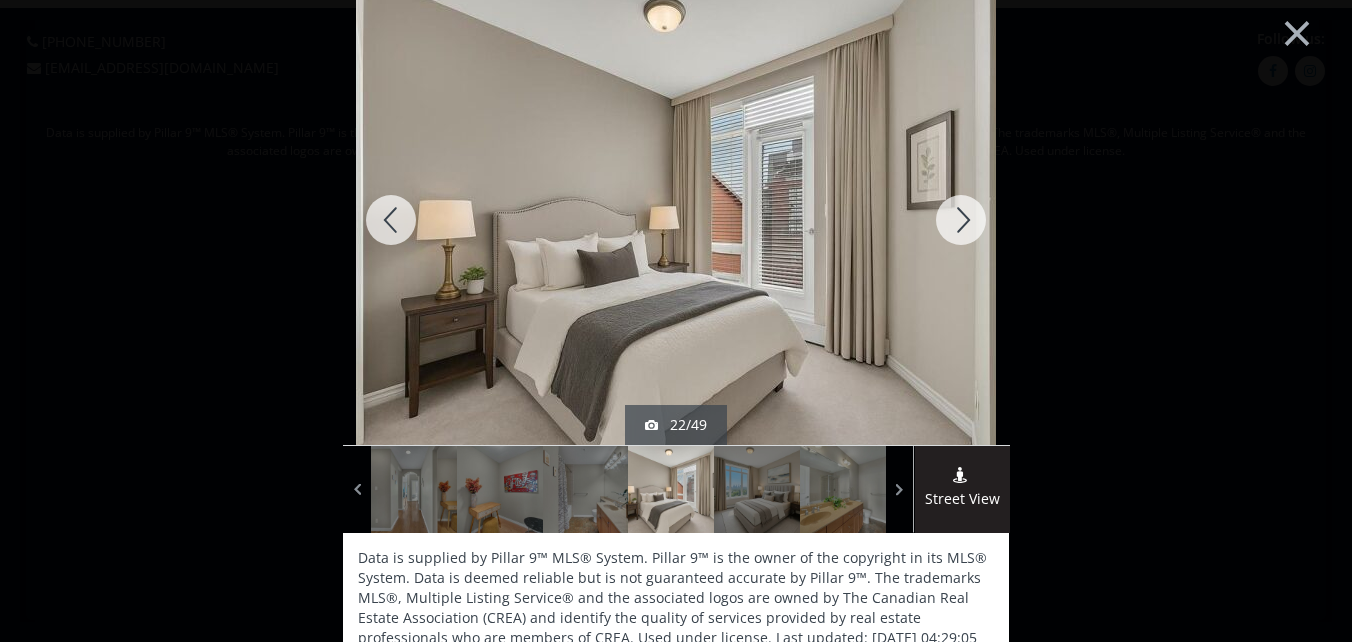click at bounding box center [961, 220] 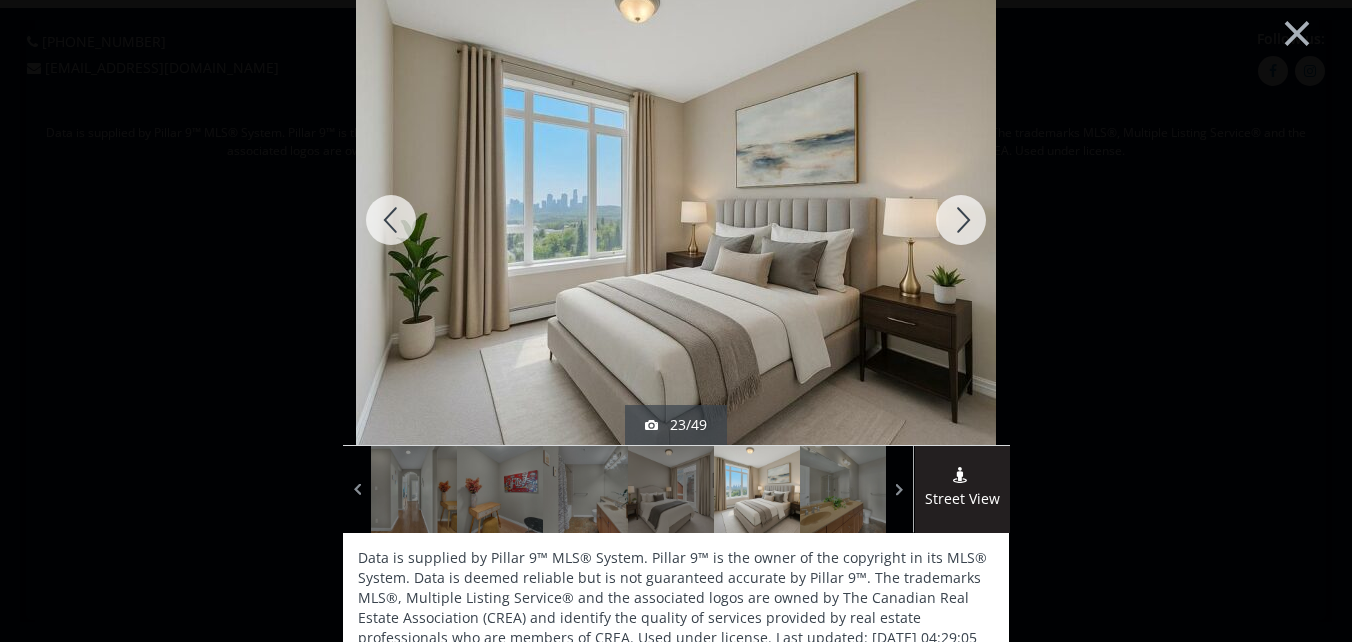 click at bounding box center (961, 220) 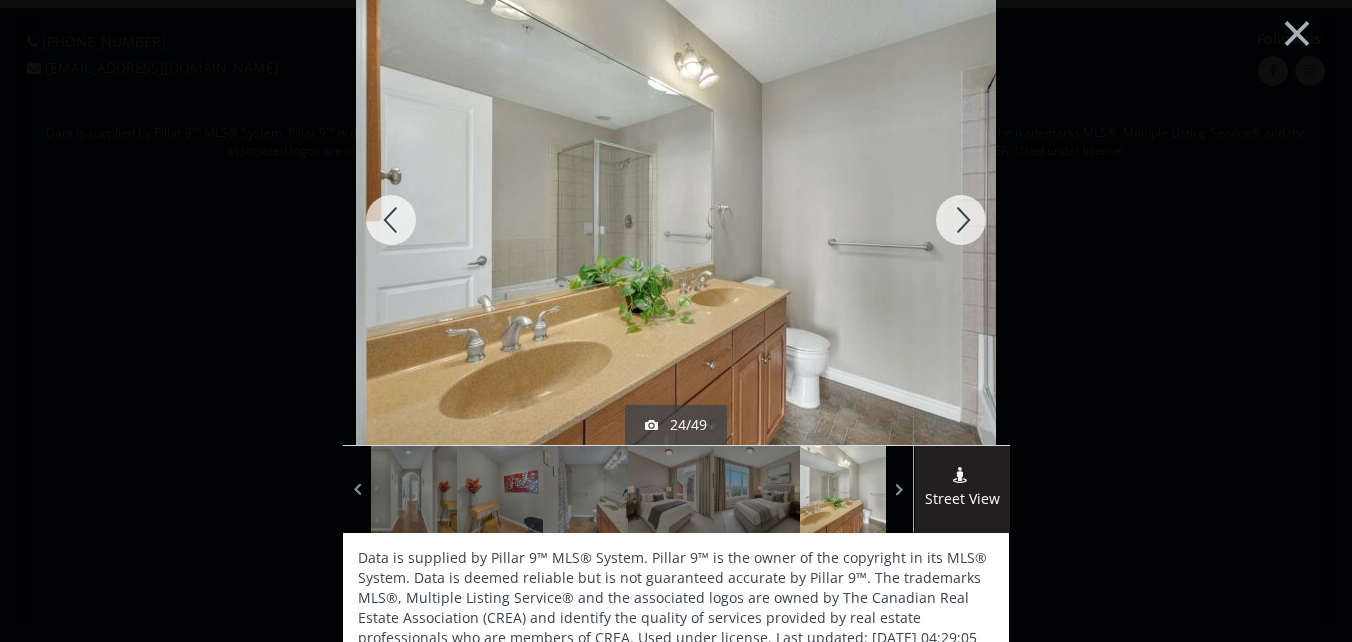 click at bounding box center [961, 220] 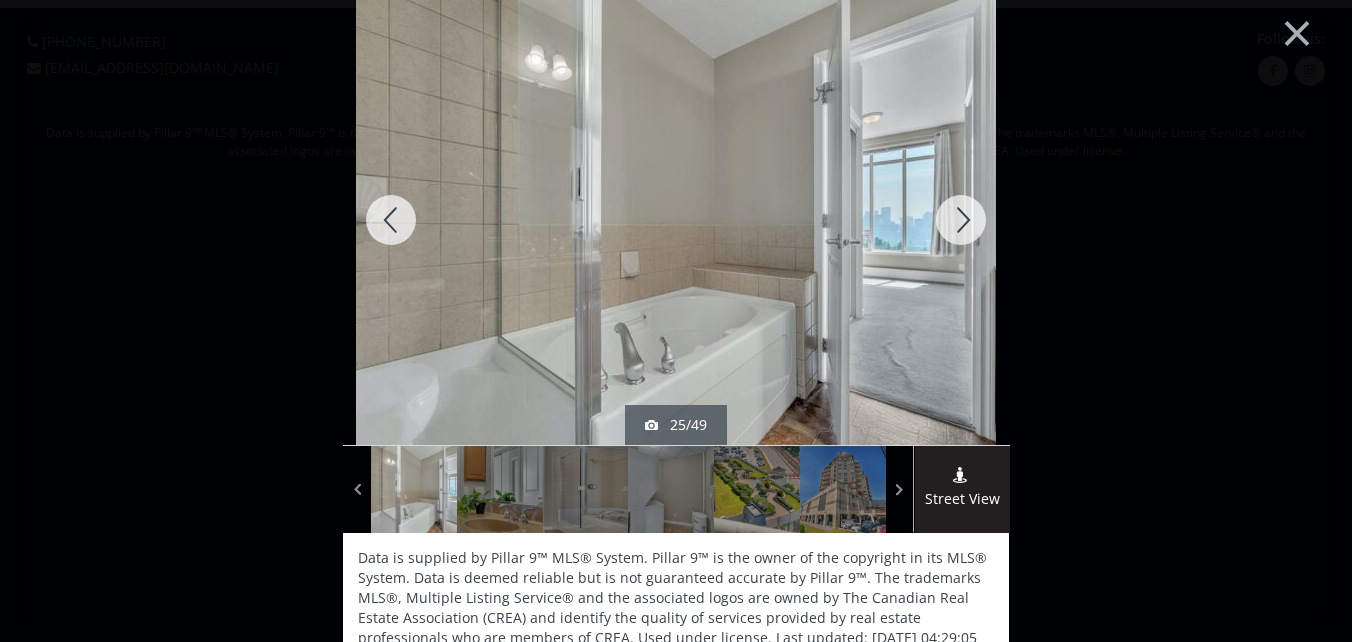 click at bounding box center (961, 220) 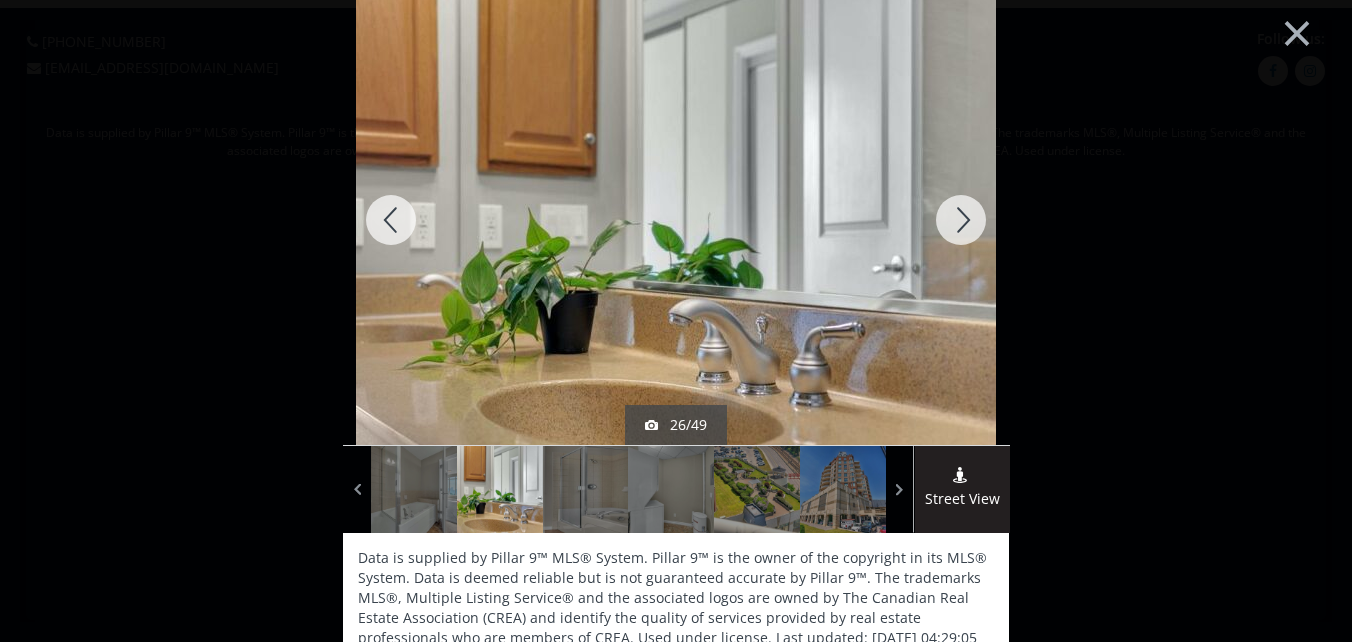 click at bounding box center (961, 220) 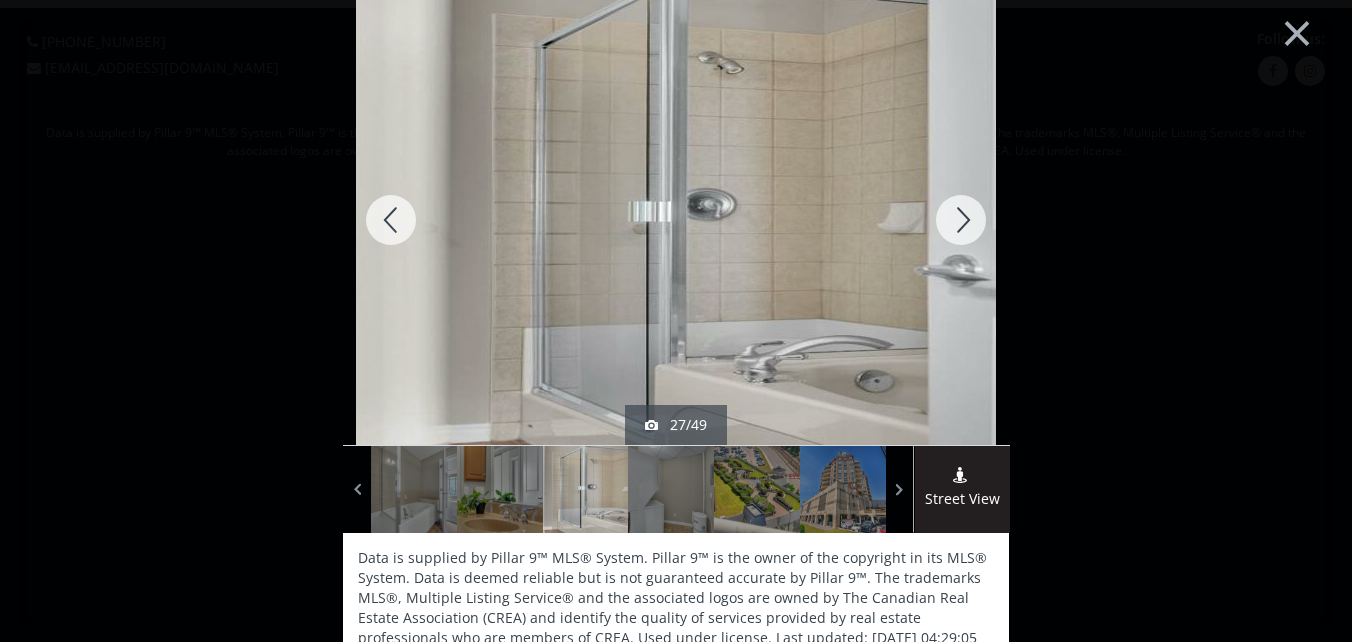 click at bounding box center (961, 220) 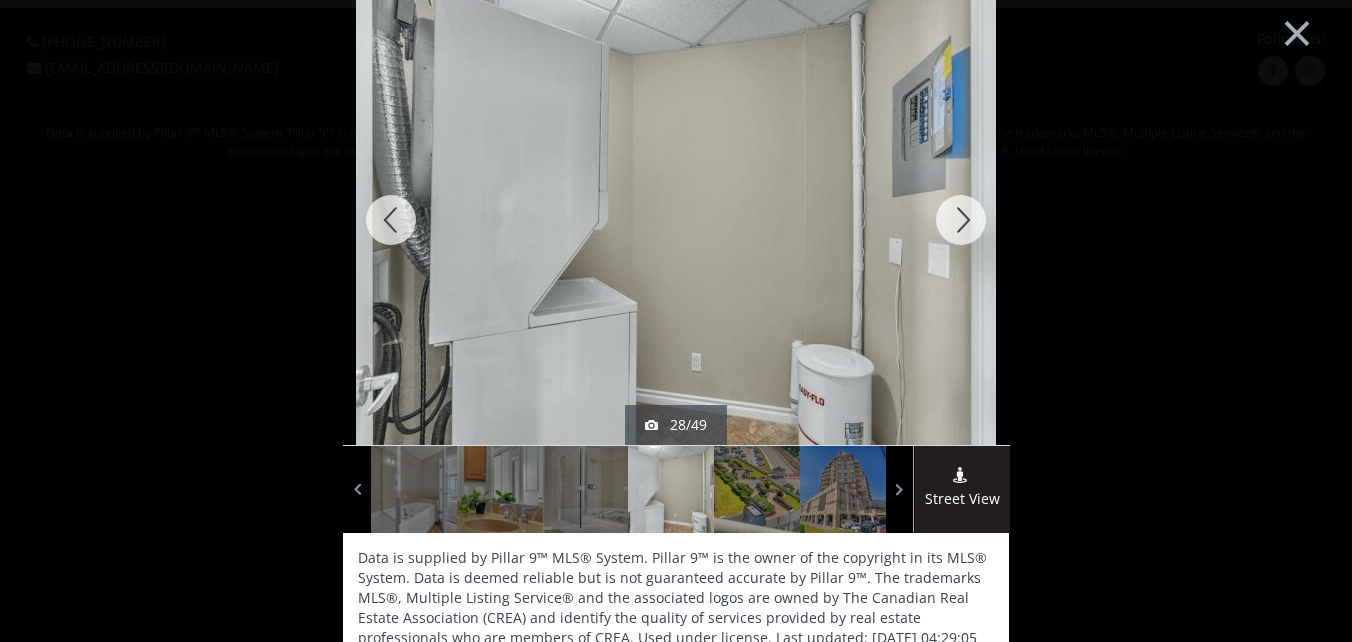 click at bounding box center (961, 220) 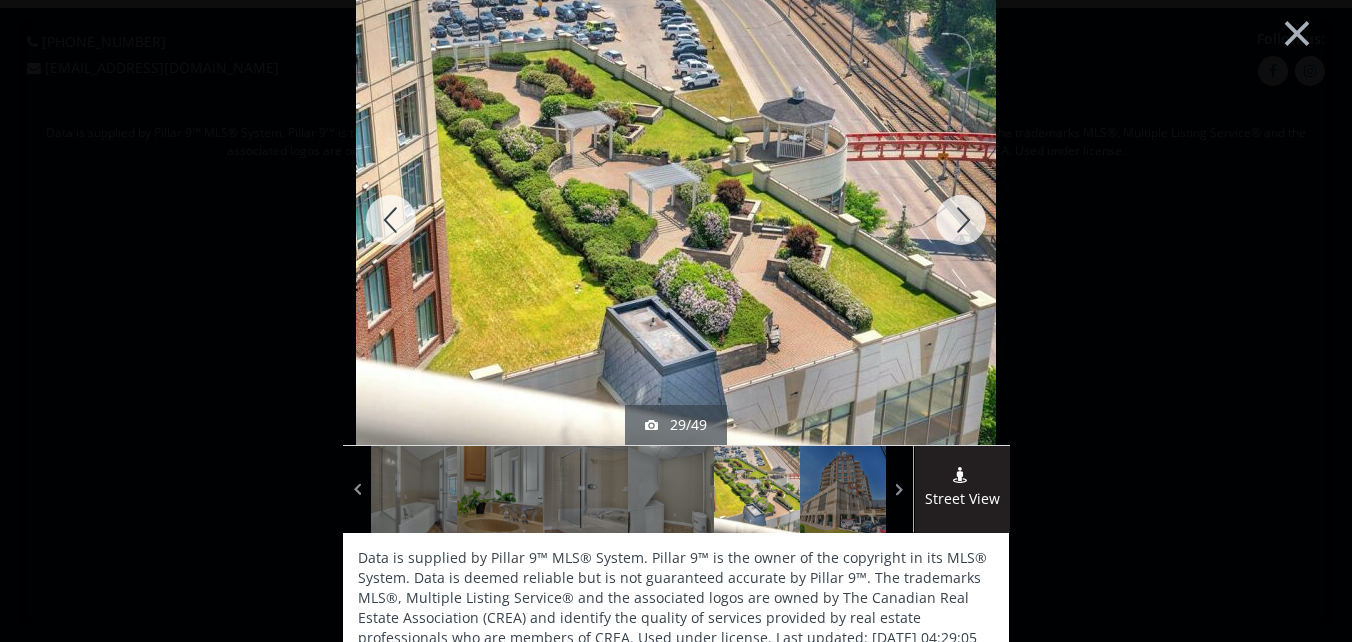 click at bounding box center [961, 220] 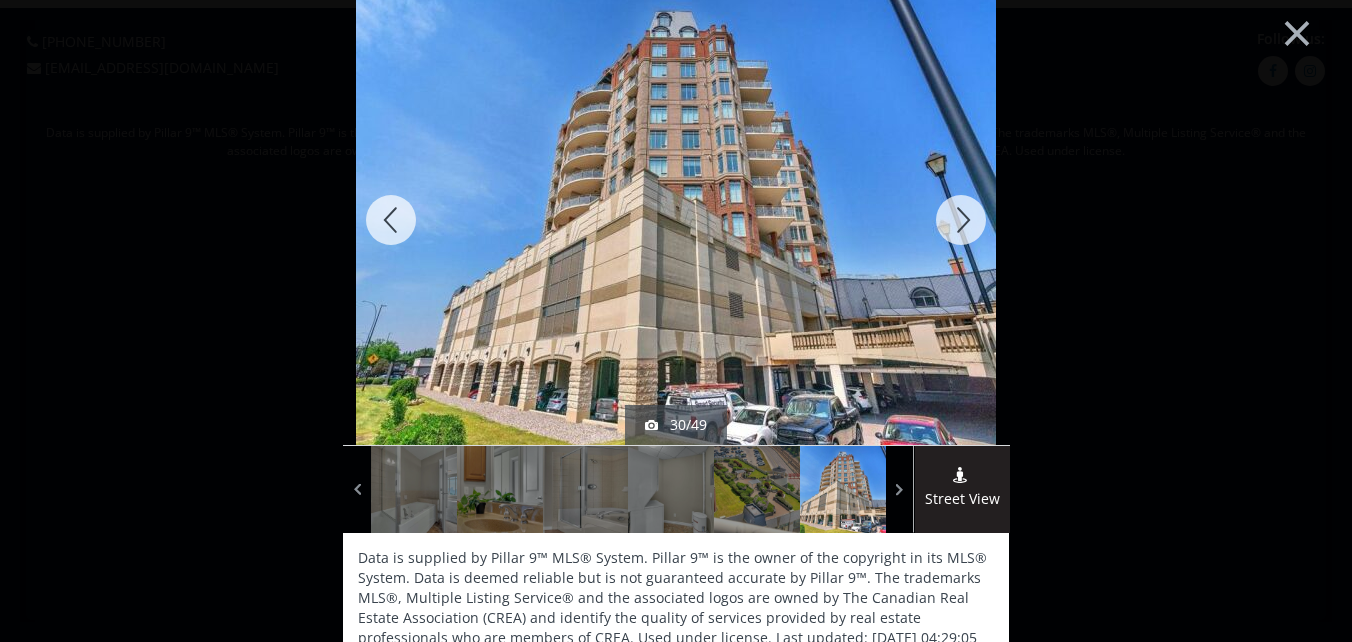 click at bounding box center (961, 220) 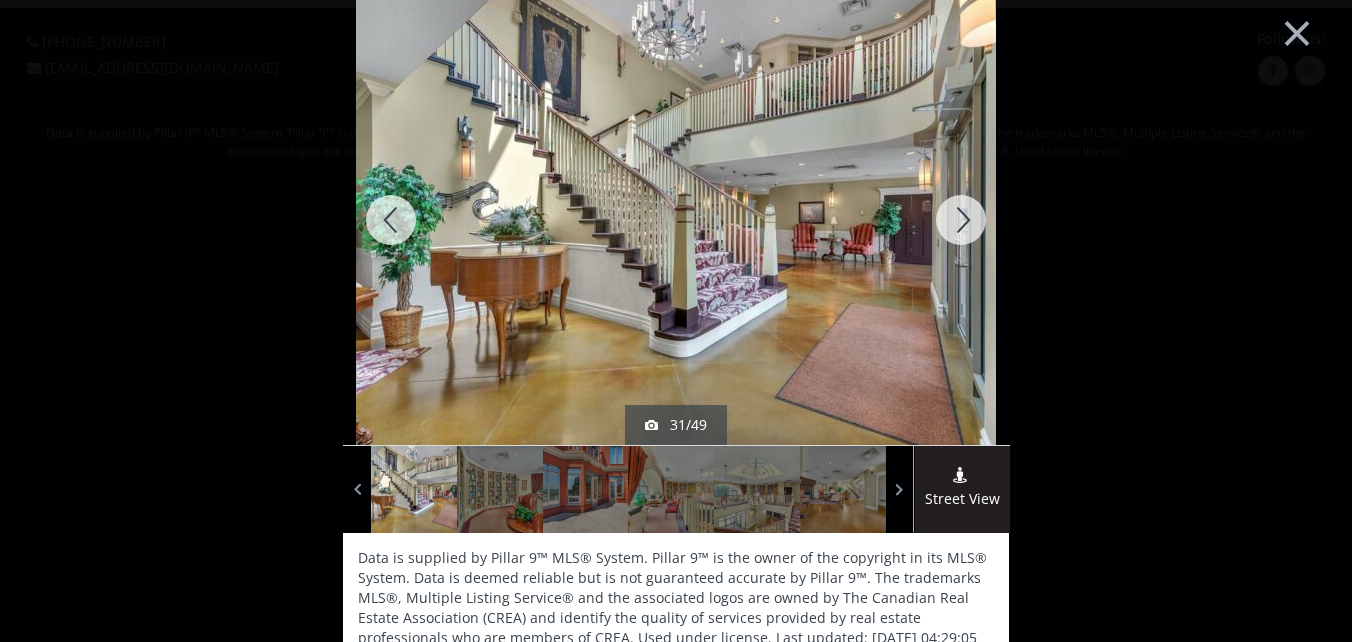 click at bounding box center [961, 220] 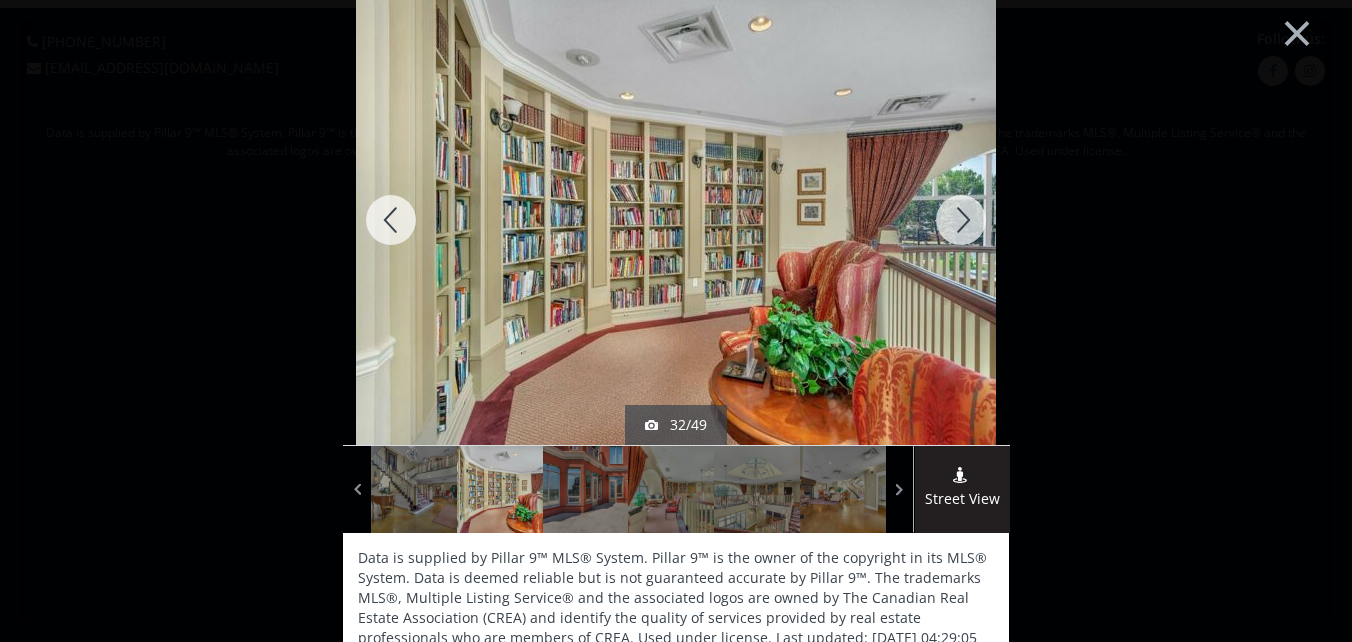 click at bounding box center (961, 220) 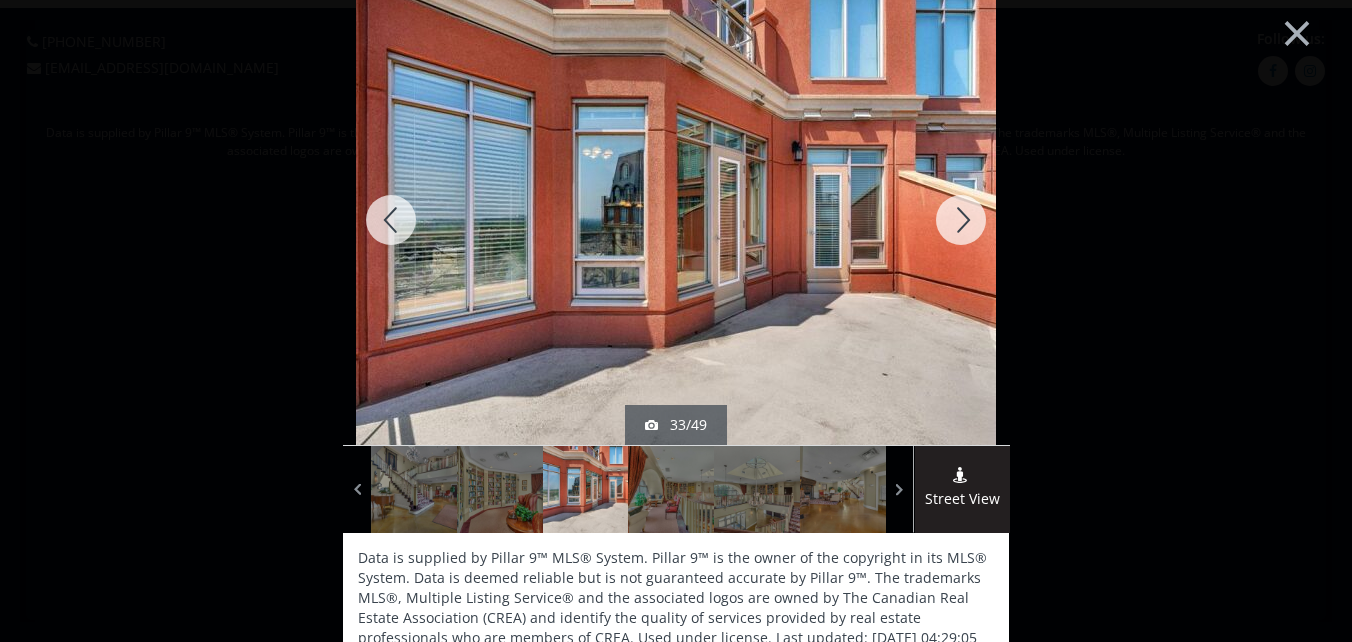 click at bounding box center (961, 220) 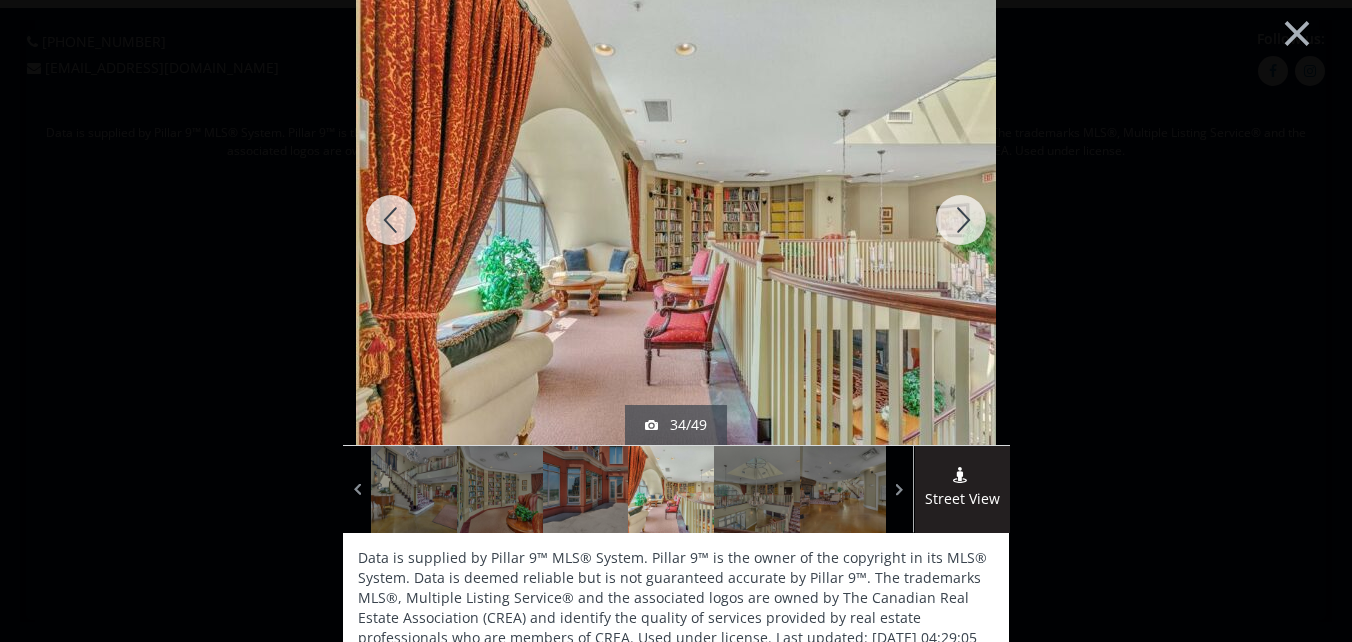 click at bounding box center [961, 220] 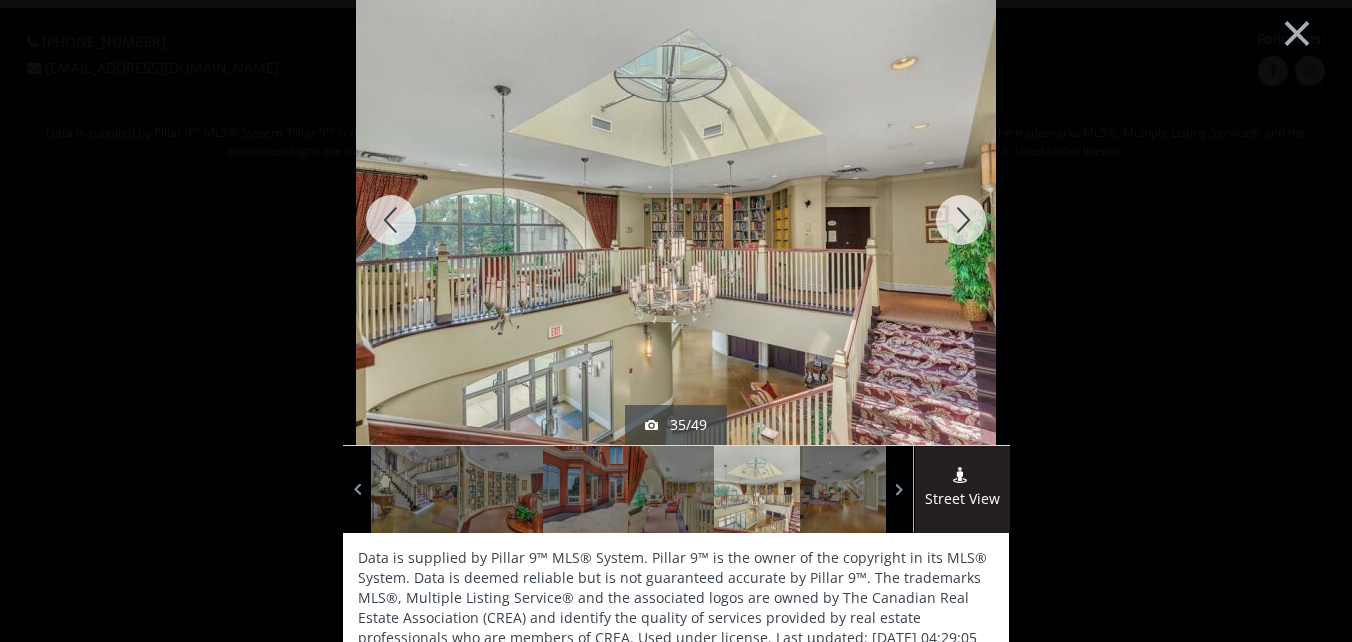 click at bounding box center [961, 220] 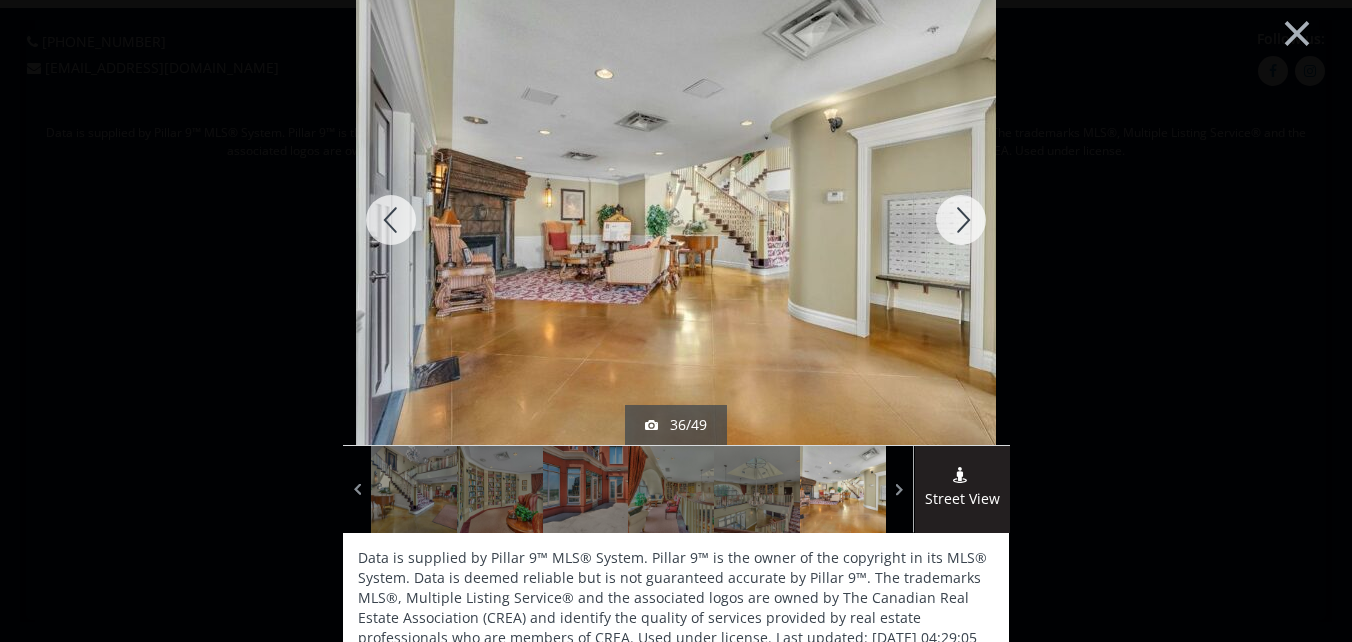 click at bounding box center [961, 220] 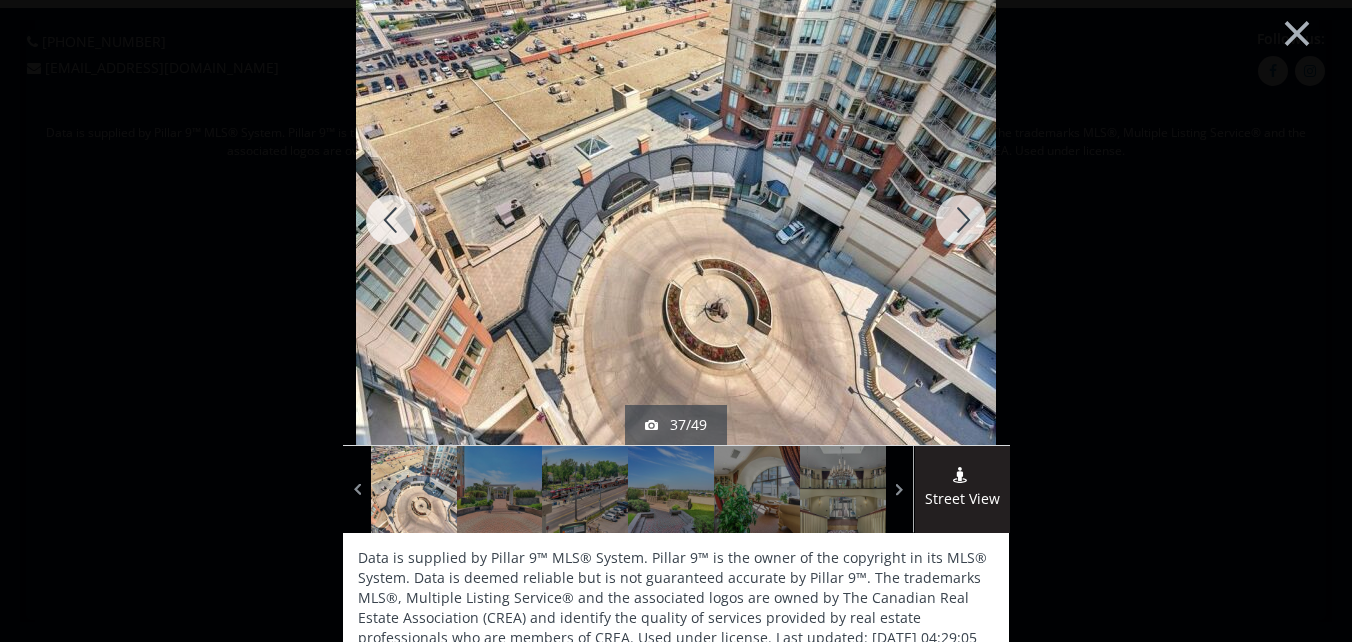 click at bounding box center [961, 220] 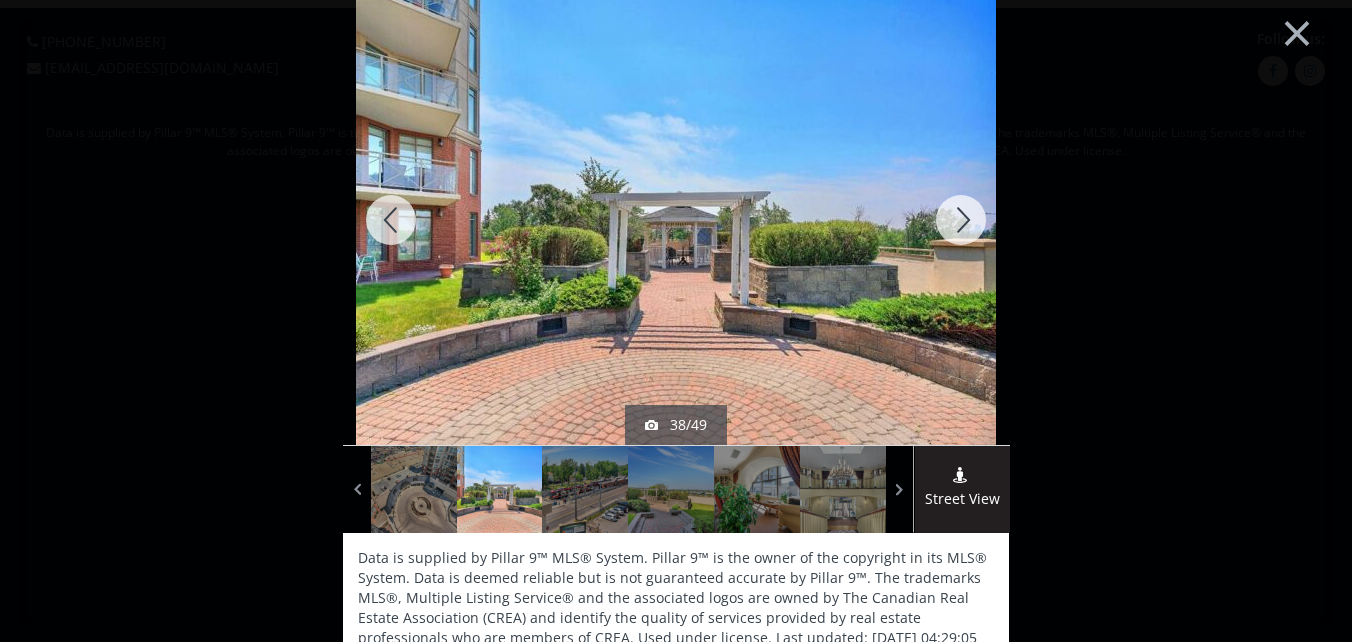 click at bounding box center (961, 220) 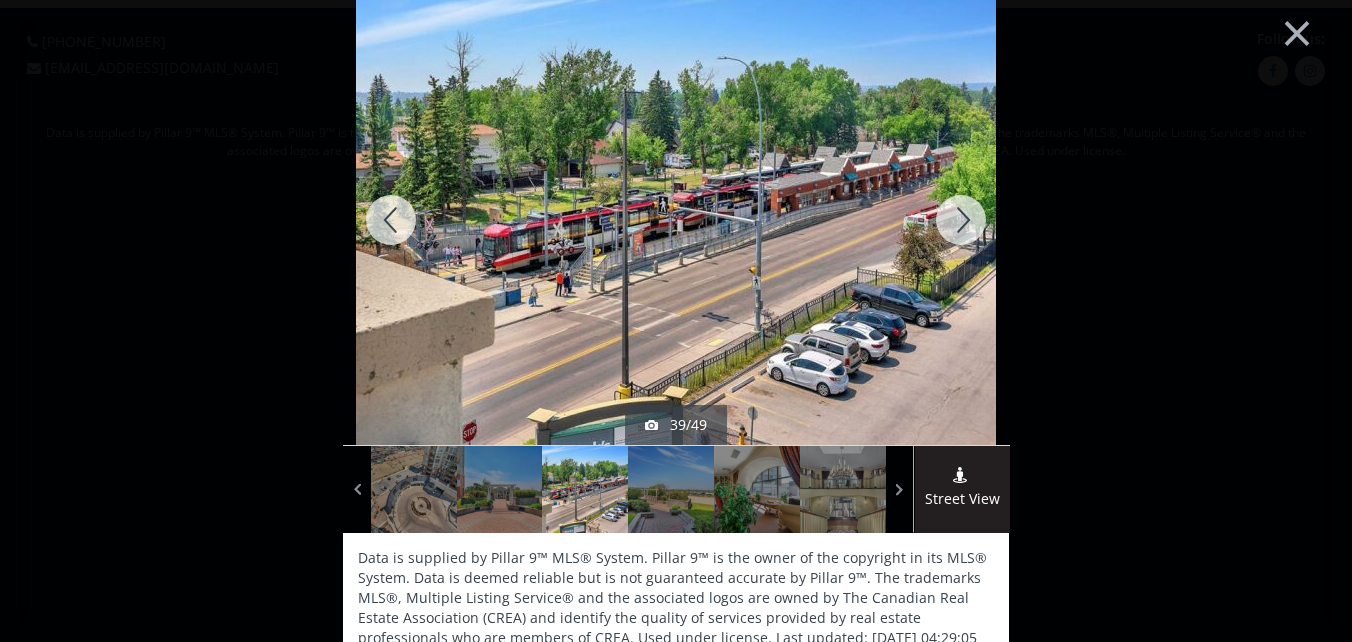 click at bounding box center (961, 220) 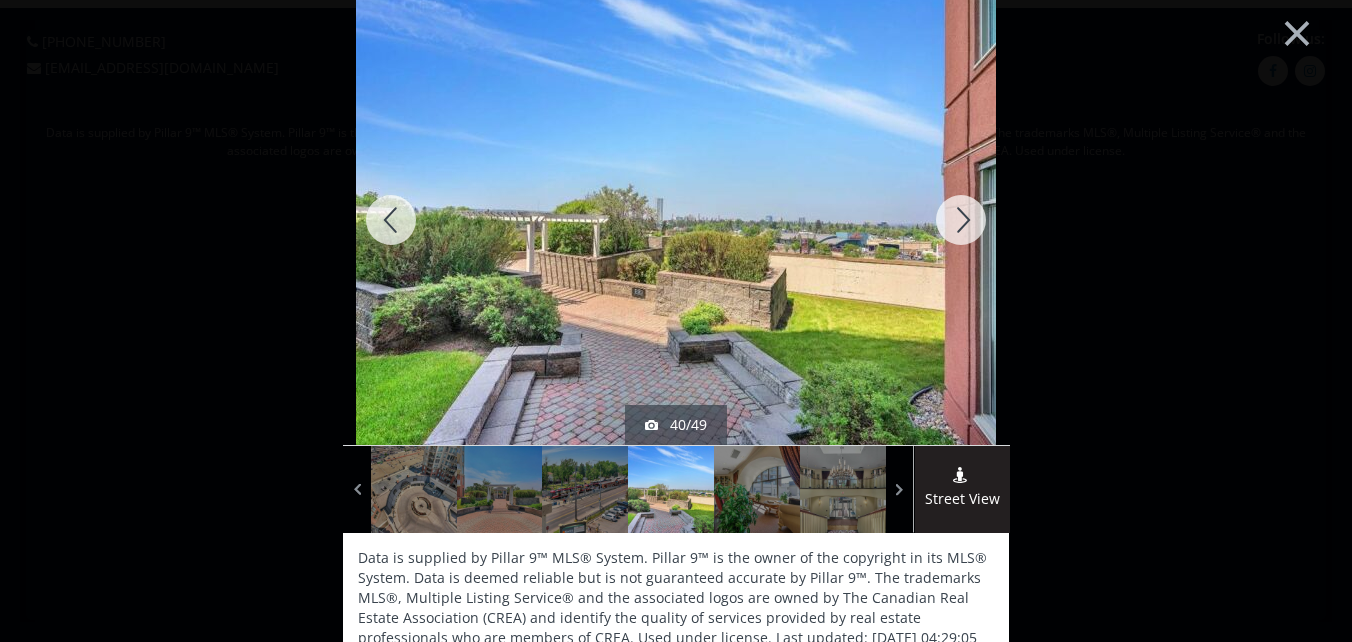 click at bounding box center (961, 220) 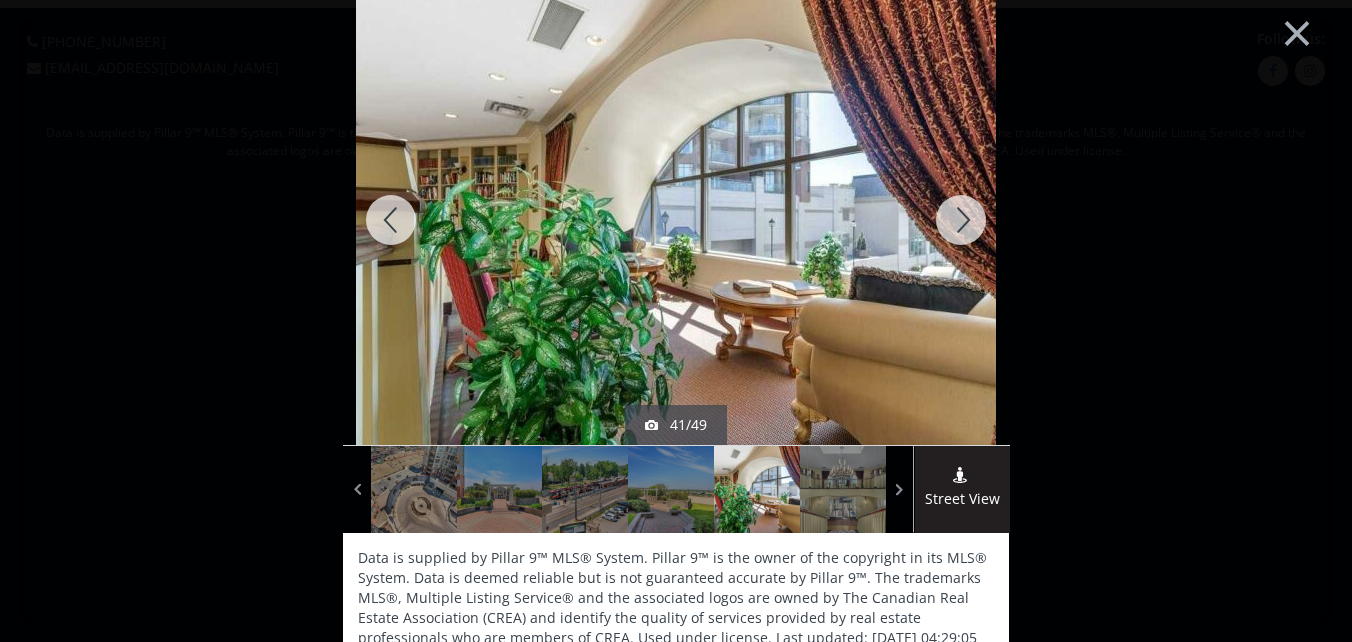 click at bounding box center (961, 220) 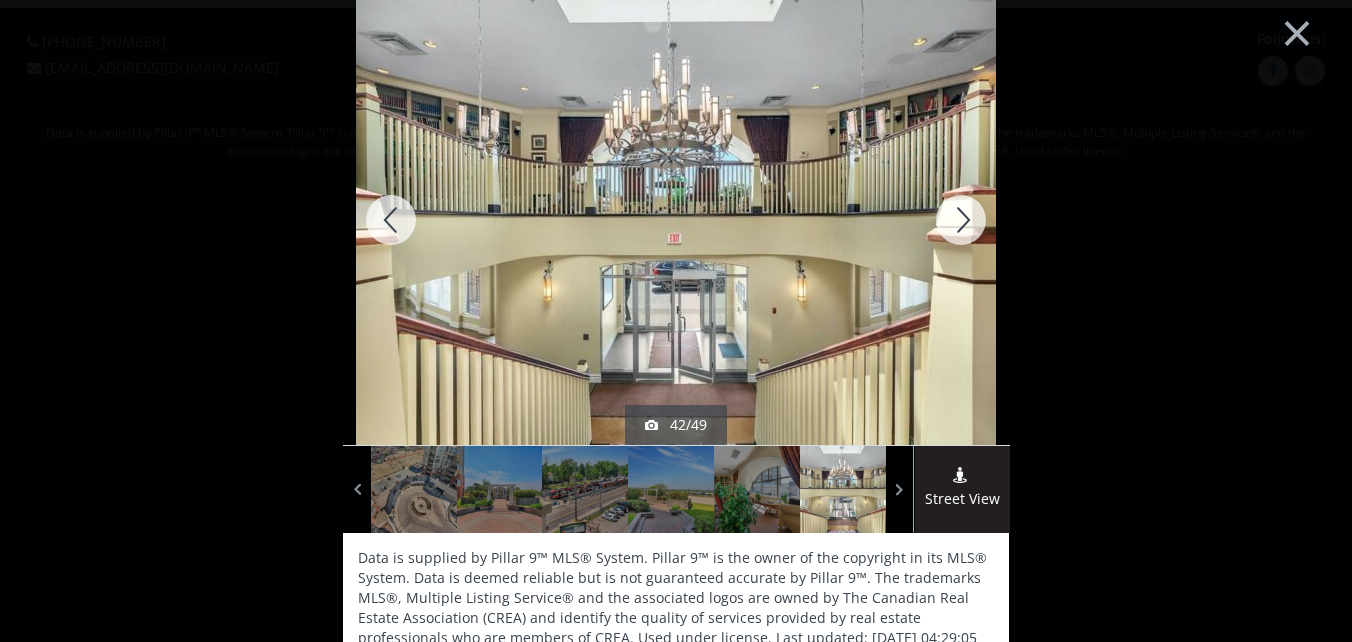 click at bounding box center [961, 220] 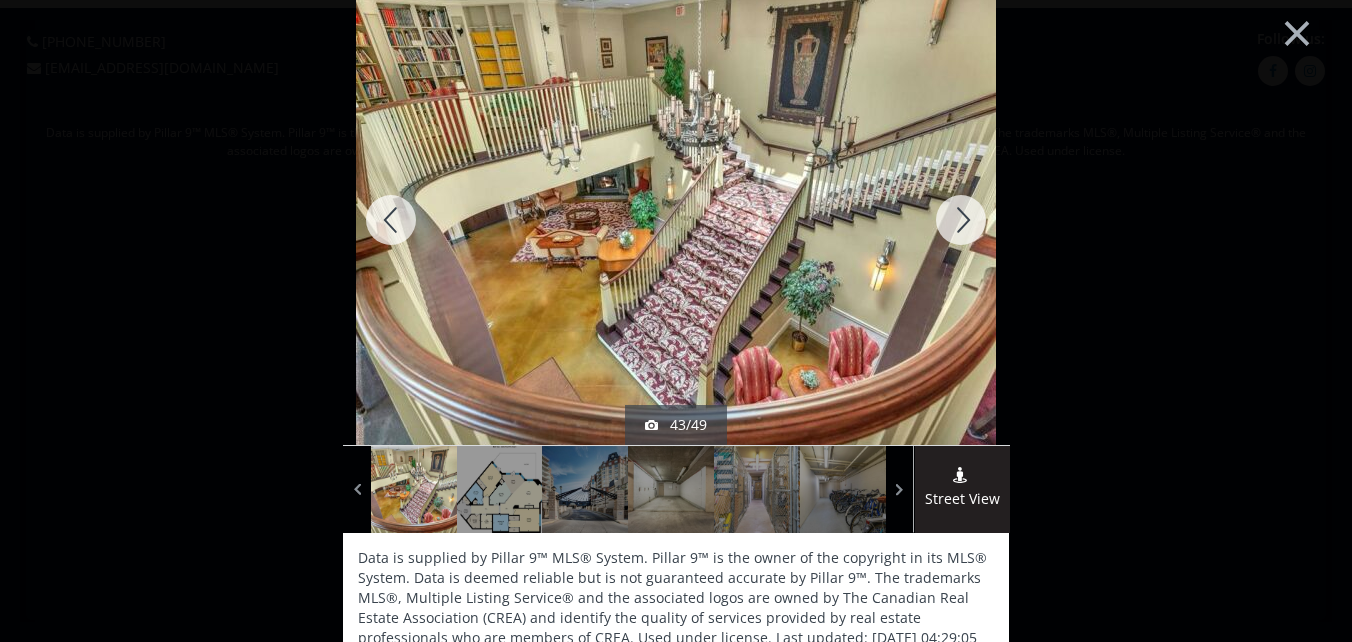 click at bounding box center [961, 220] 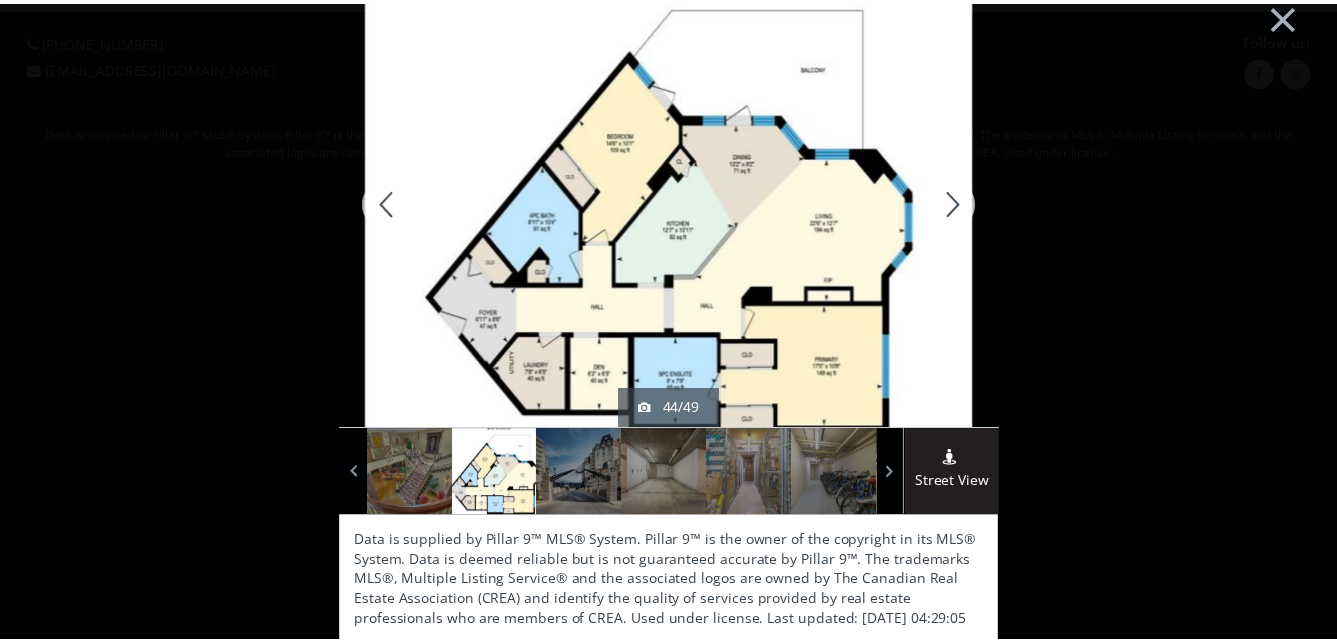 scroll, scrollTop: 22, scrollLeft: 0, axis: vertical 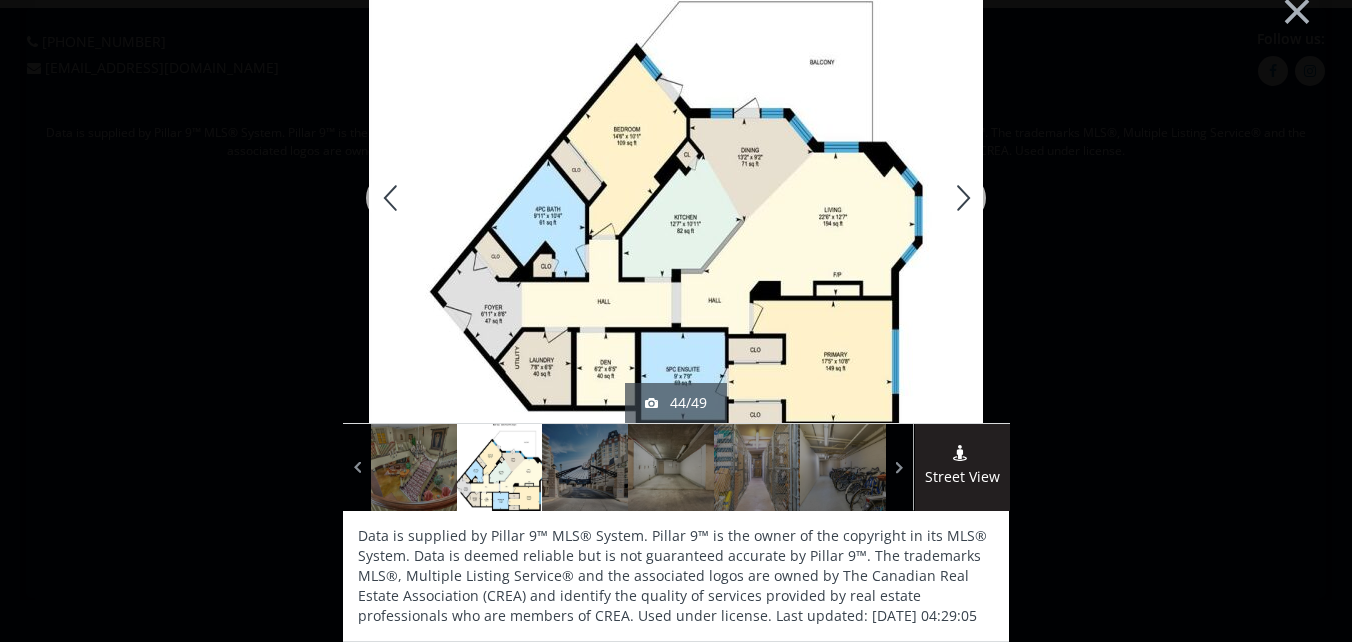 click at bounding box center [961, 198] 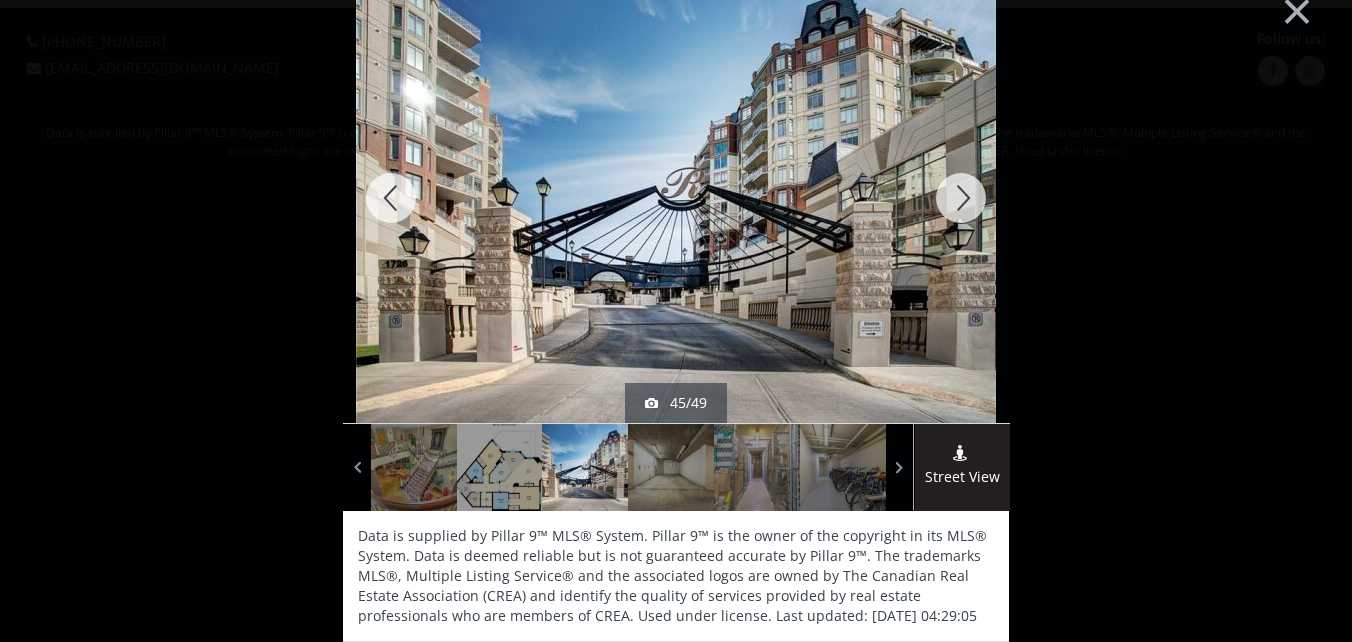 click at bounding box center (961, 198) 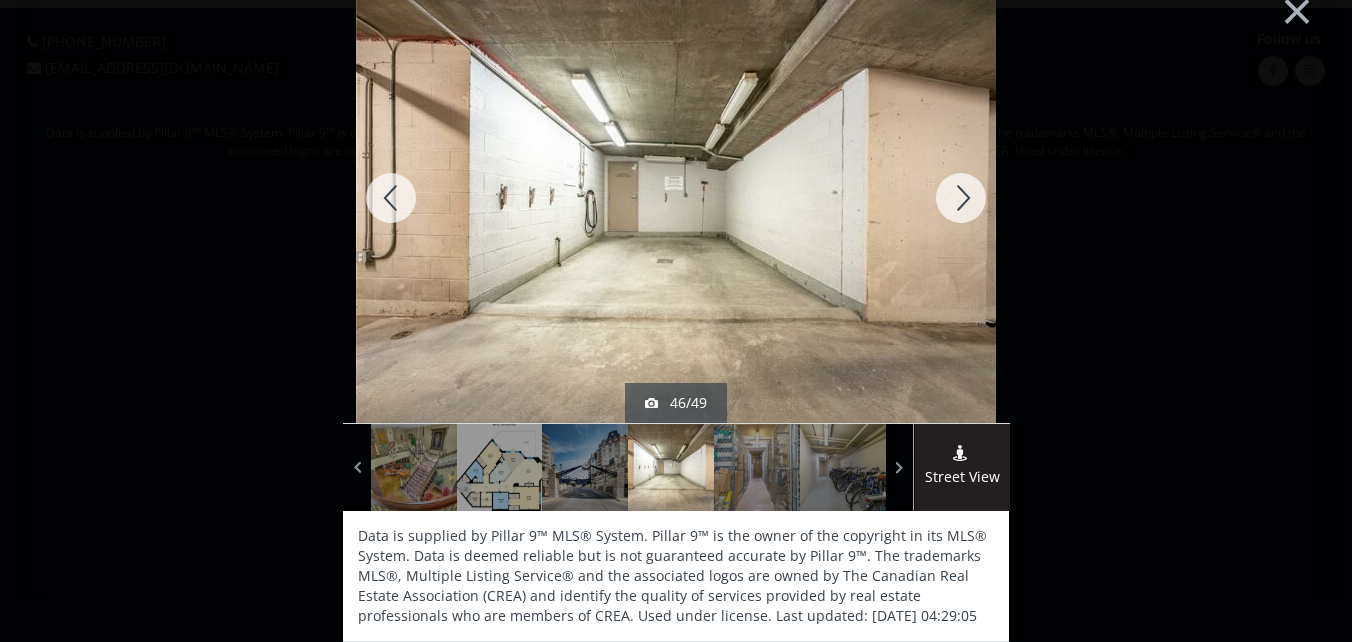 click at bounding box center [961, 198] 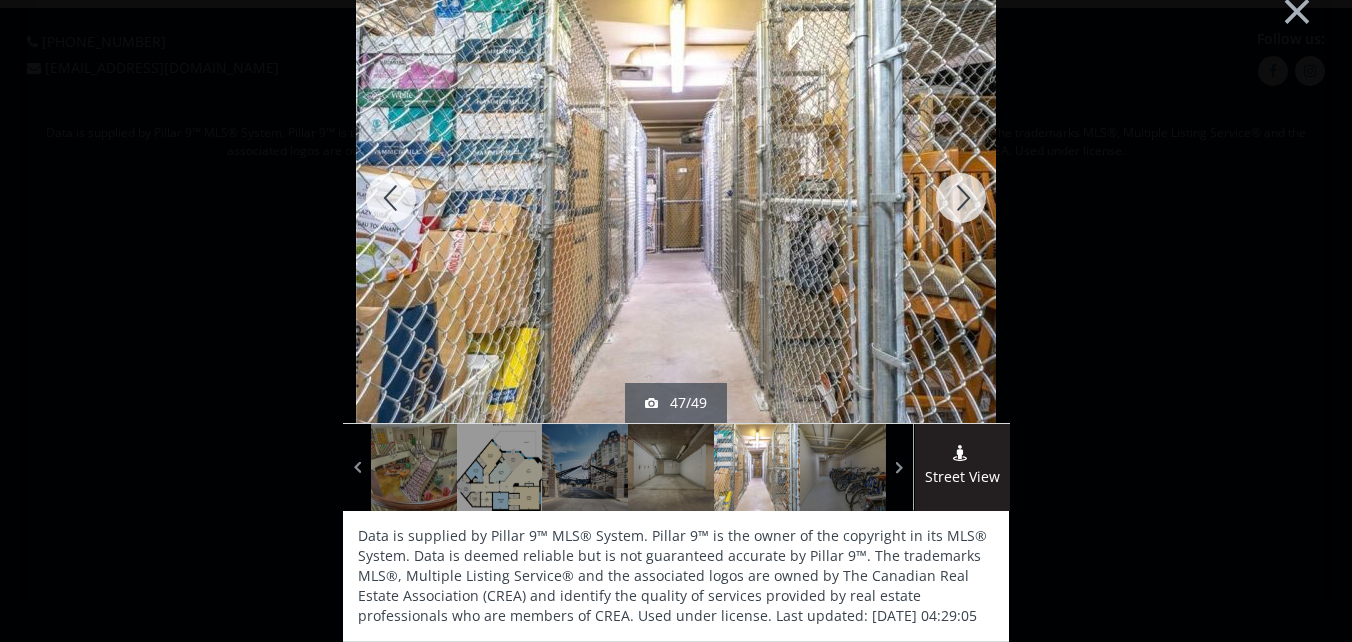 click at bounding box center (961, 198) 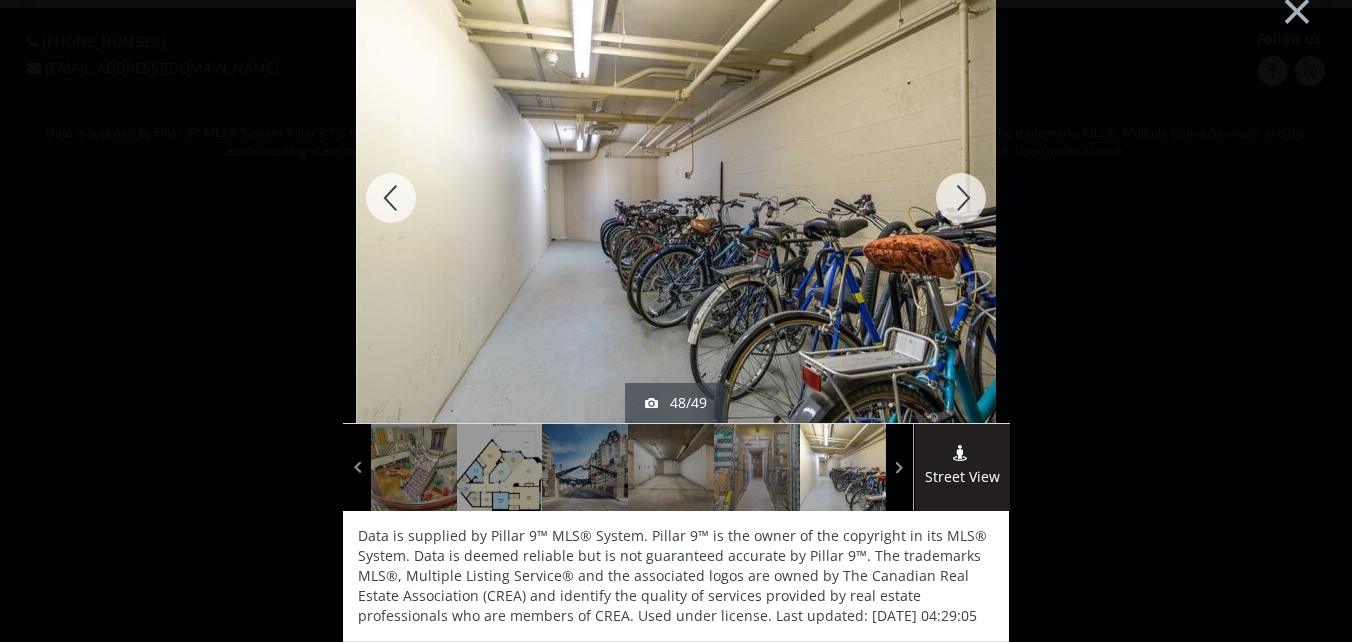click at bounding box center [961, 198] 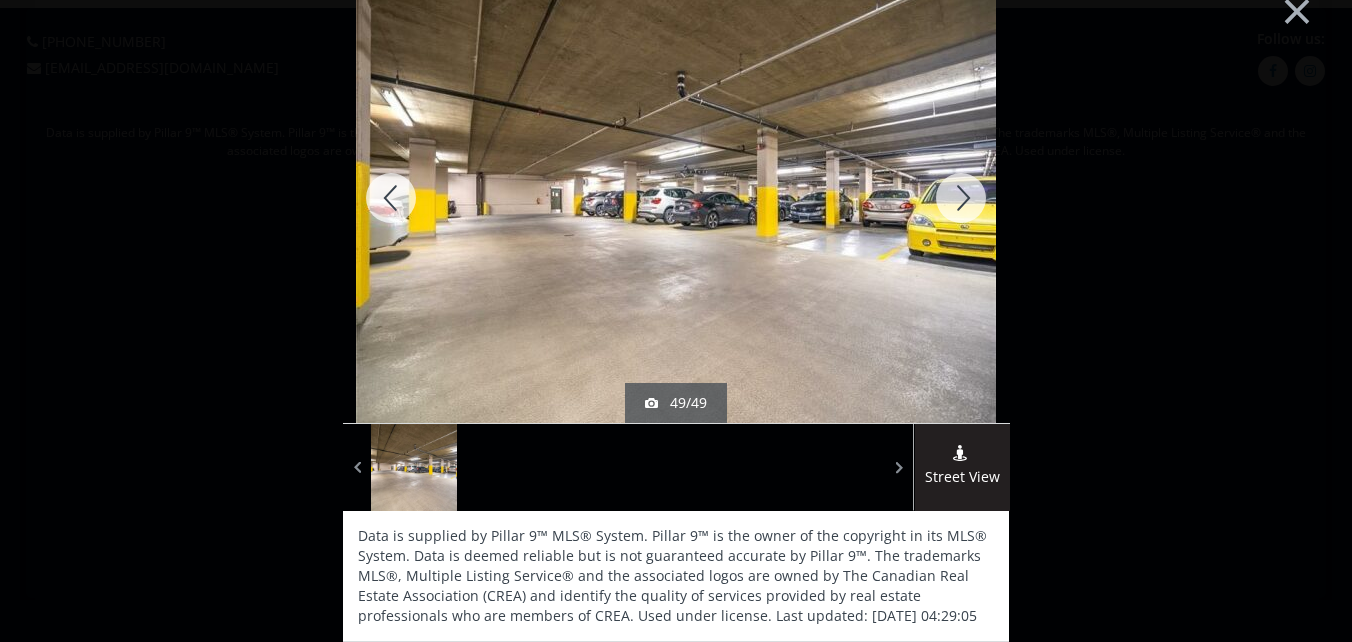 click at bounding box center (961, 198) 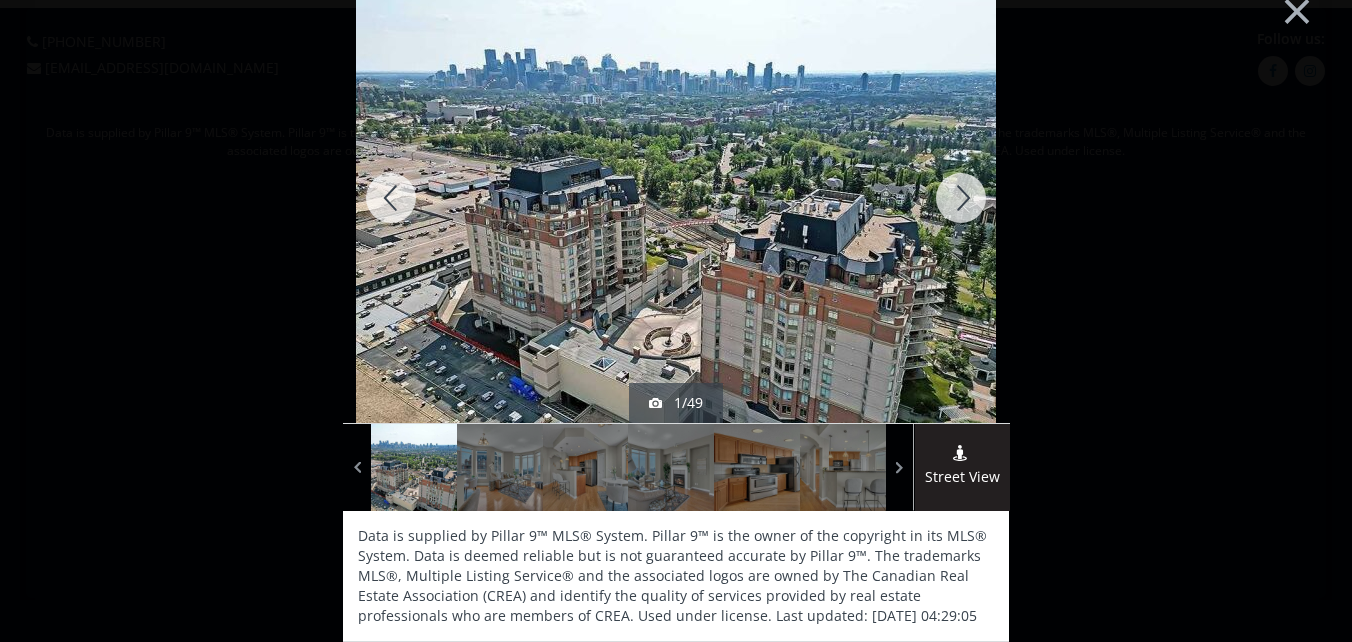 click at bounding box center (961, 198) 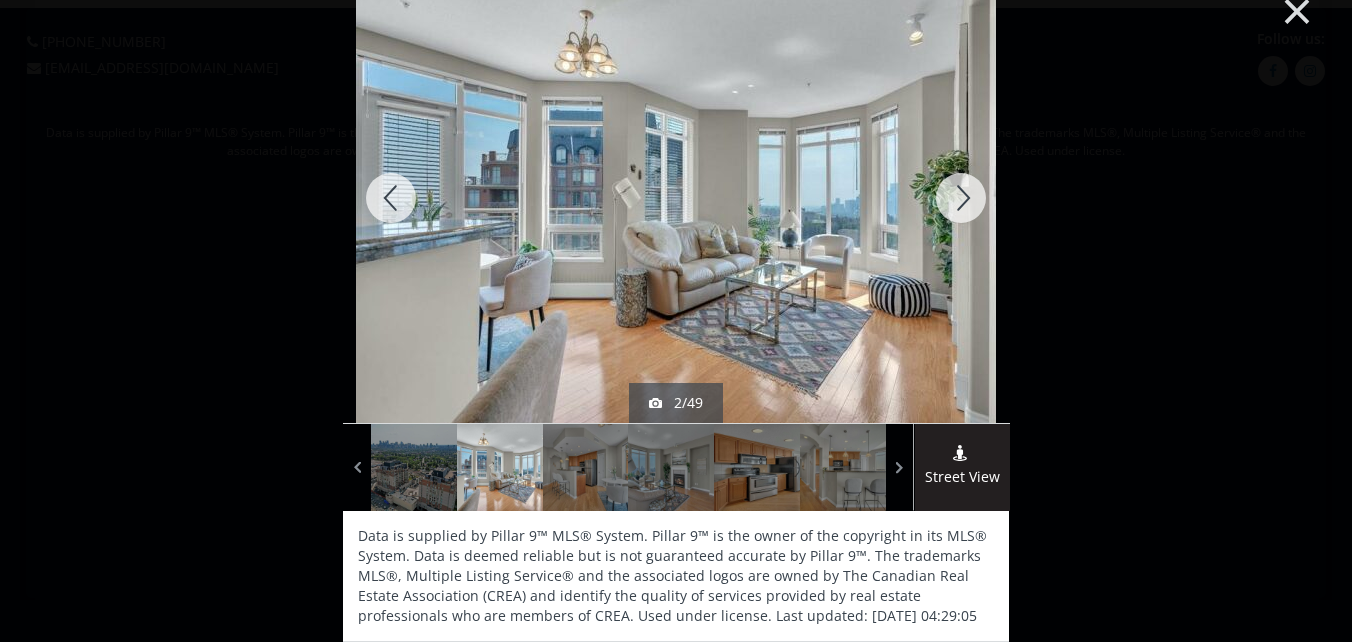 click on "×" at bounding box center (1297, 9) 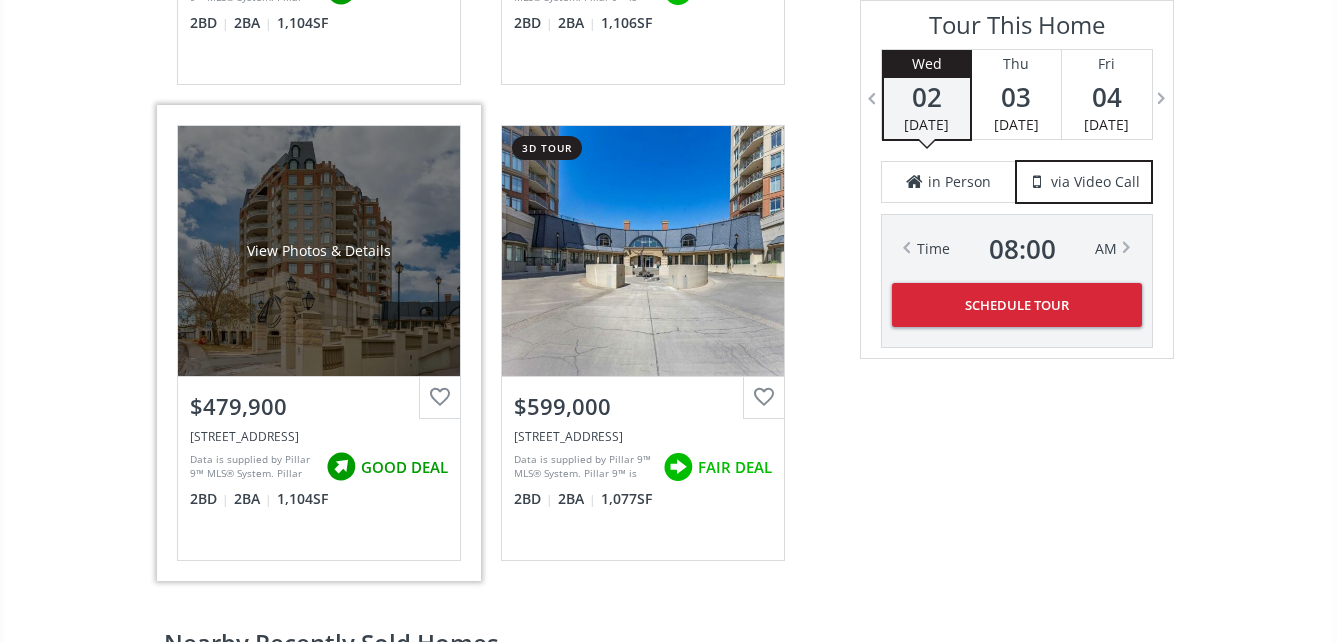 scroll, scrollTop: 3300, scrollLeft: 0, axis: vertical 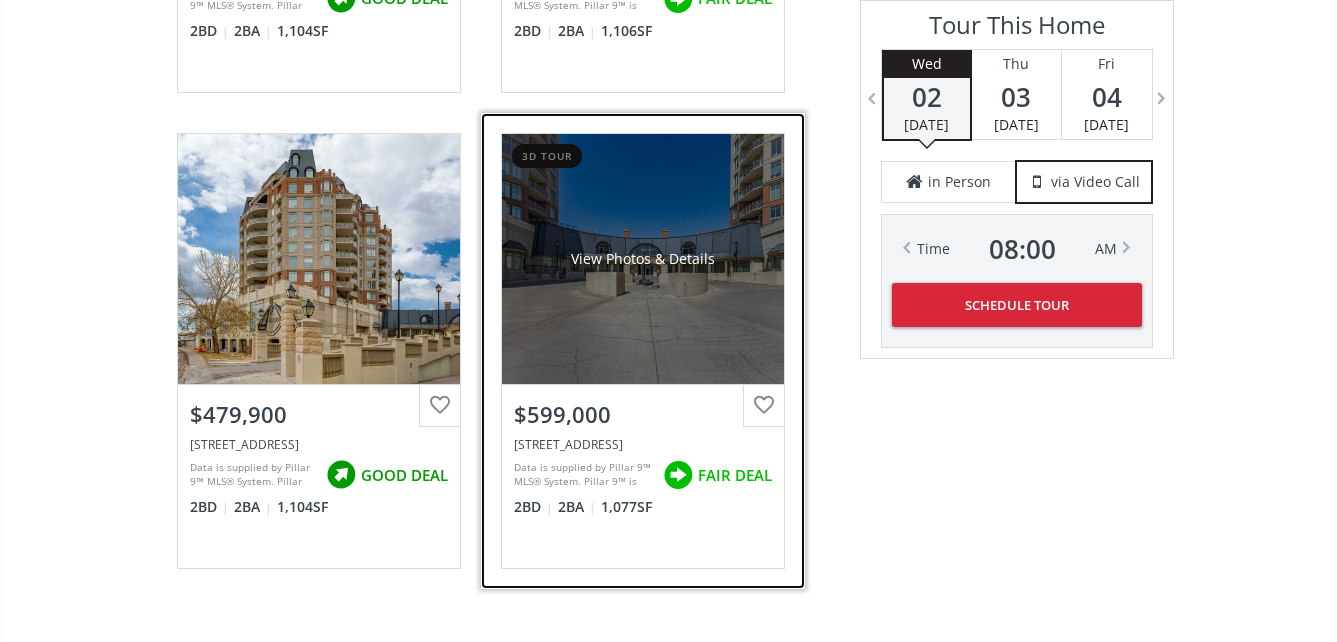 click on "View Photos & Details" at bounding box center (643, 259) 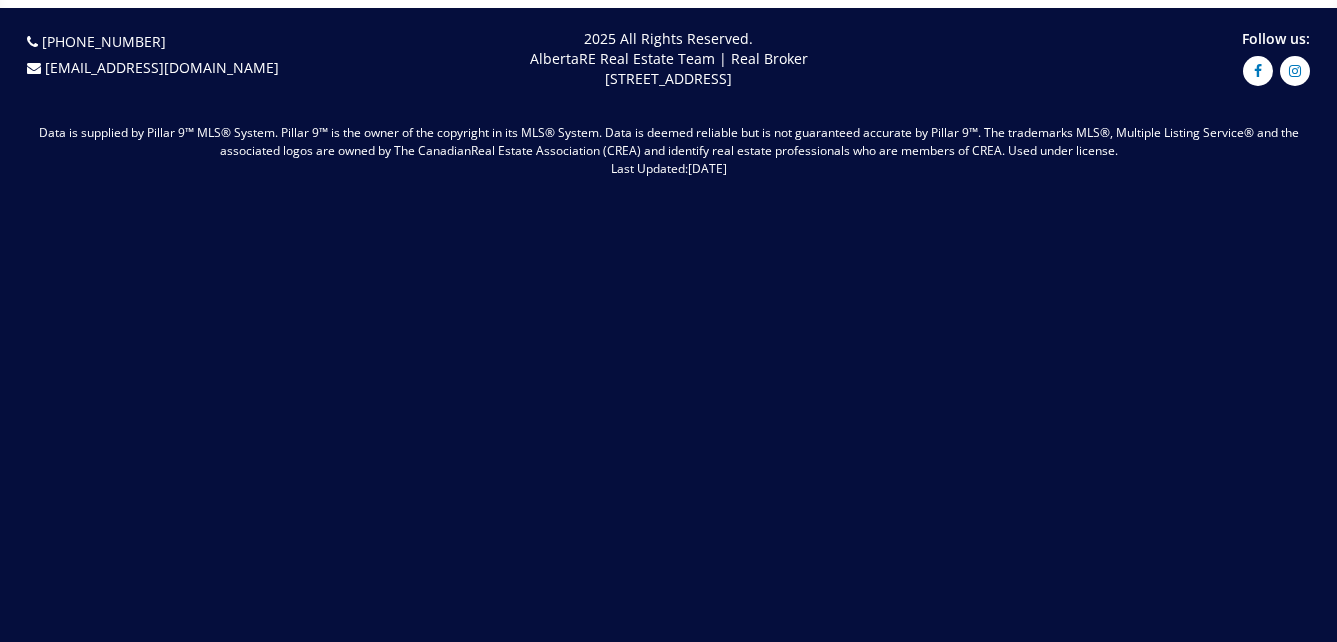 scroll, scrollTop: 0, scrollLeft: 0, axis: both 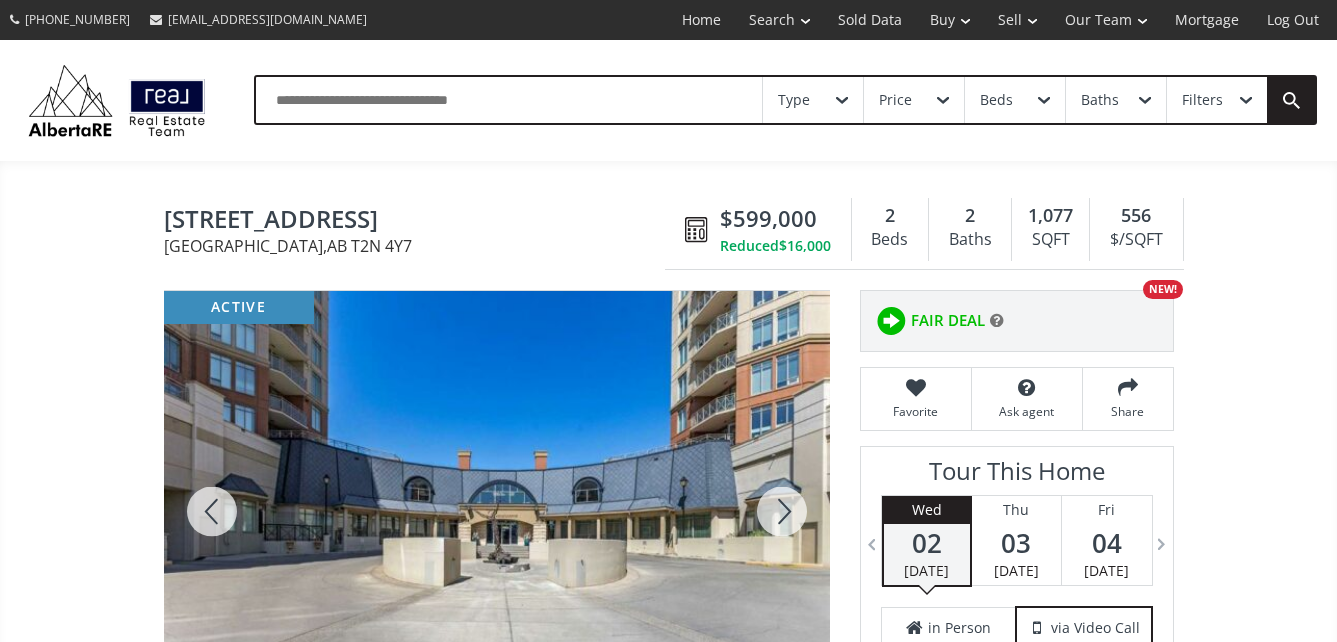 click at bounding box center [497, 511] 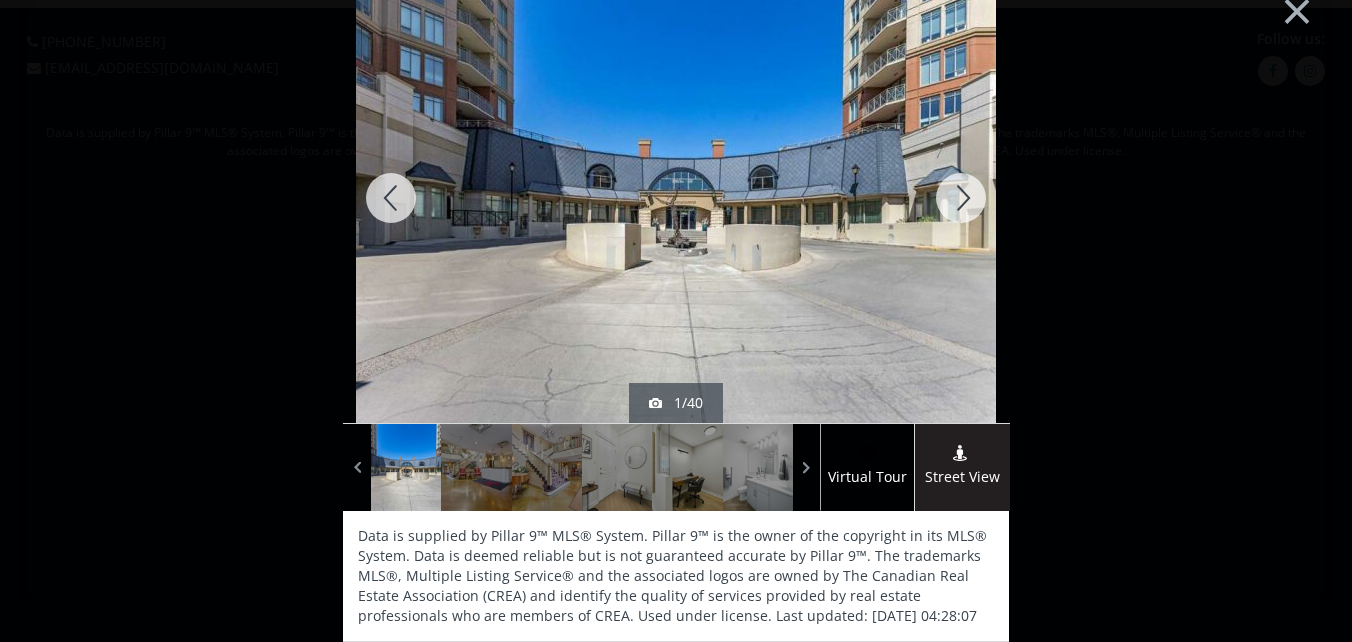 click at bounding box center (961, 198) 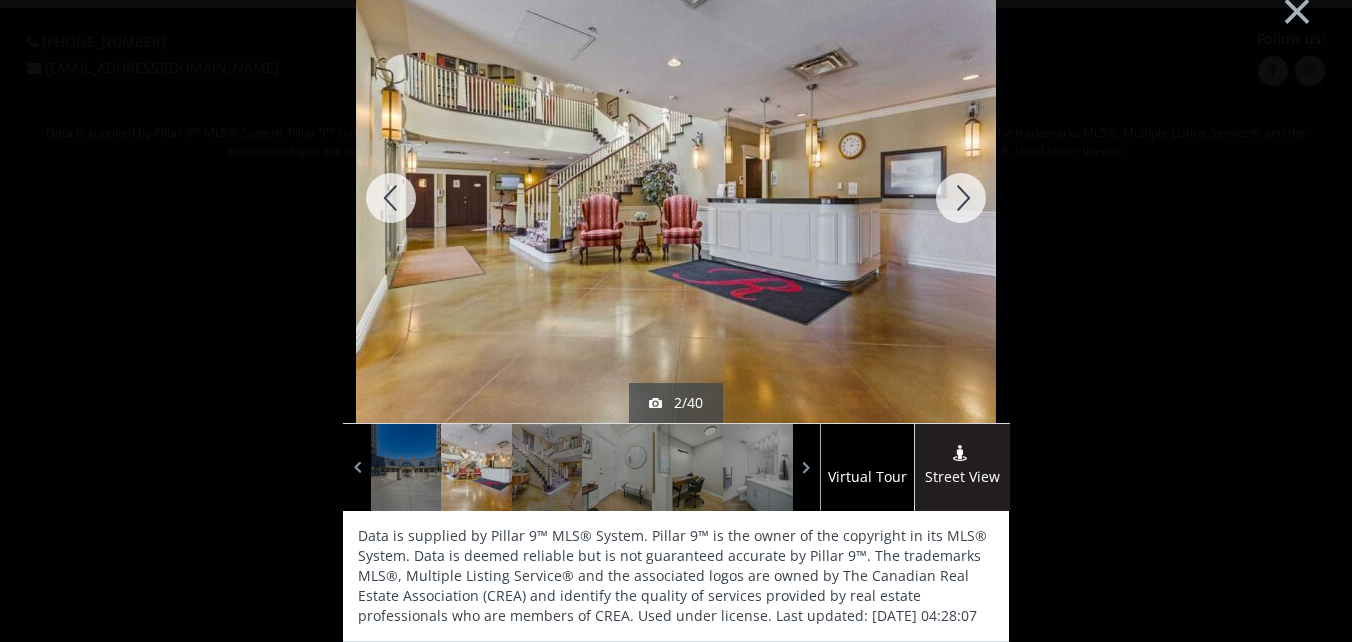 click at bounding box center [961, 198] 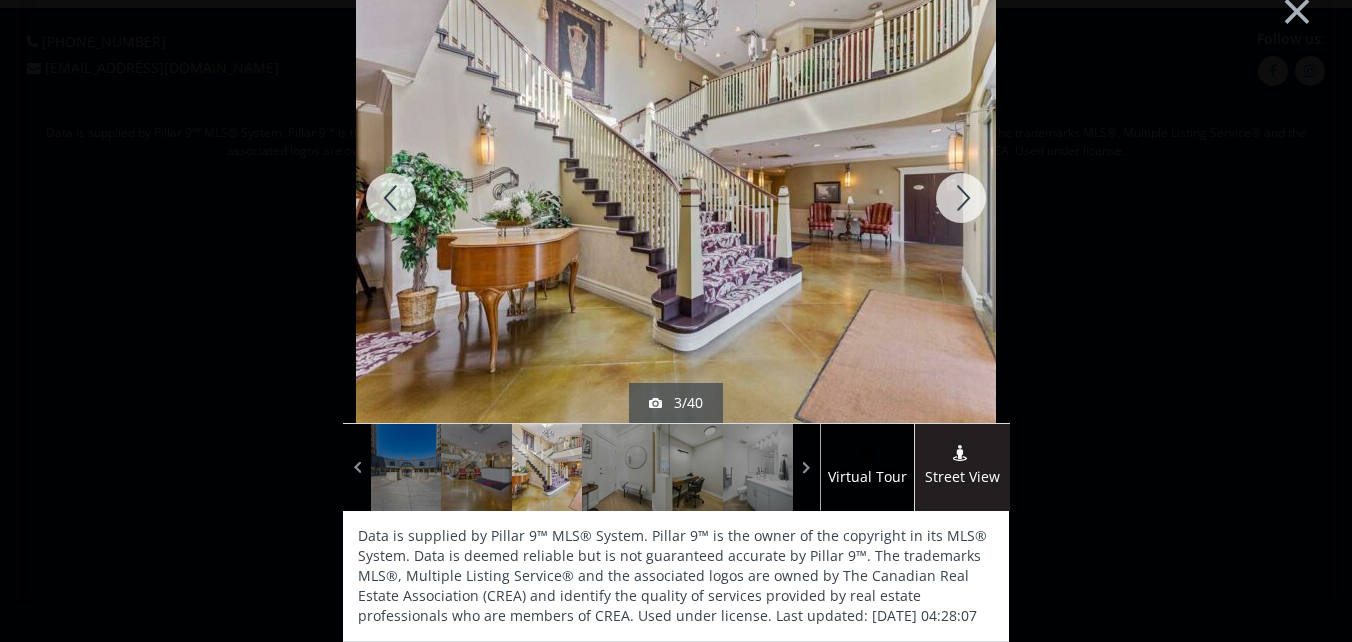 click at bounding box center [961, 198] 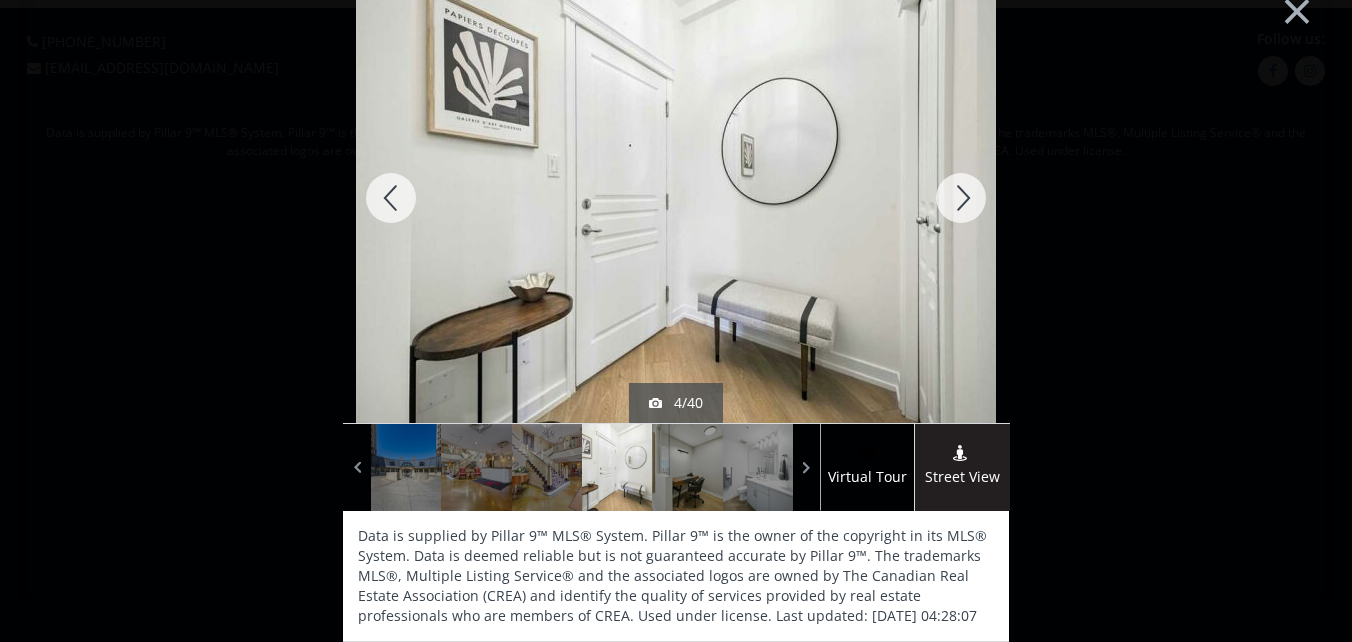 click at bounding box center (961, 198) 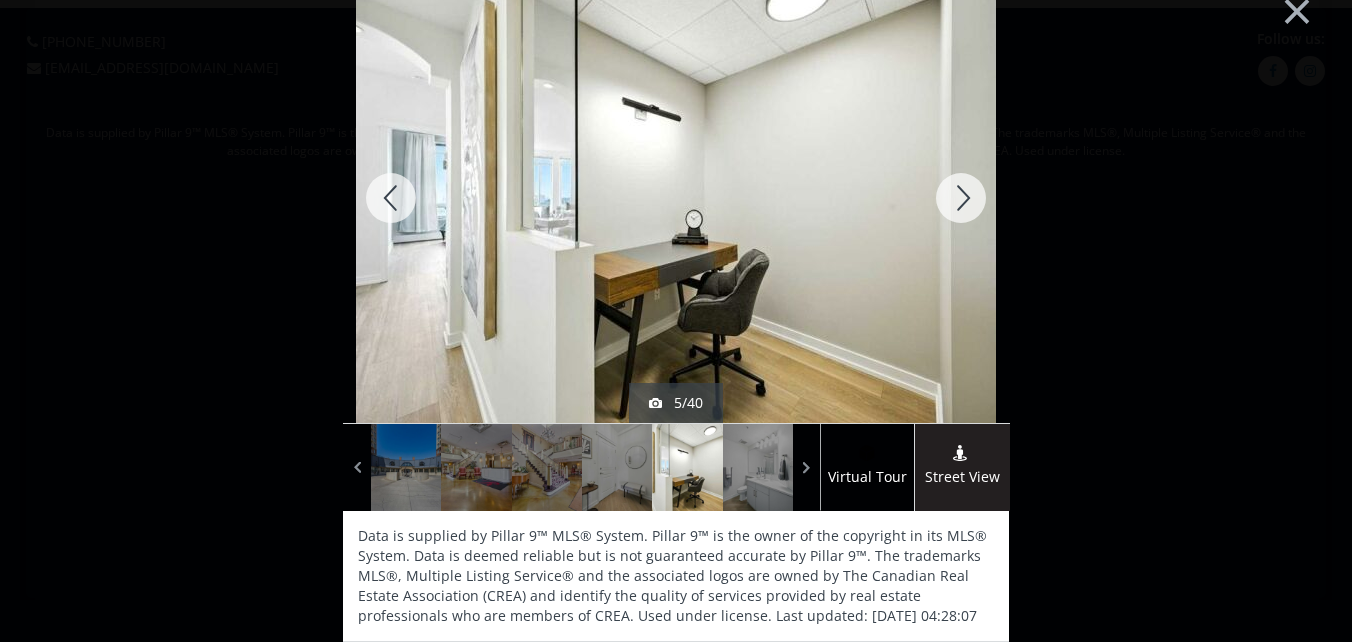 click at bounding box center [961, 198] 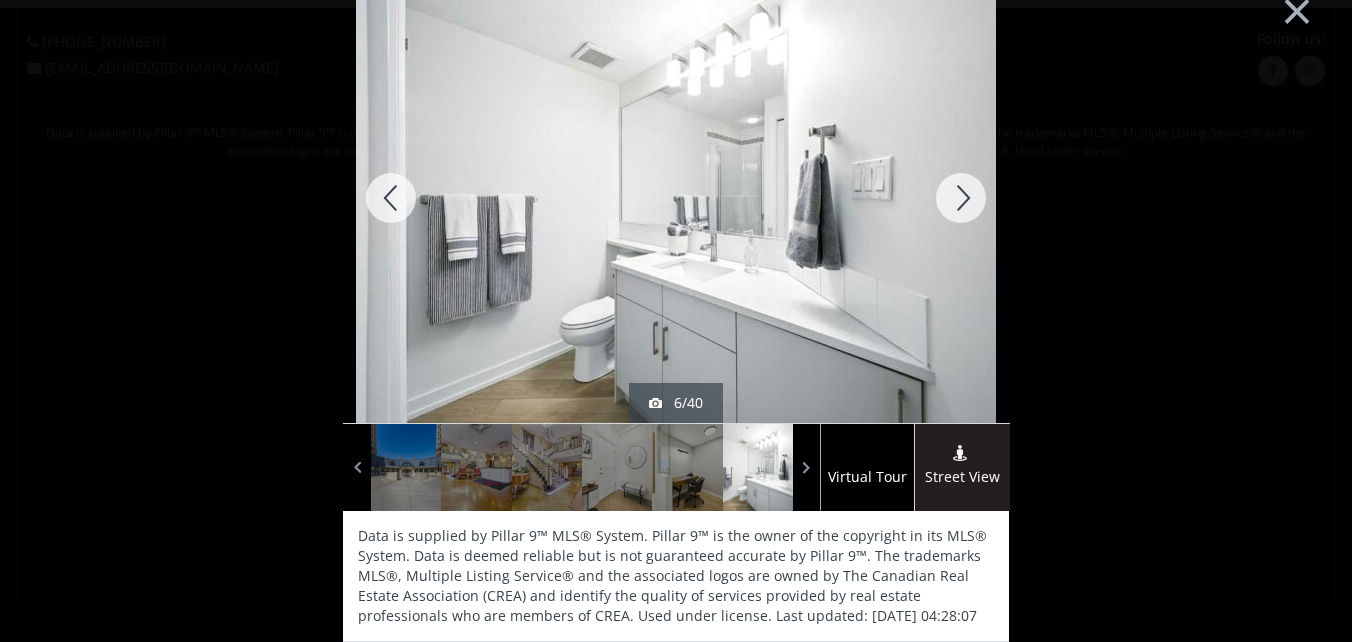 click at bounding box center [961, 198] 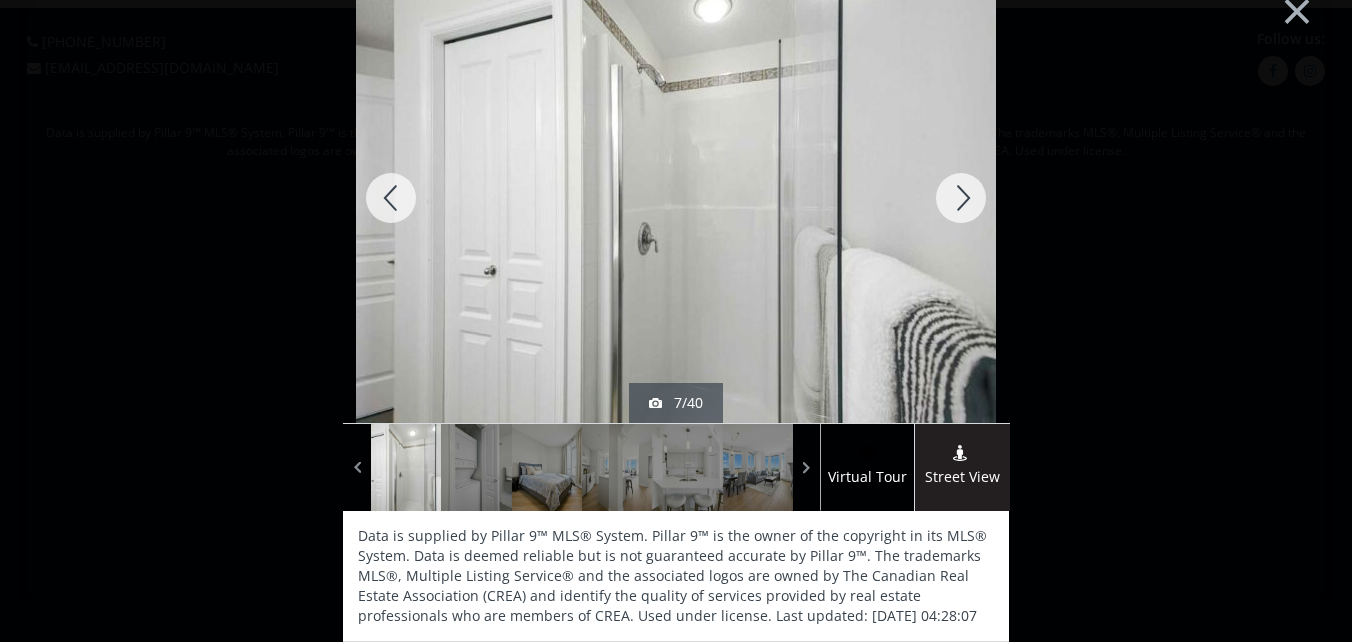 click at bounding box center [961, 198] 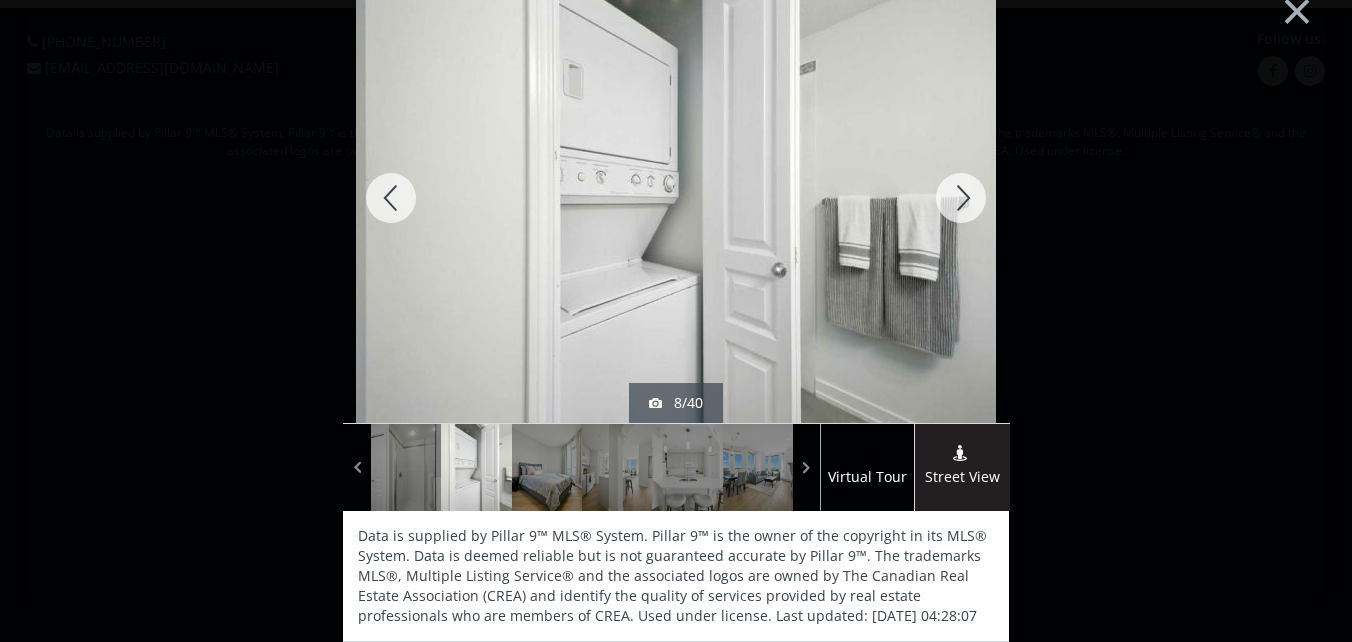 click at bounding box center (961, 198) 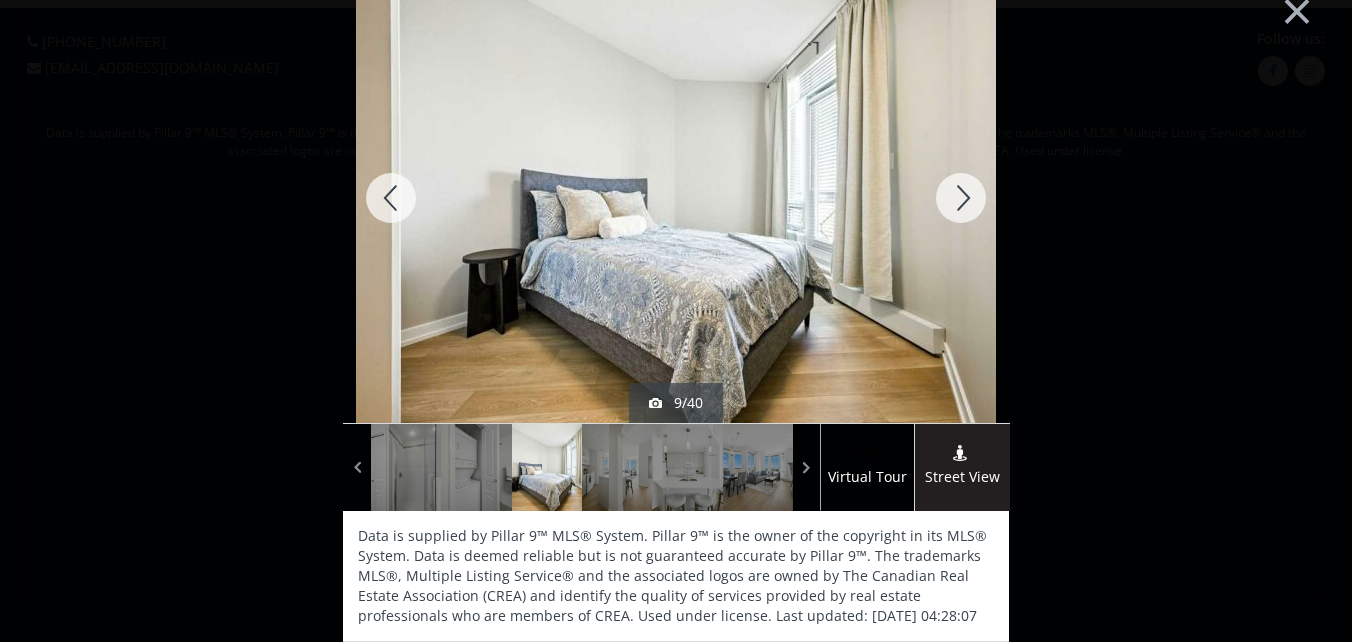 click at bounding box center [961, 198] 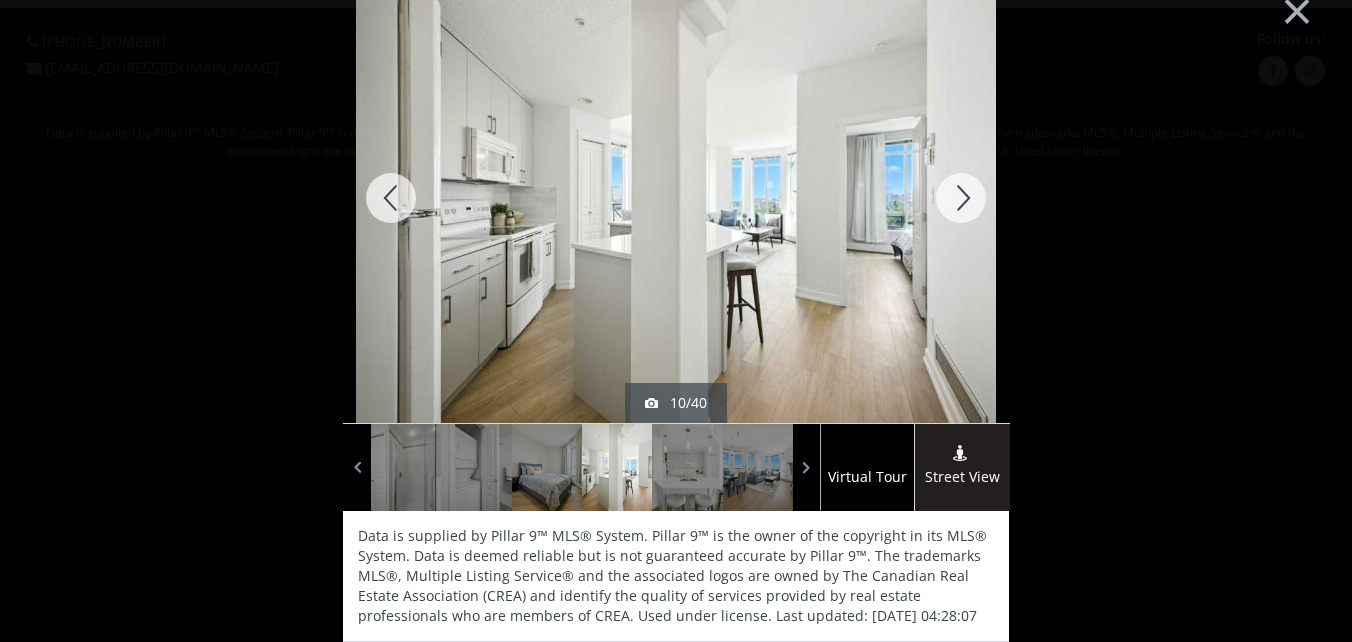click at bounding box center [961, 198] 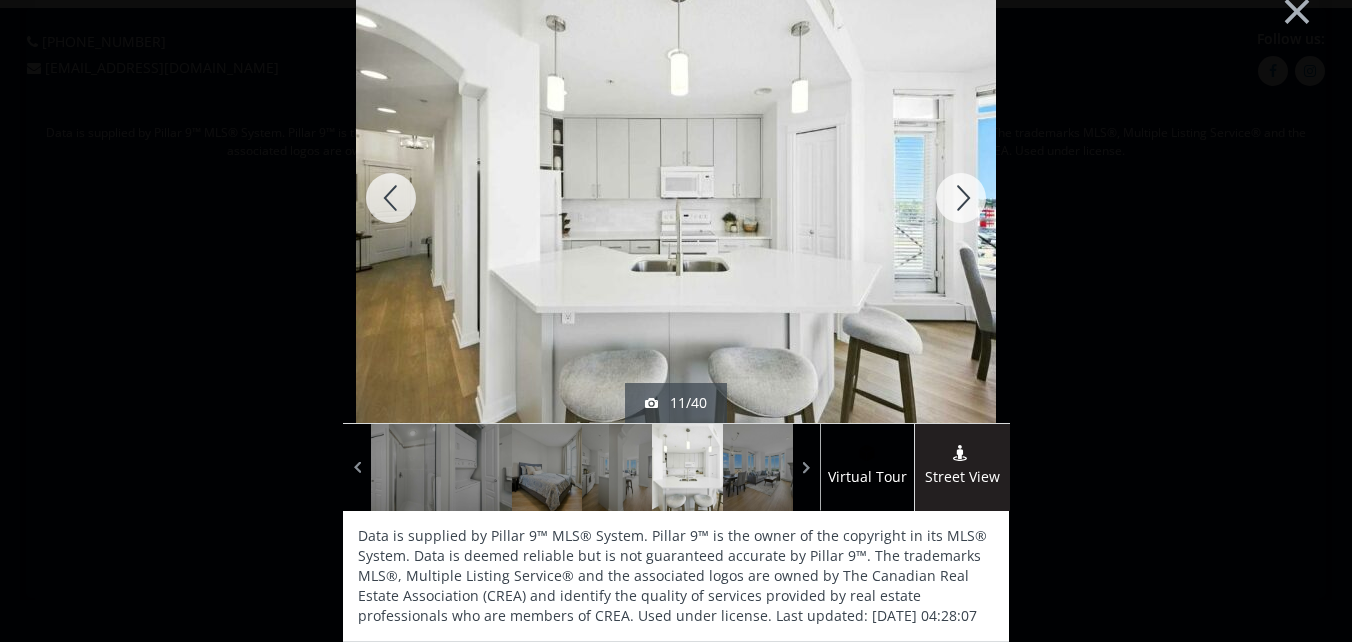 click at bounding box center [961, 198] 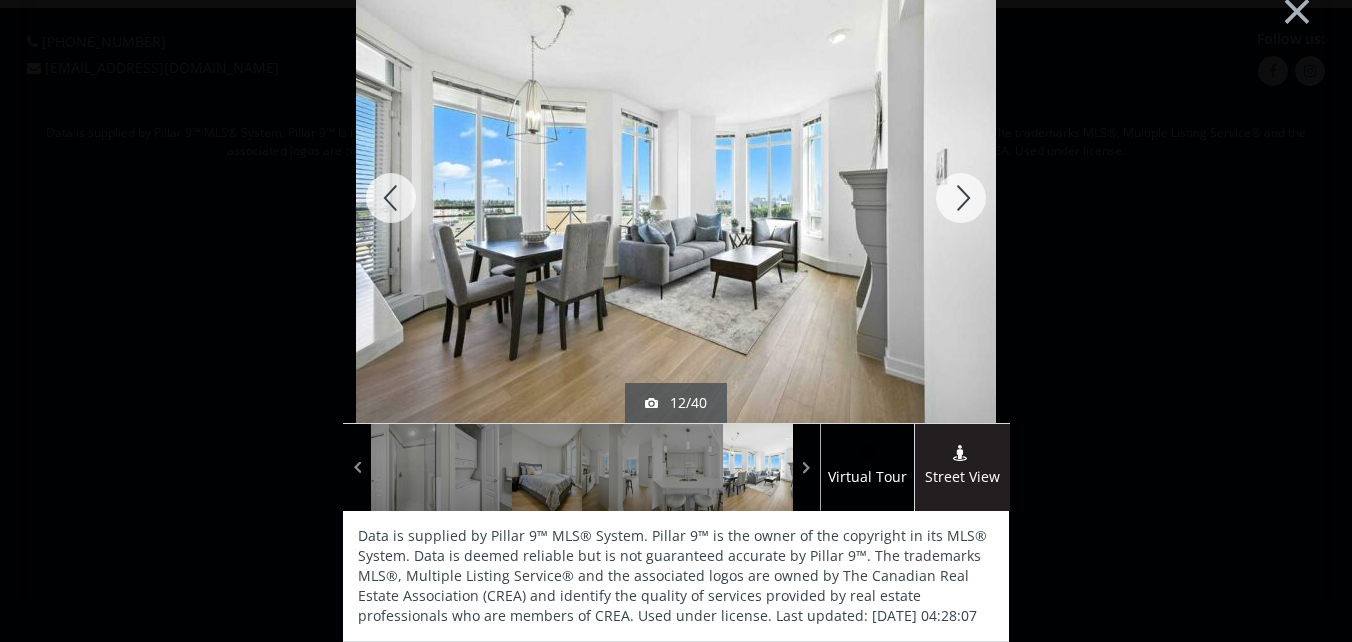 click at bounding box center (961, 198) 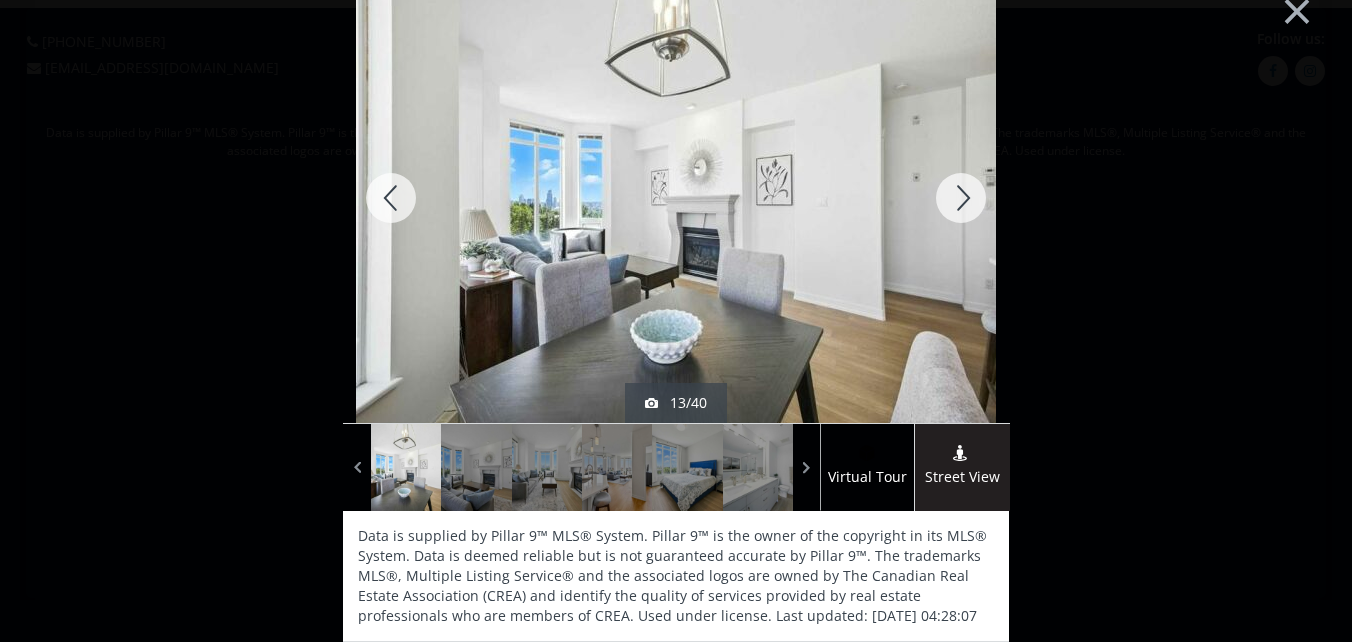 click at bounding box center [961, 198] 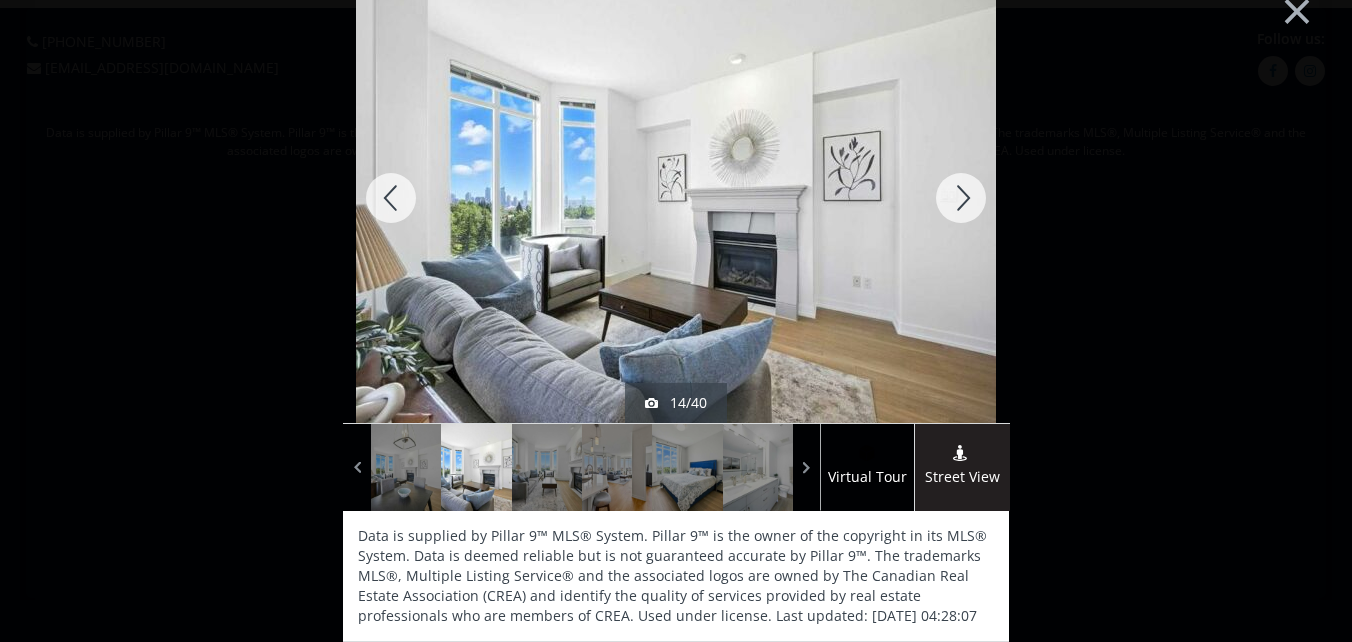 click at bounding box center [961, 198] 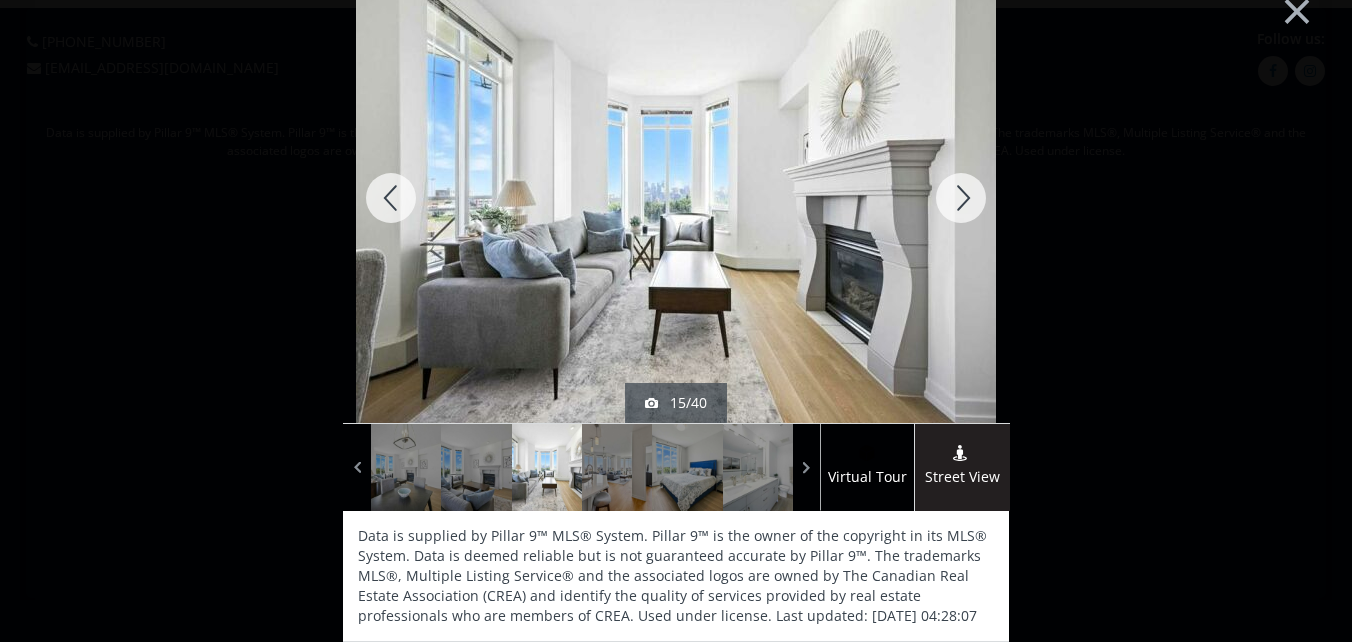 click at bounding box center (961, 198) 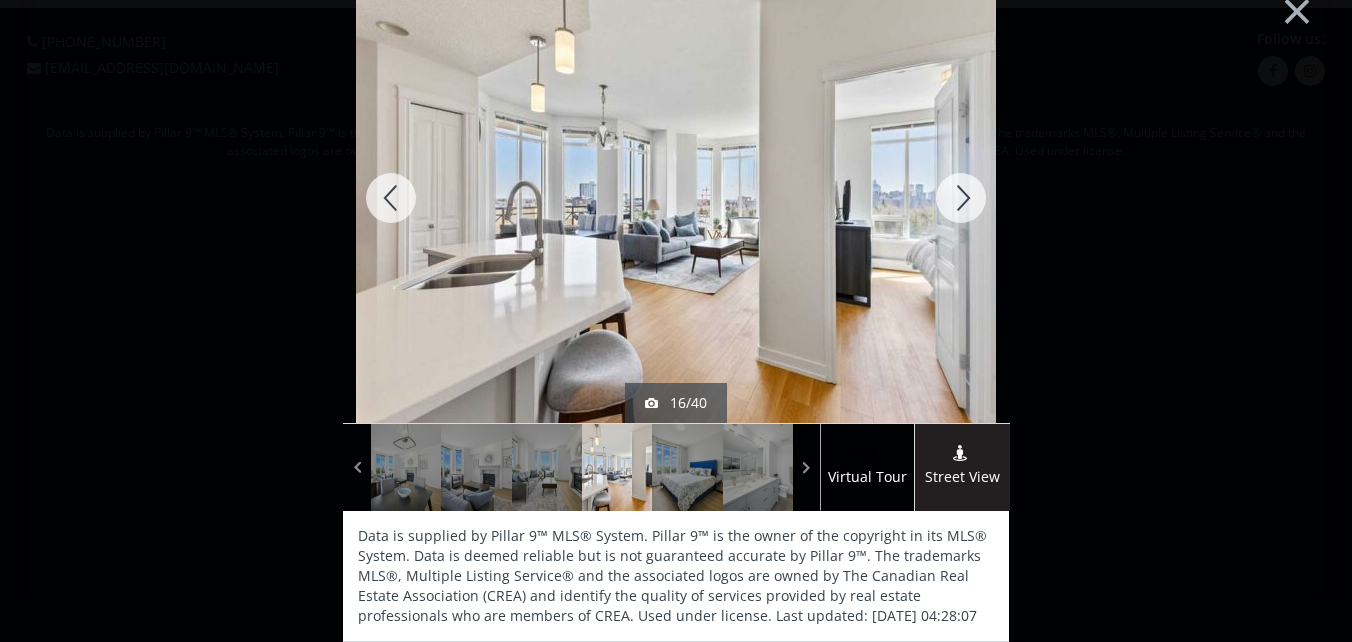 click at bounding box center (961, 198) 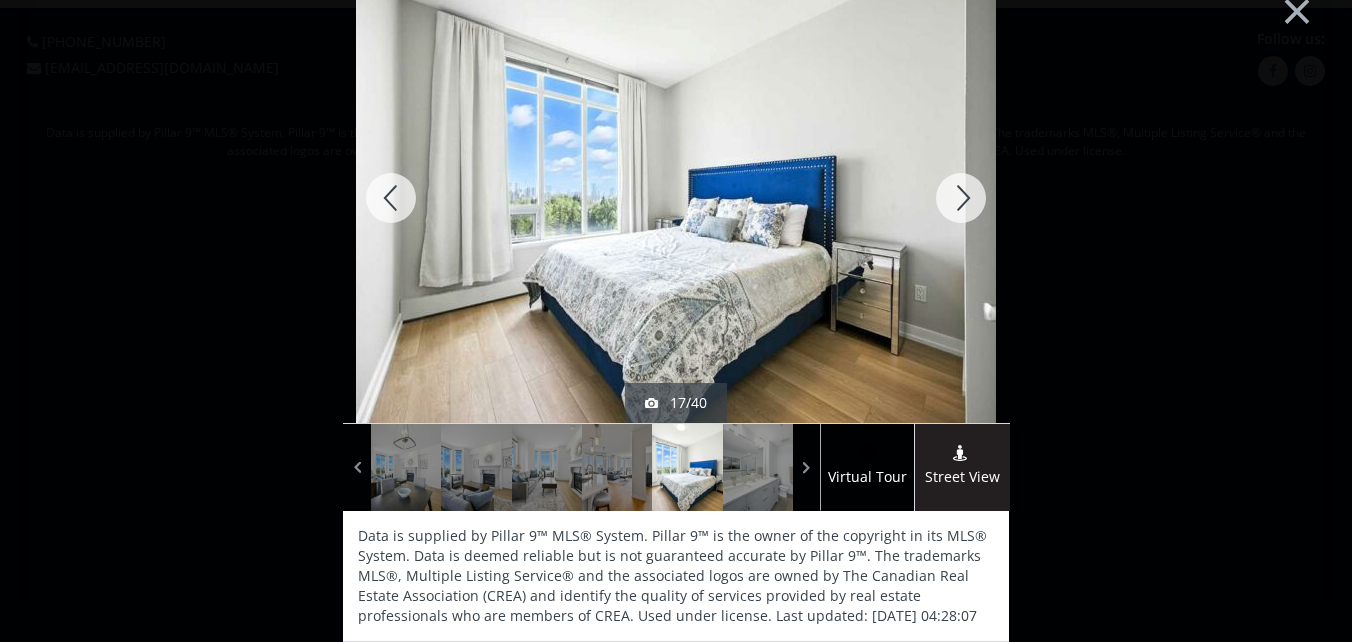 click at bounding box center (961, 198) 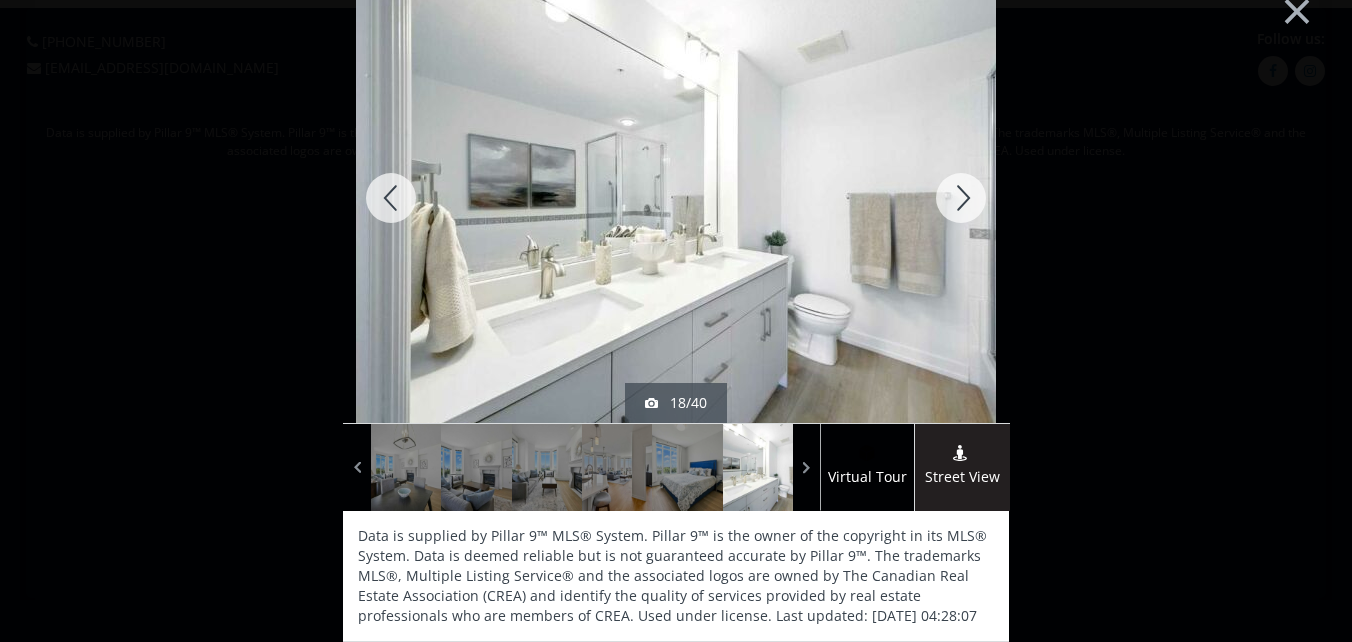 click at bounding box center [961, 198] 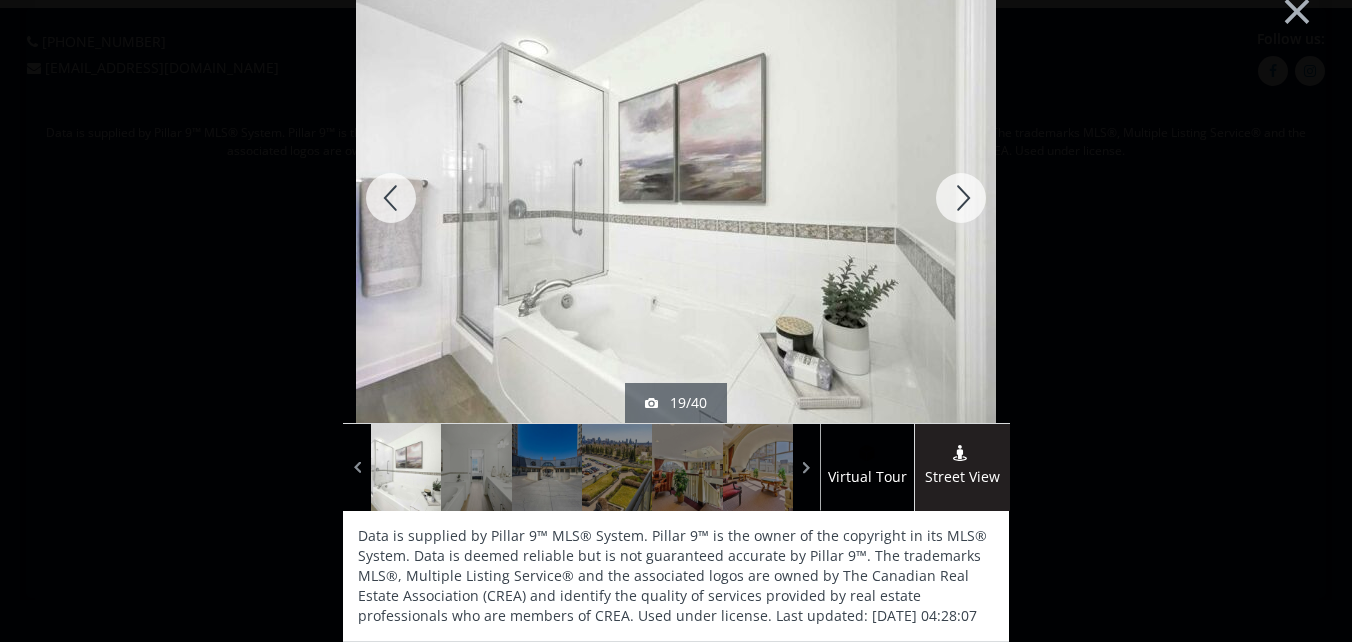 click at bounding box center [961, 198] 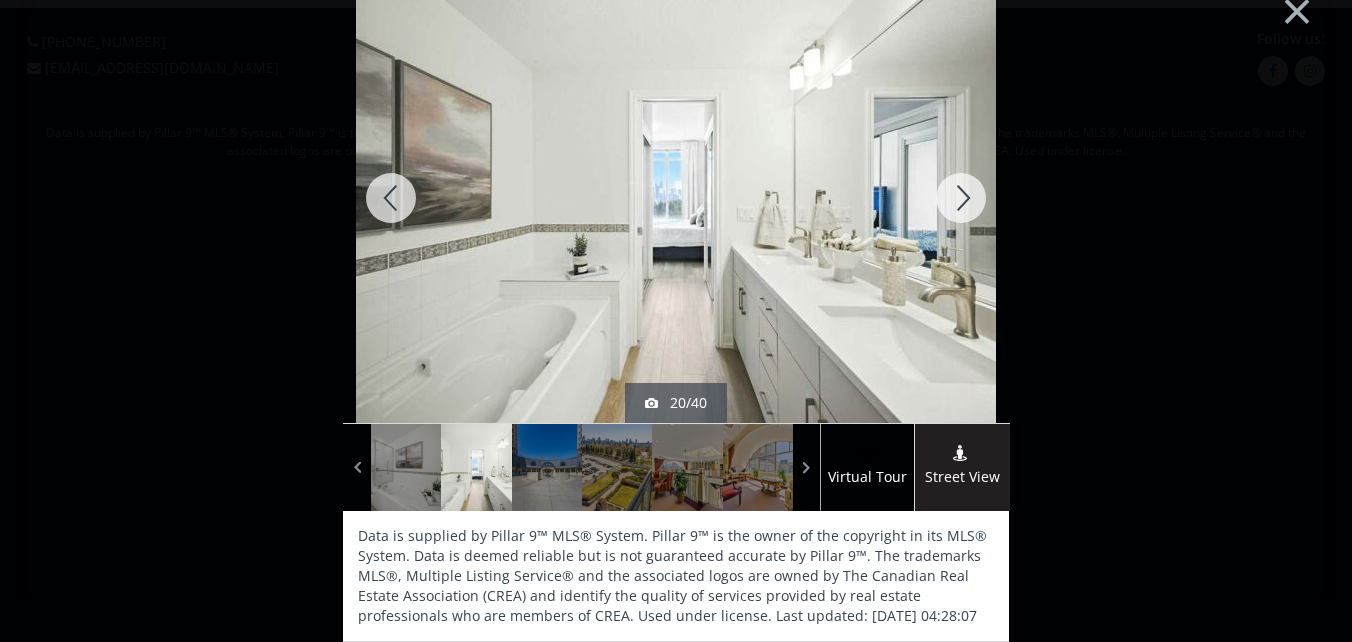 click at bounding box center (961, 198) 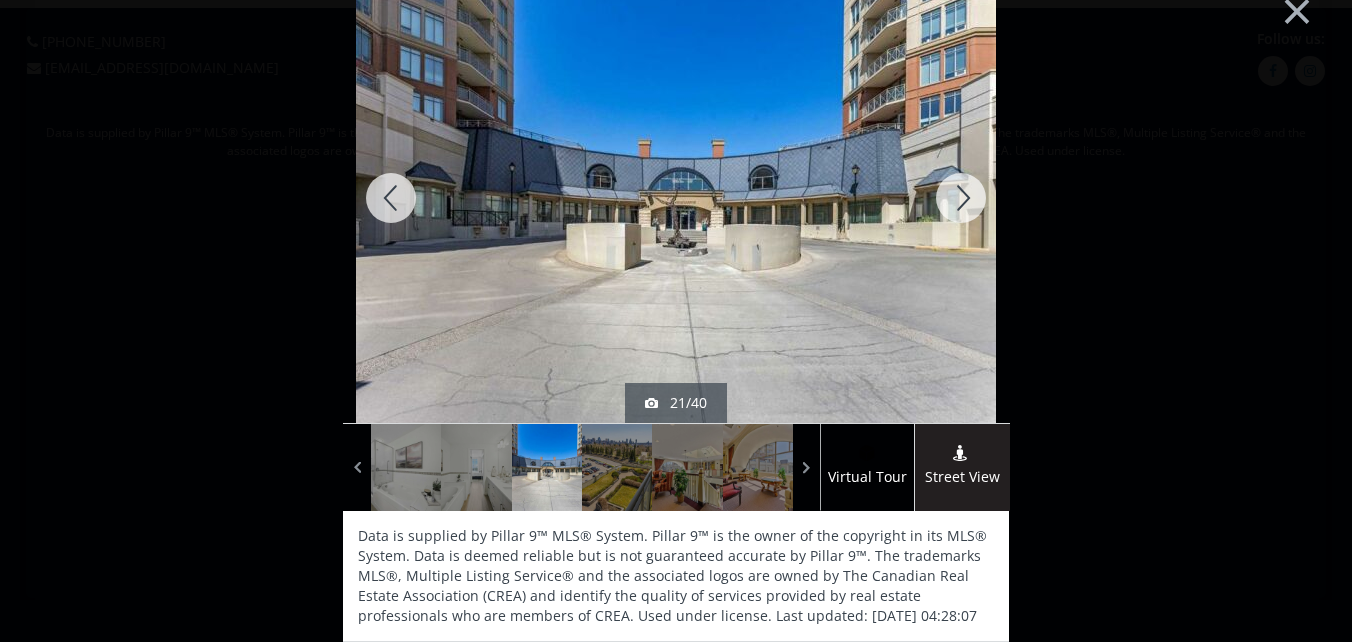 click at bounding box center [961, 198] 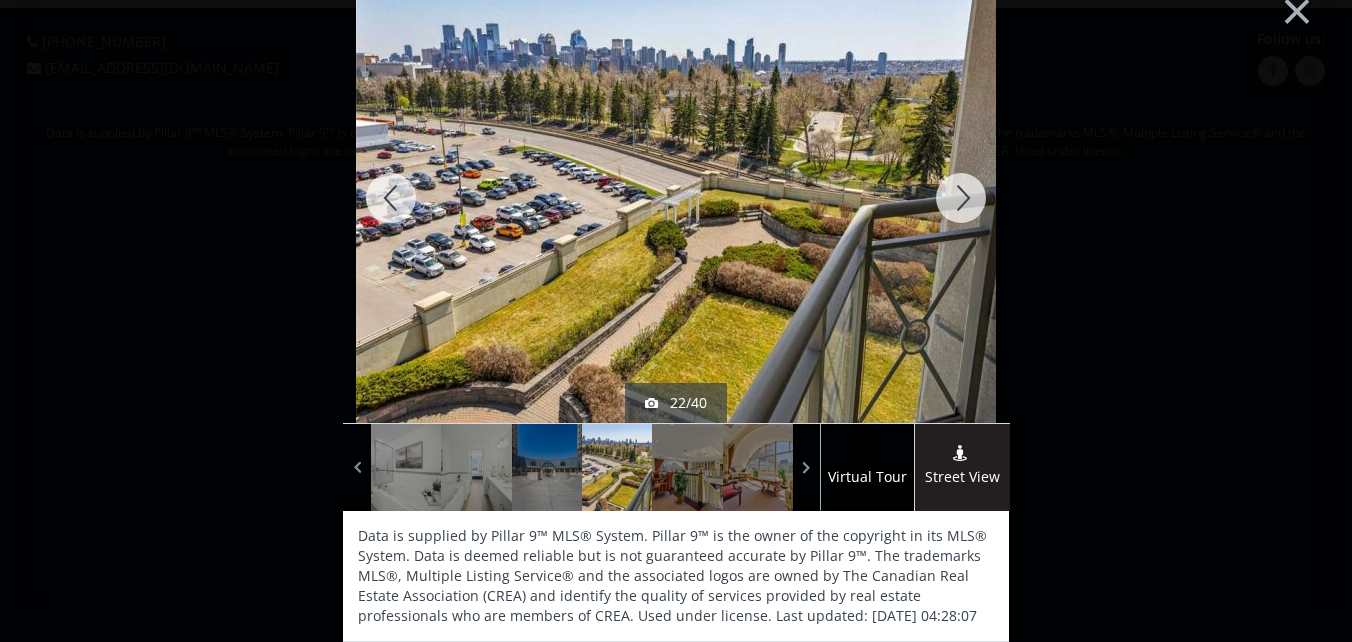 click at bounding box center (961, 198) 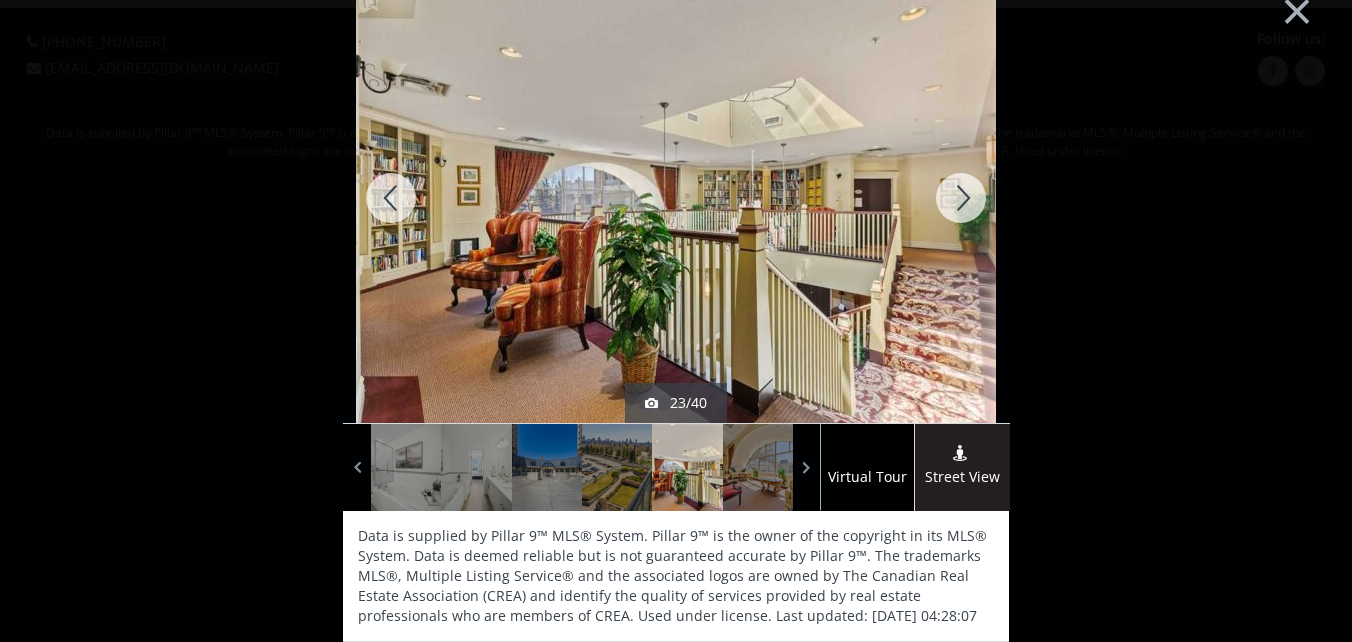 click at bounding box center (961, 198) 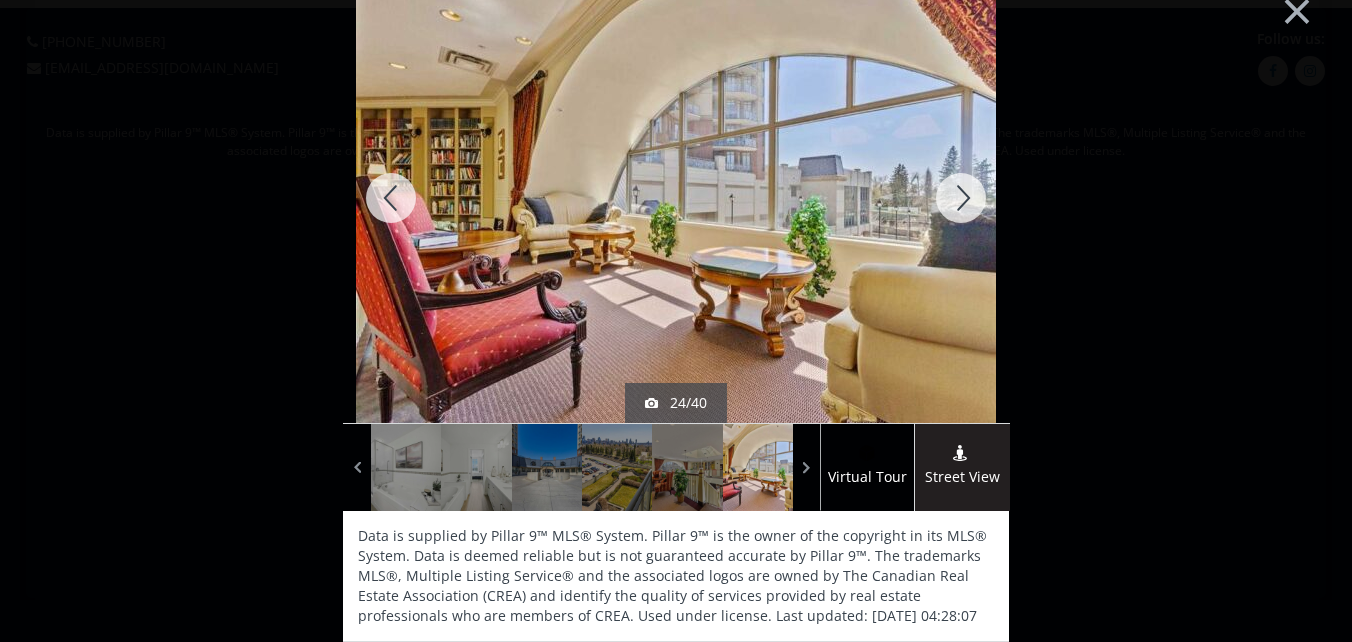 click at bounding box center (961, 198) 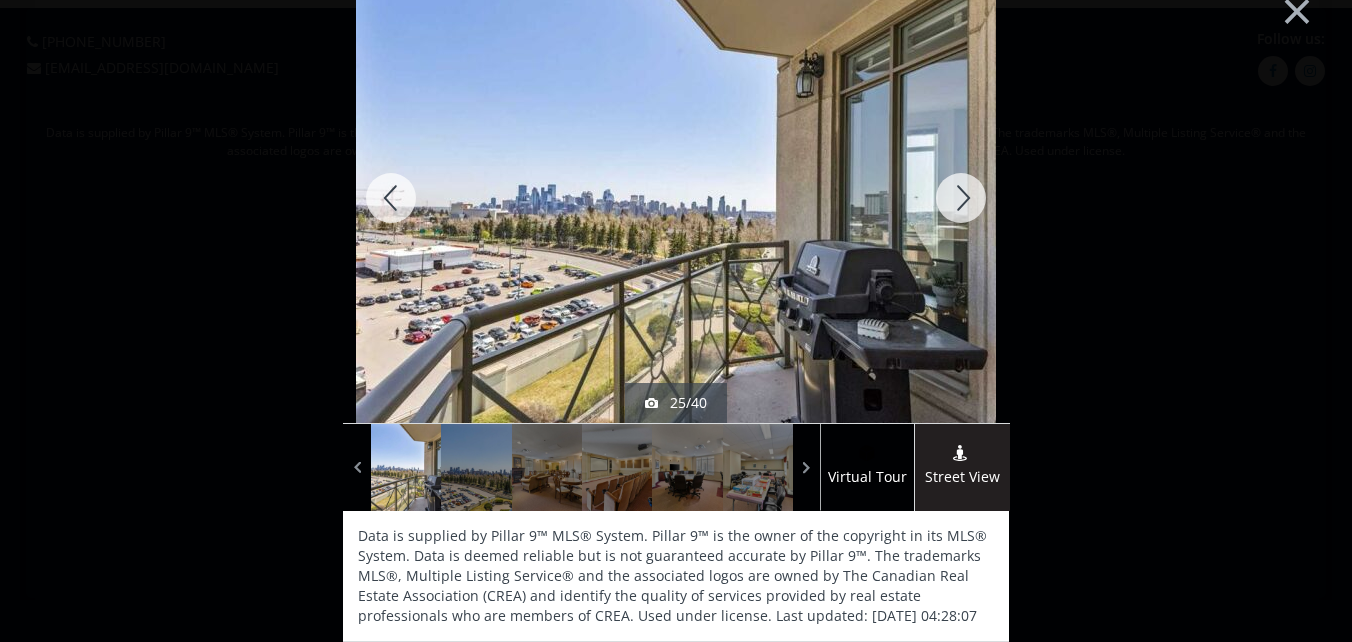 click at bounding box center (961, 198) 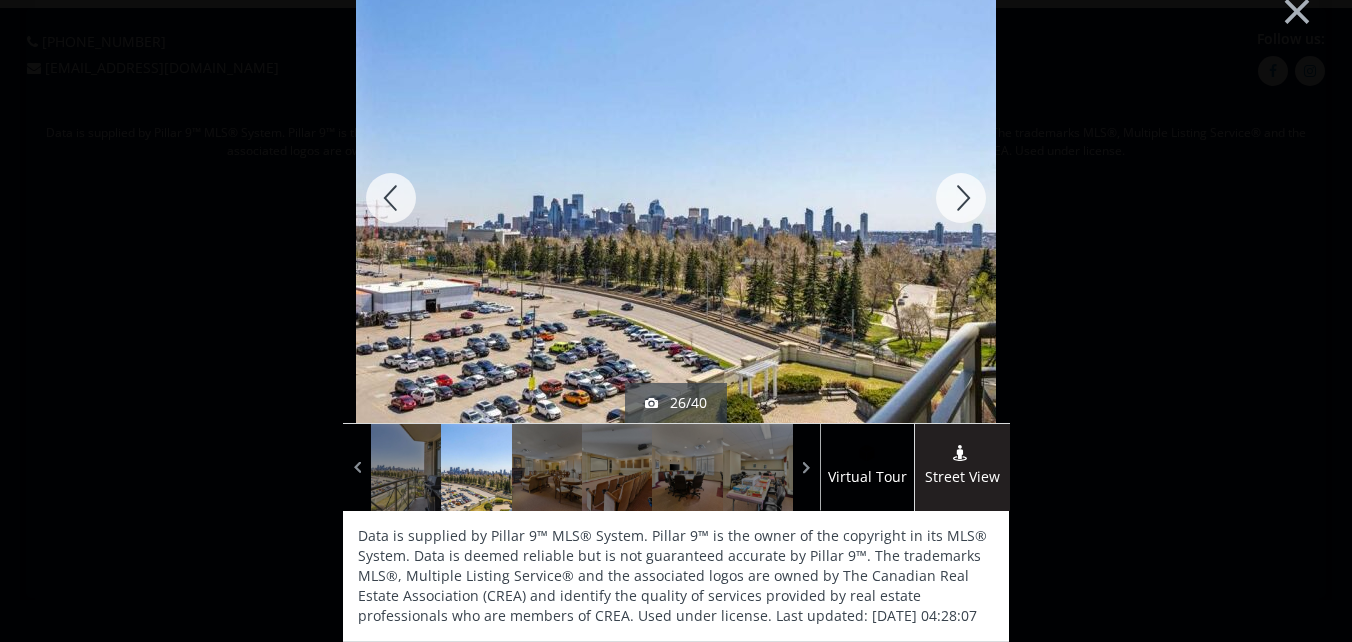 click at bounding box center (961, 198) 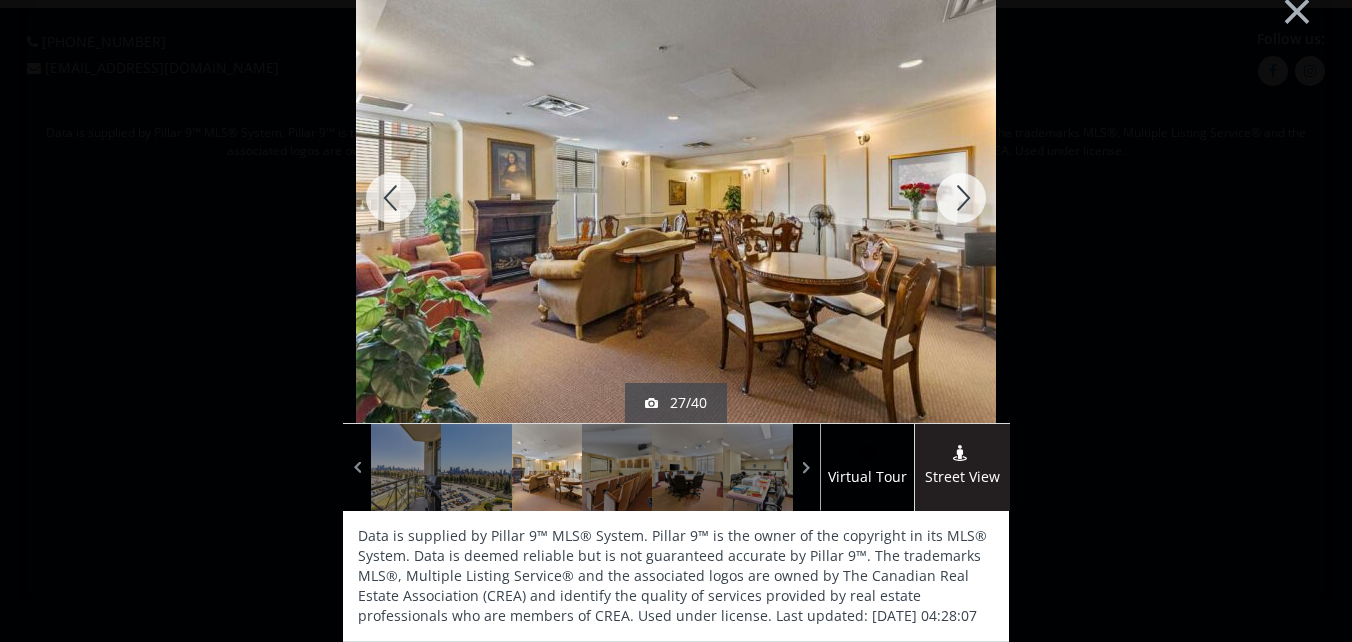 click at bounding box center (961, 198) 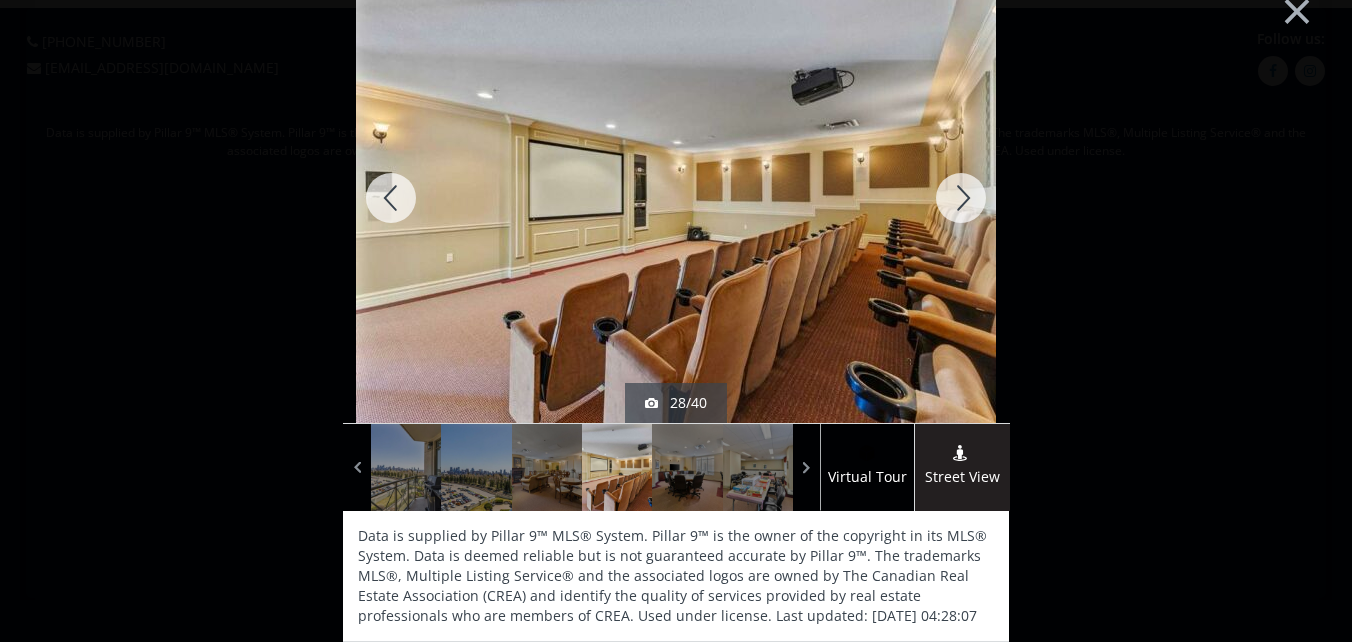 click at bounding box center (961, 198) 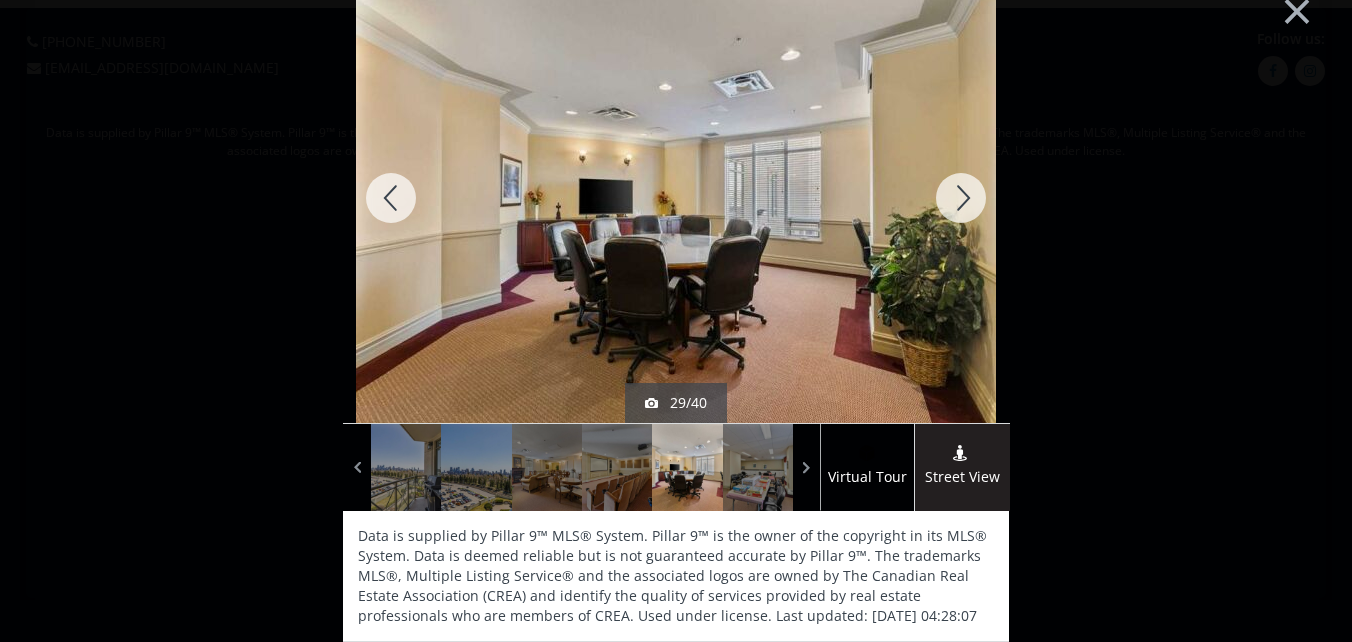 click at bounding box center (961, 198) 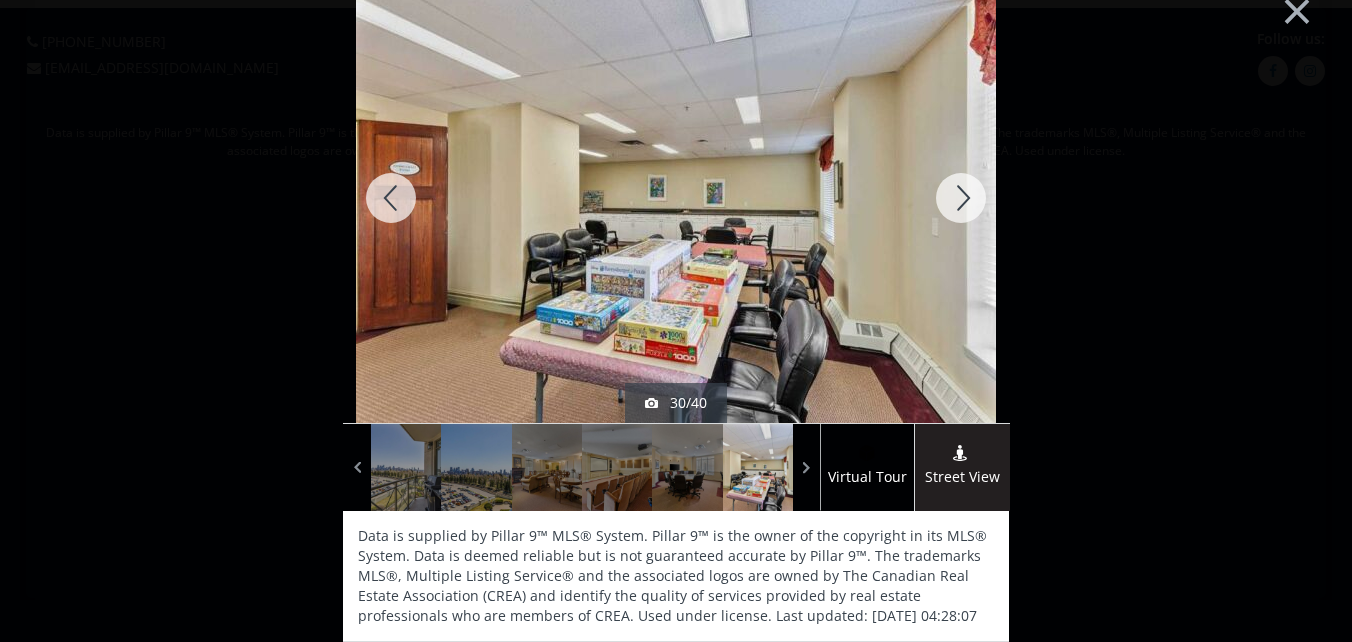 click at bounding box center [961, 198] 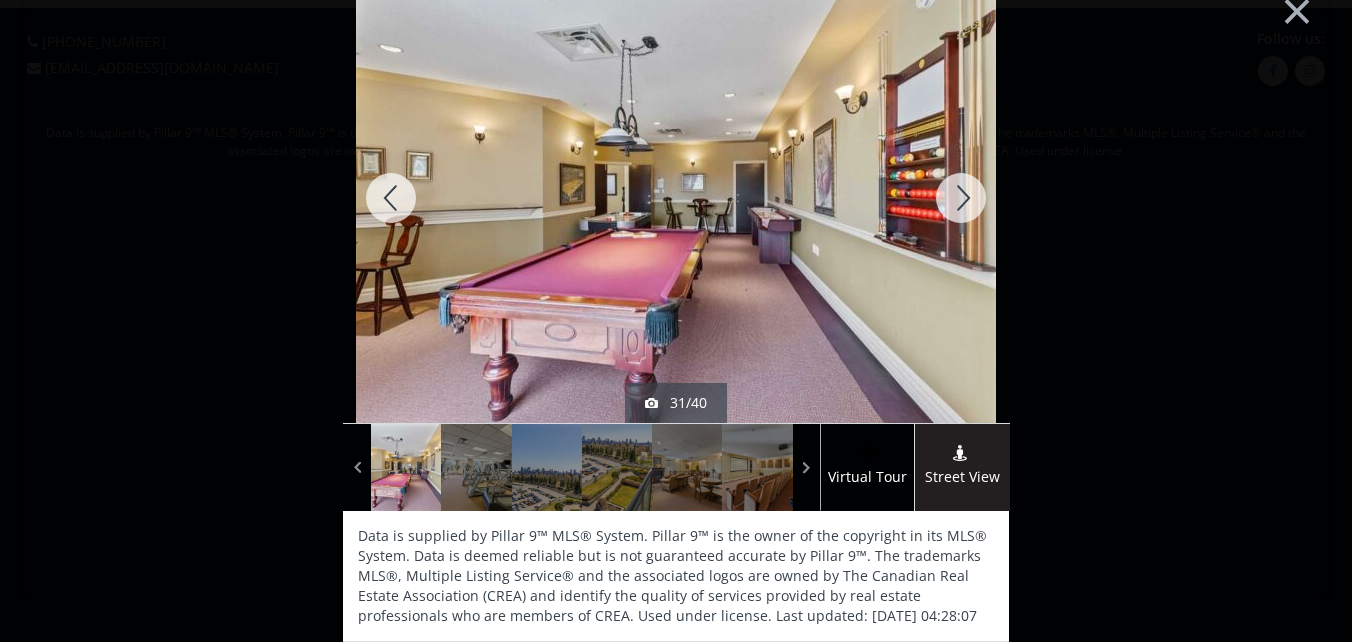 click at bounding box center (961, 198) 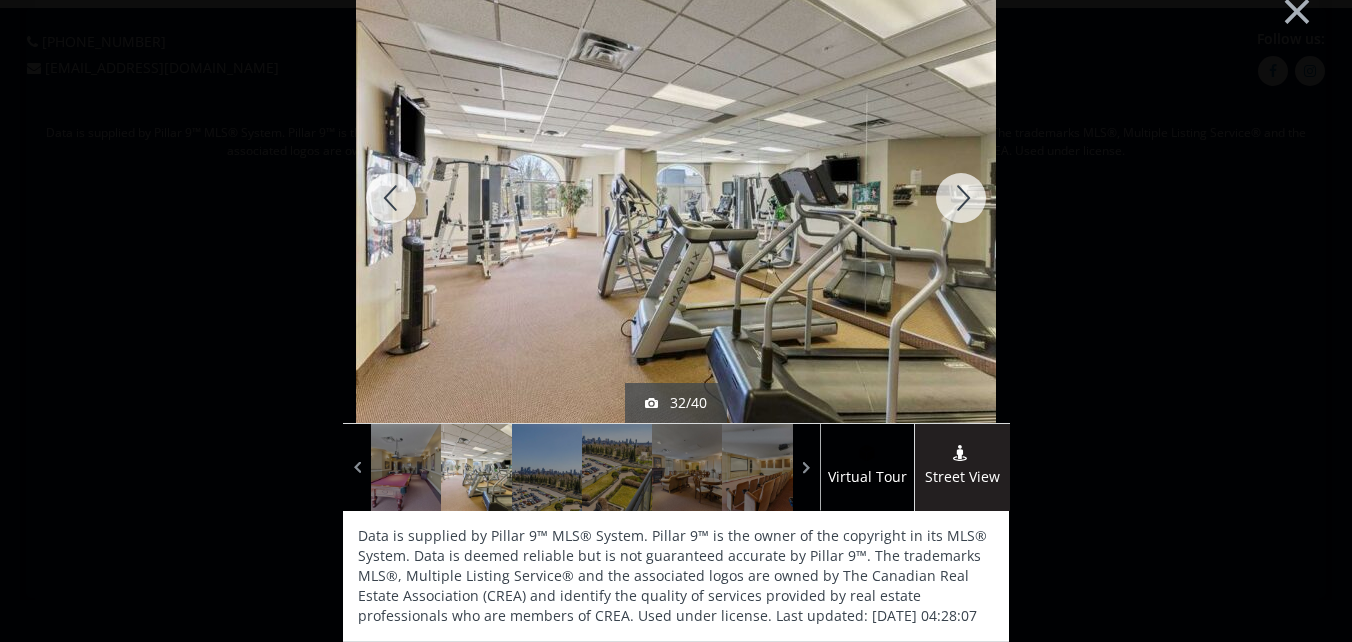 click at bounding box center [961, 198] 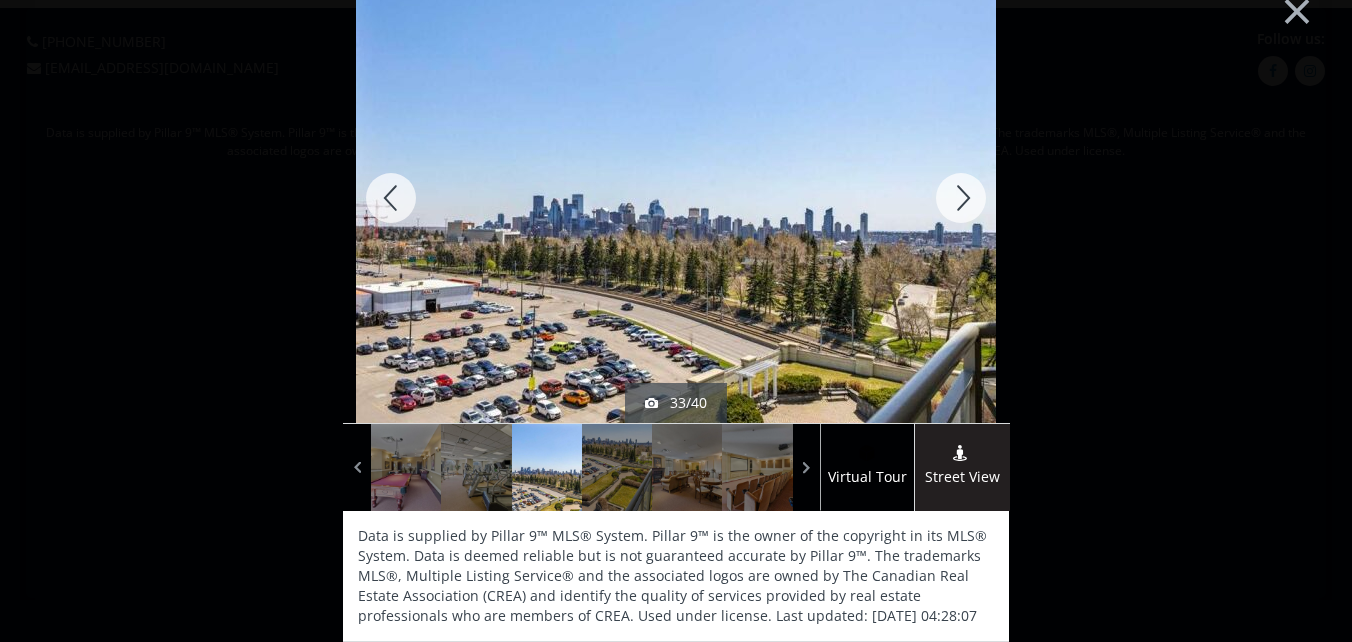 click at bounding box center (961, 198) 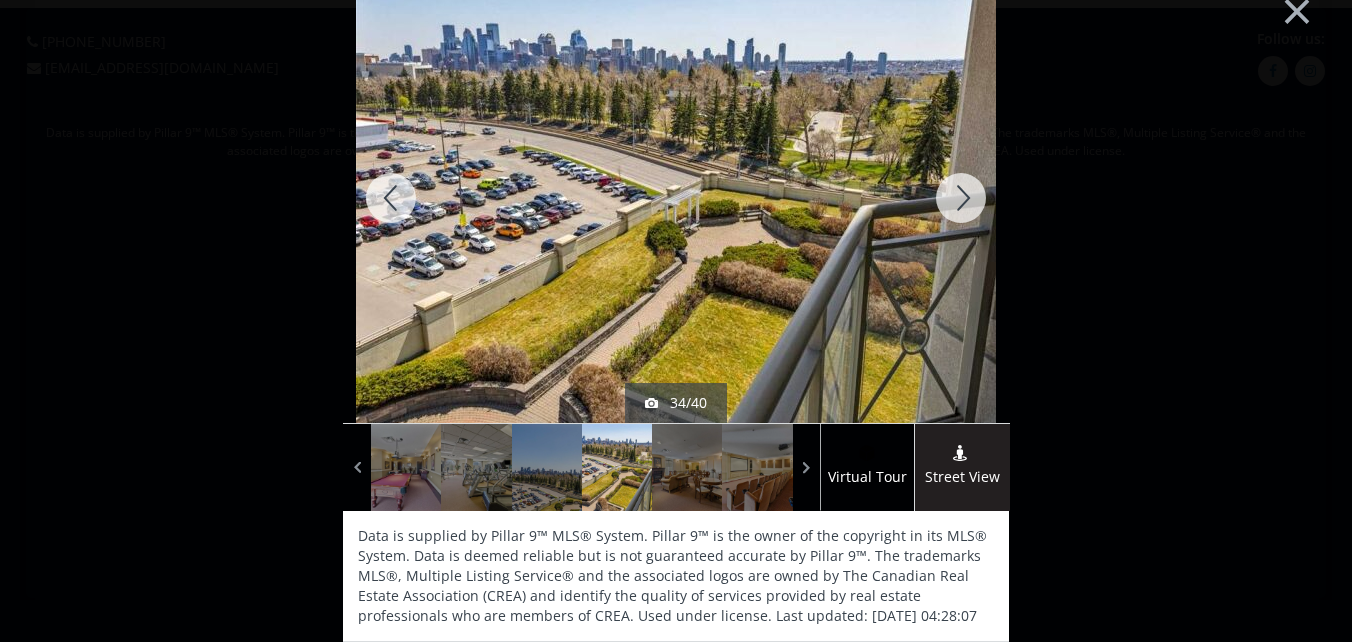 click at bounding box center (961, 198) 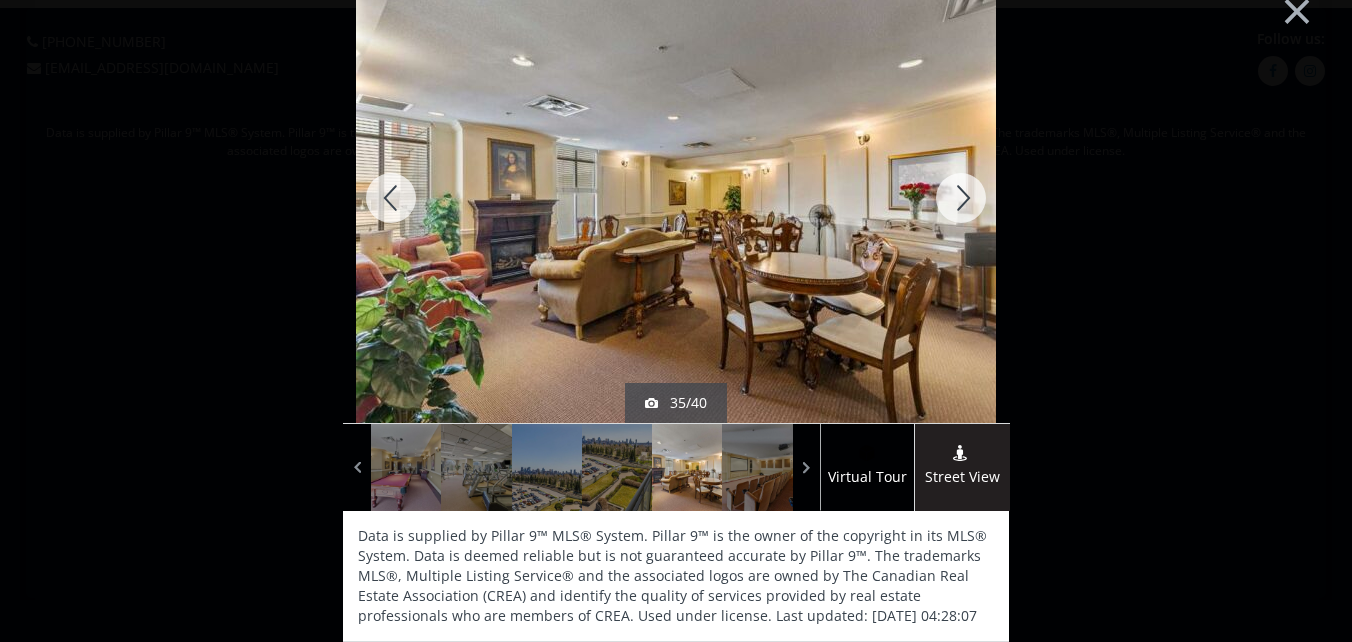 click at bounding box center (391, 198) 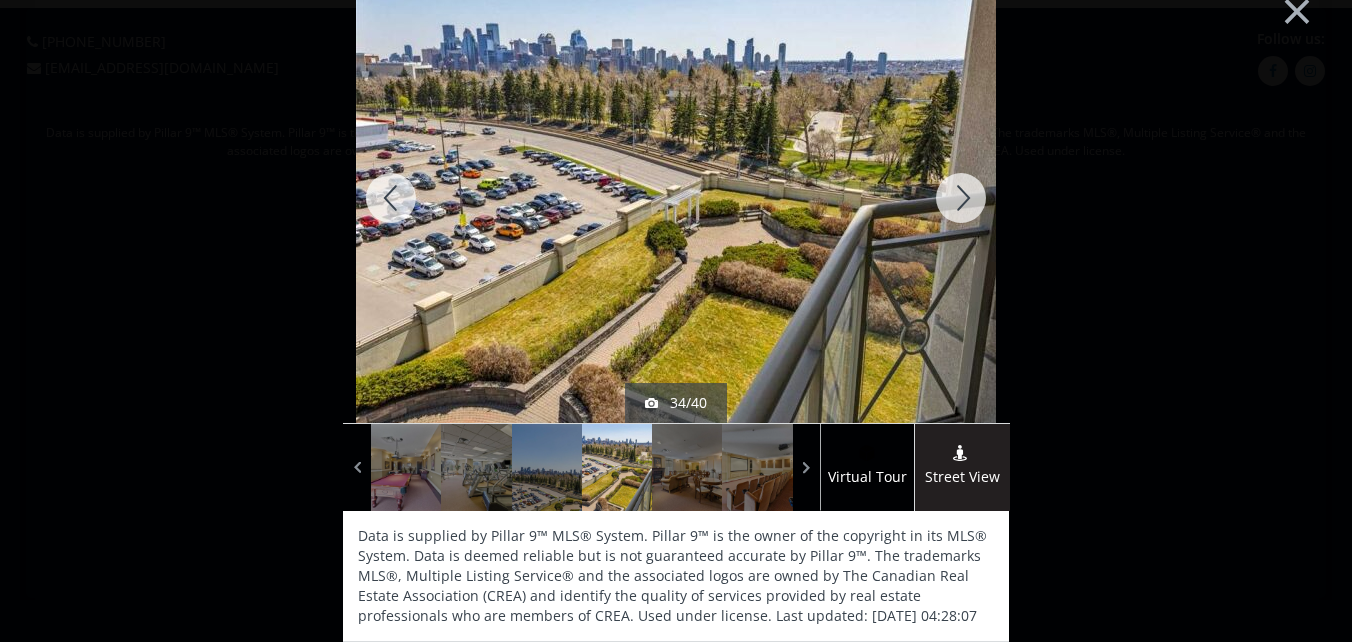 click at bounding box center [961, 198] 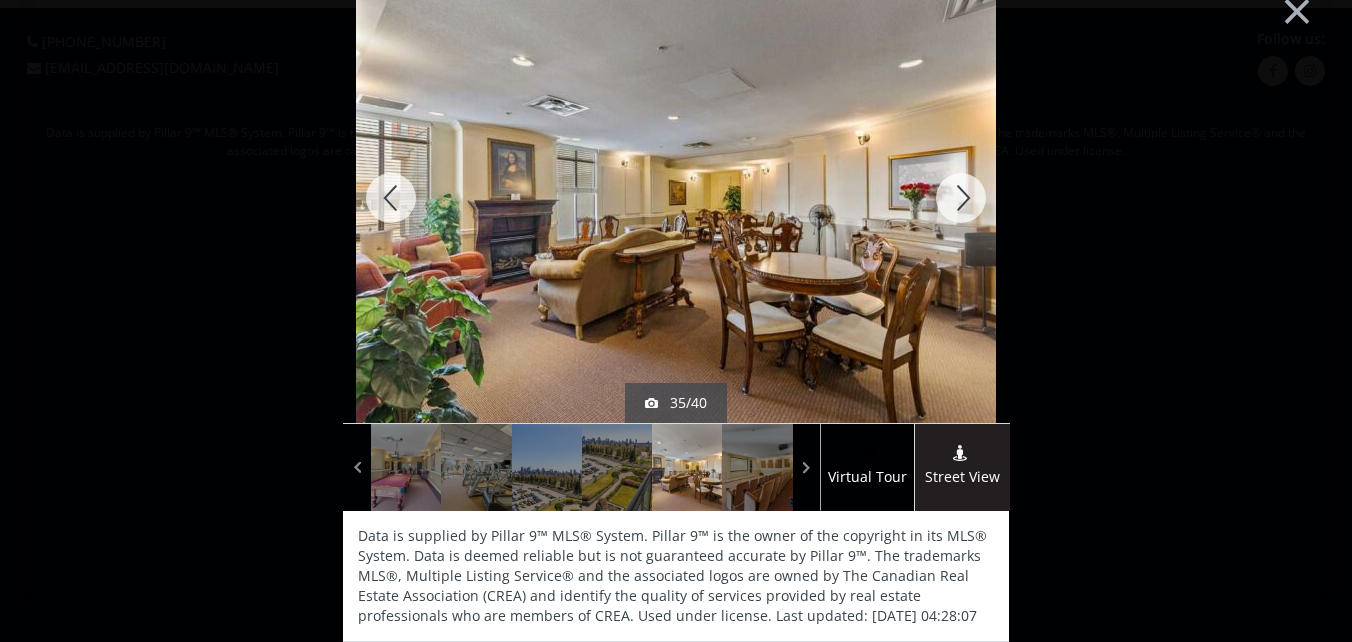 click at bounding box center (961, 198) 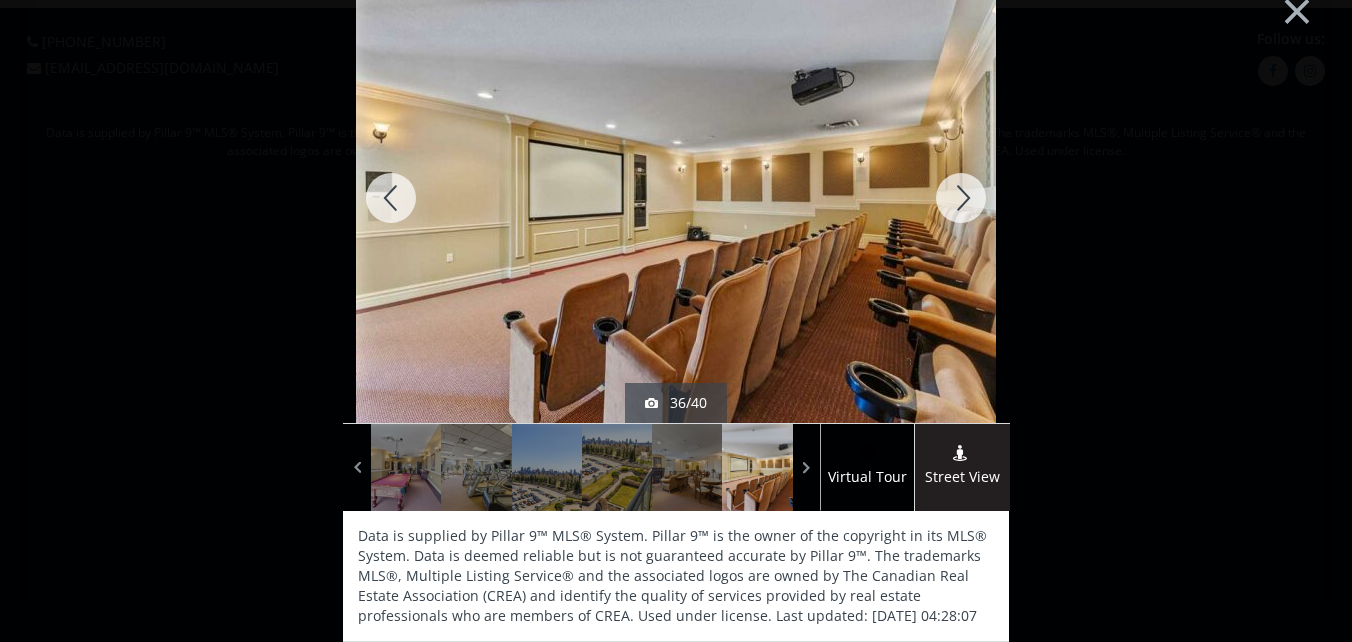 click at bounding box center (961, 198) 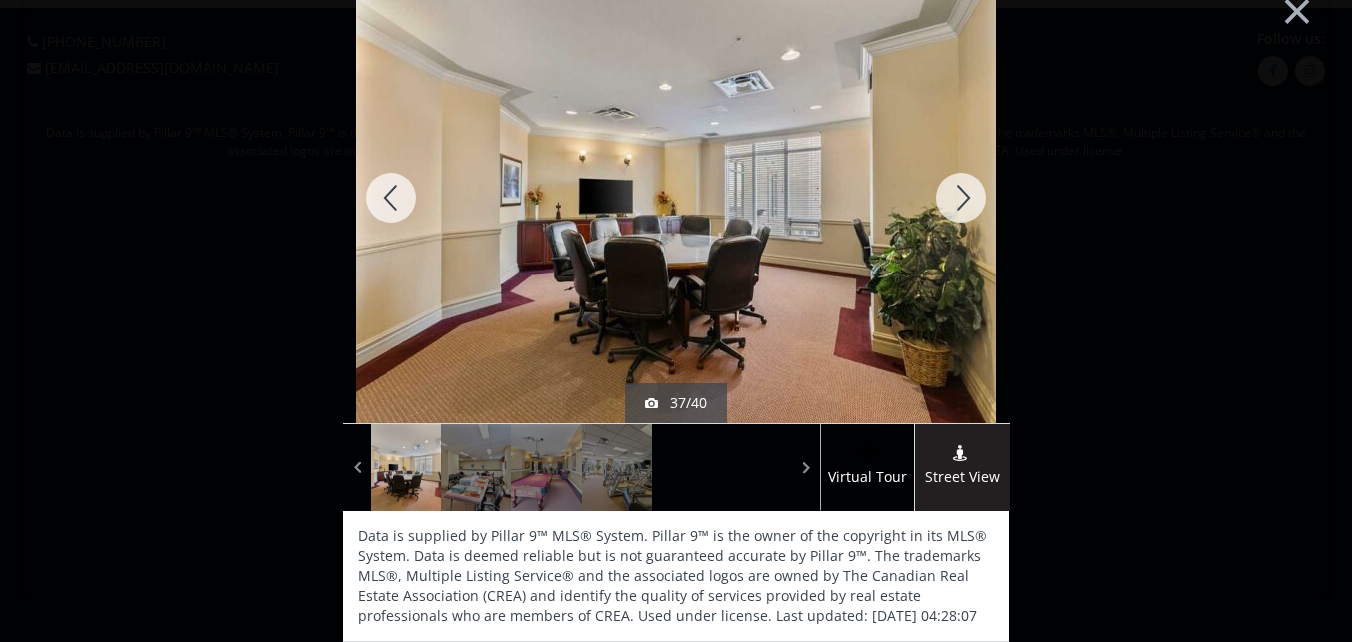 click at bounding box center (961, 198) 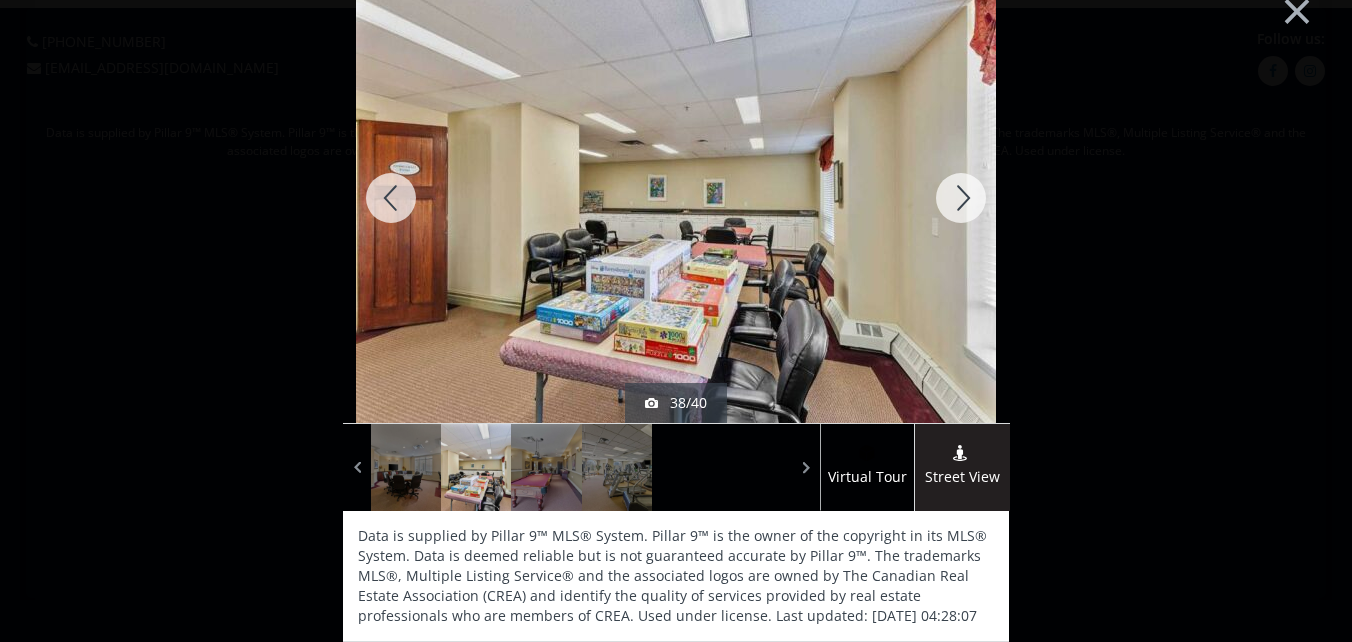 click at bounding box center [961, 198] 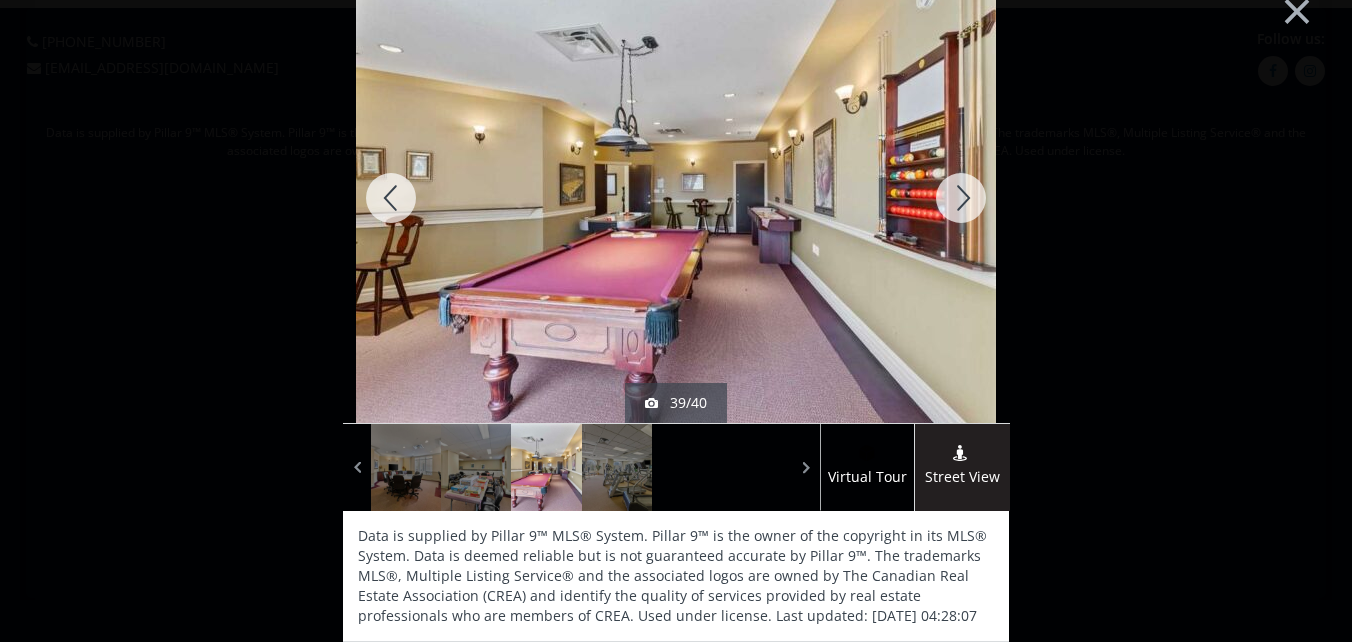 click at bounding box center [961, 198] 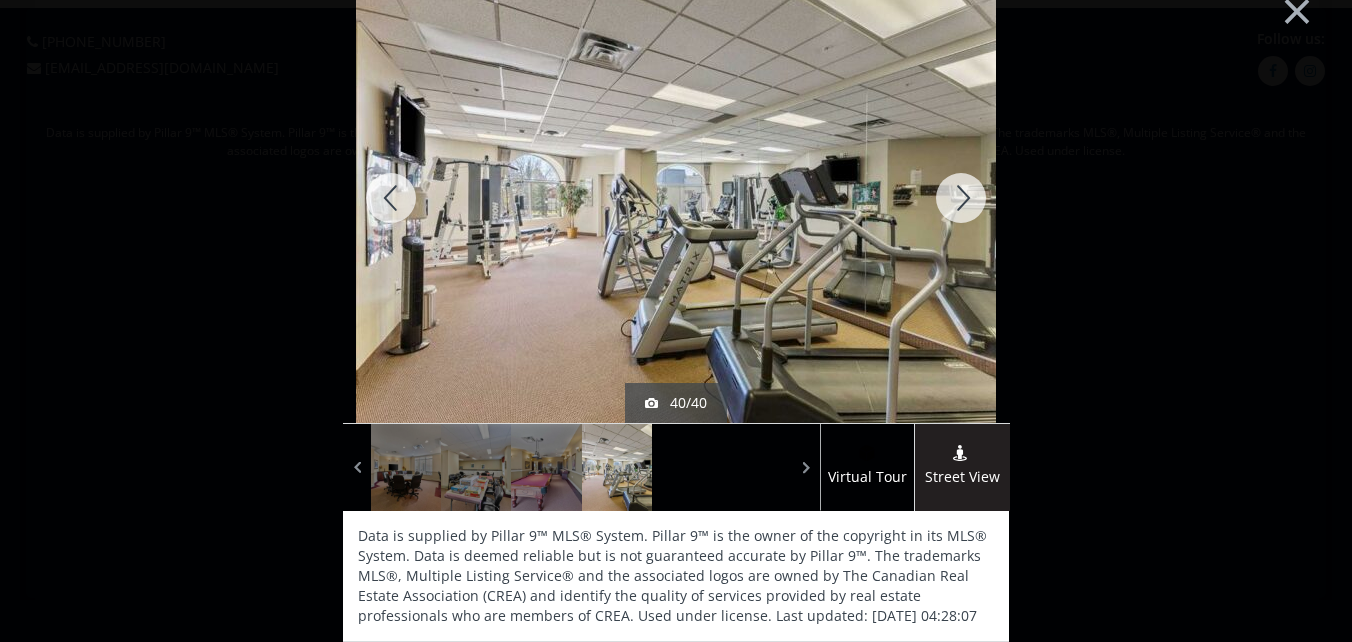 click at bounding box center (961, 198) 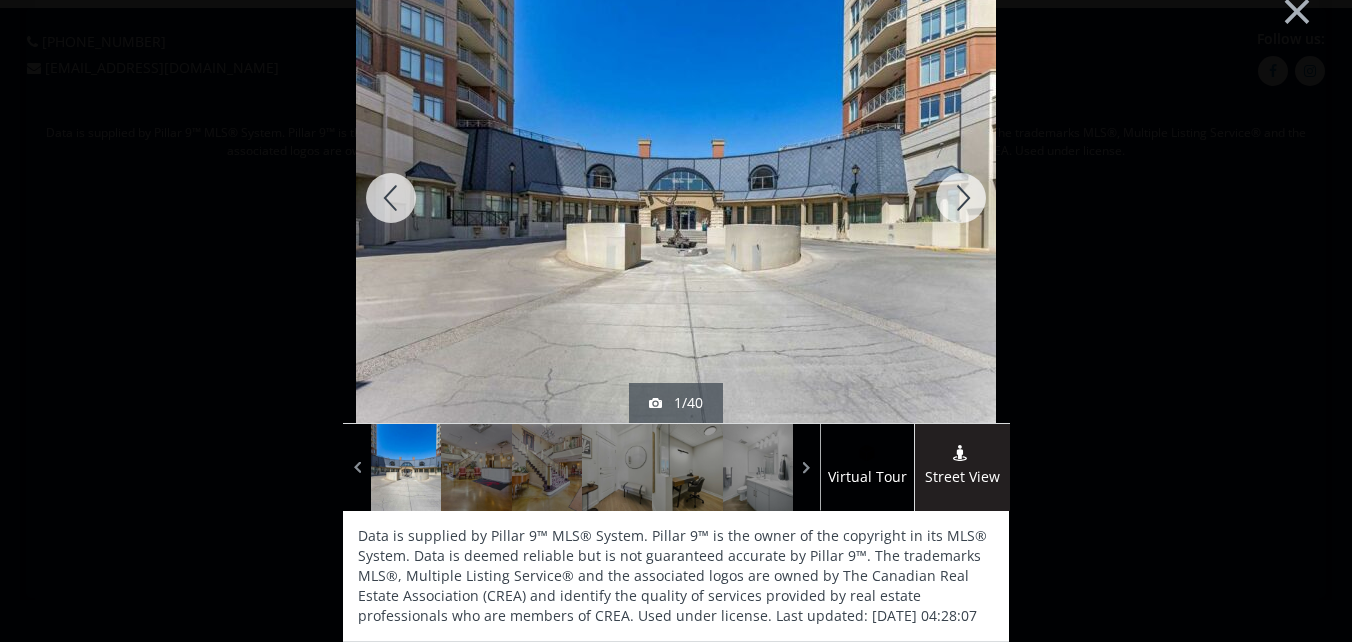 click at bounding box center (961, 198) 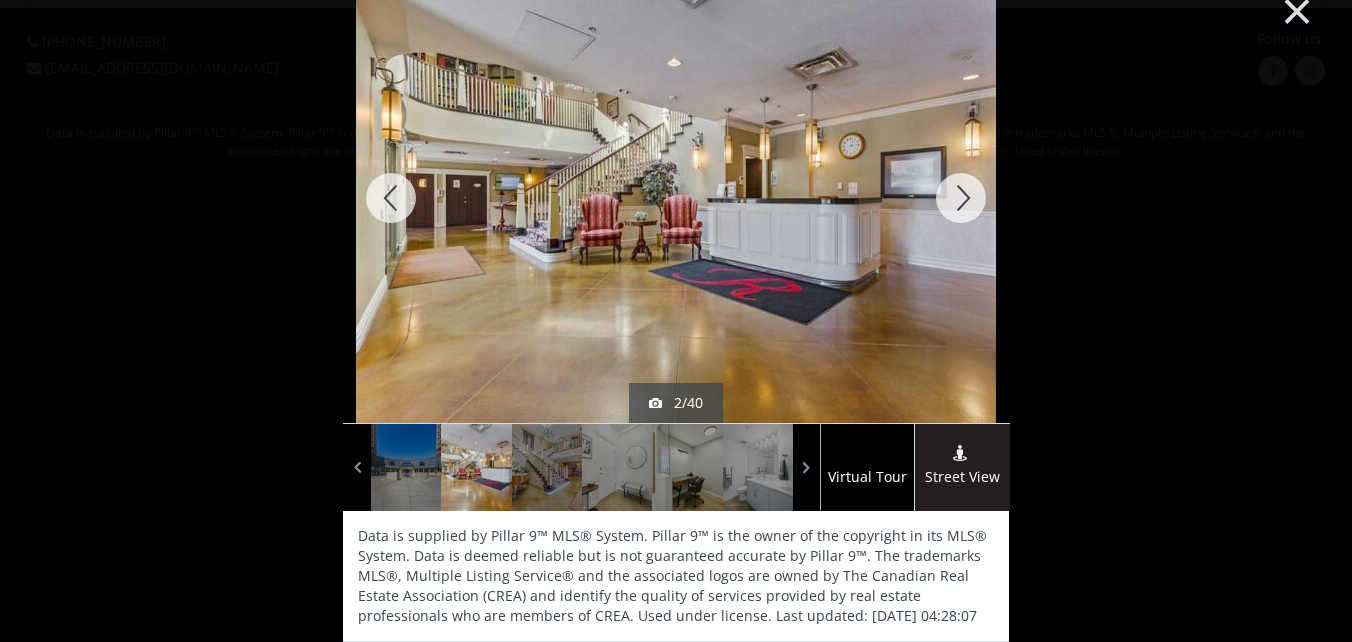 click on "×" at bounding box center (1297, 9) 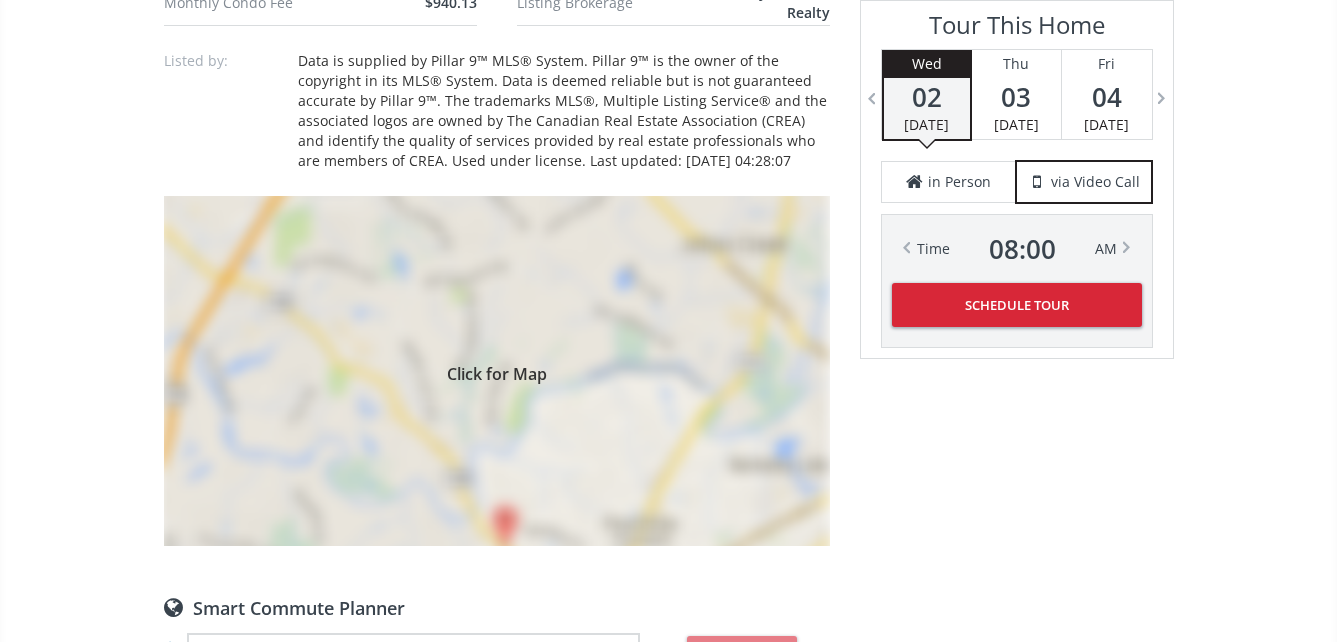 scroll, scrollTop: 1600, scrollLeft: 0, axis: vertical 